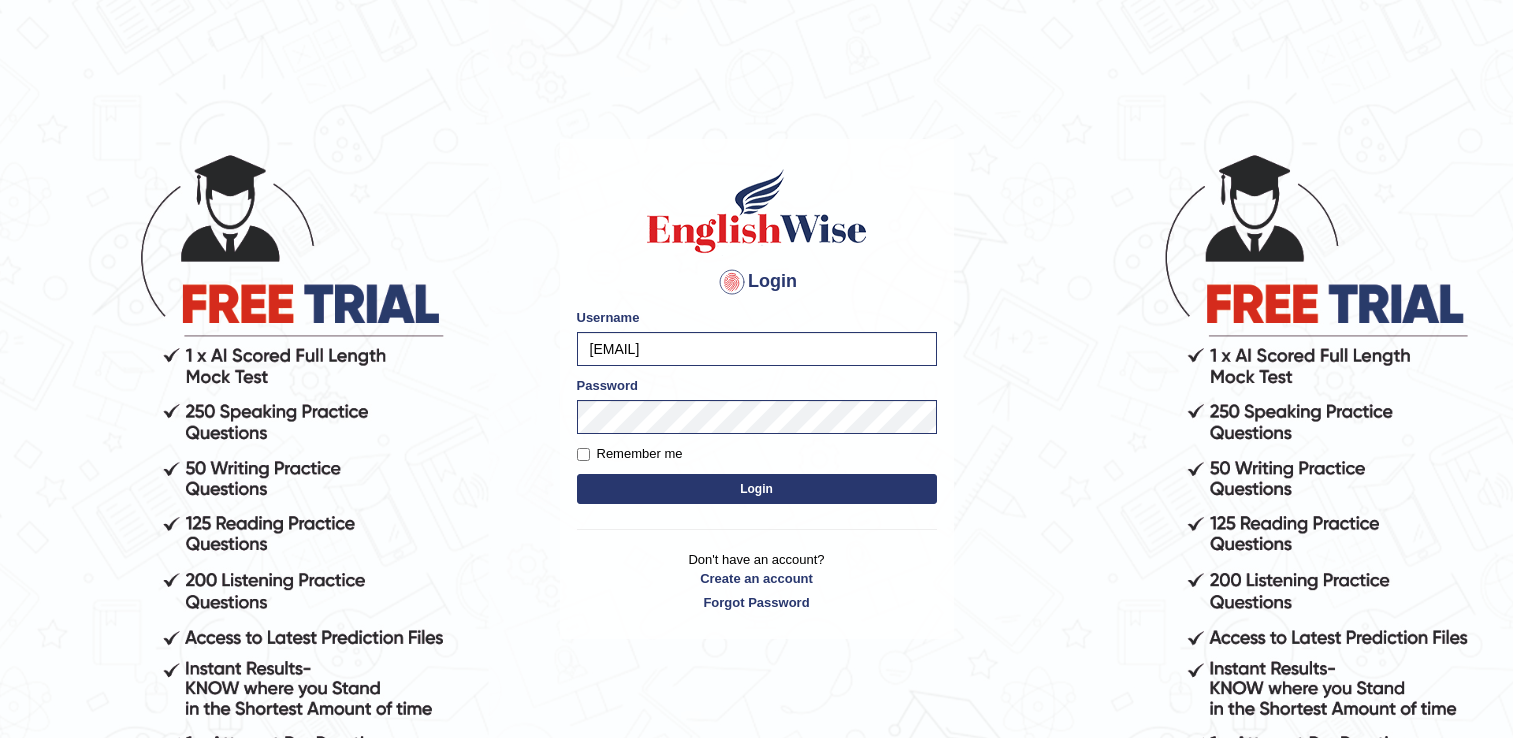 scroll, scrollTop: 0, scrollLeft: 0, axis: both 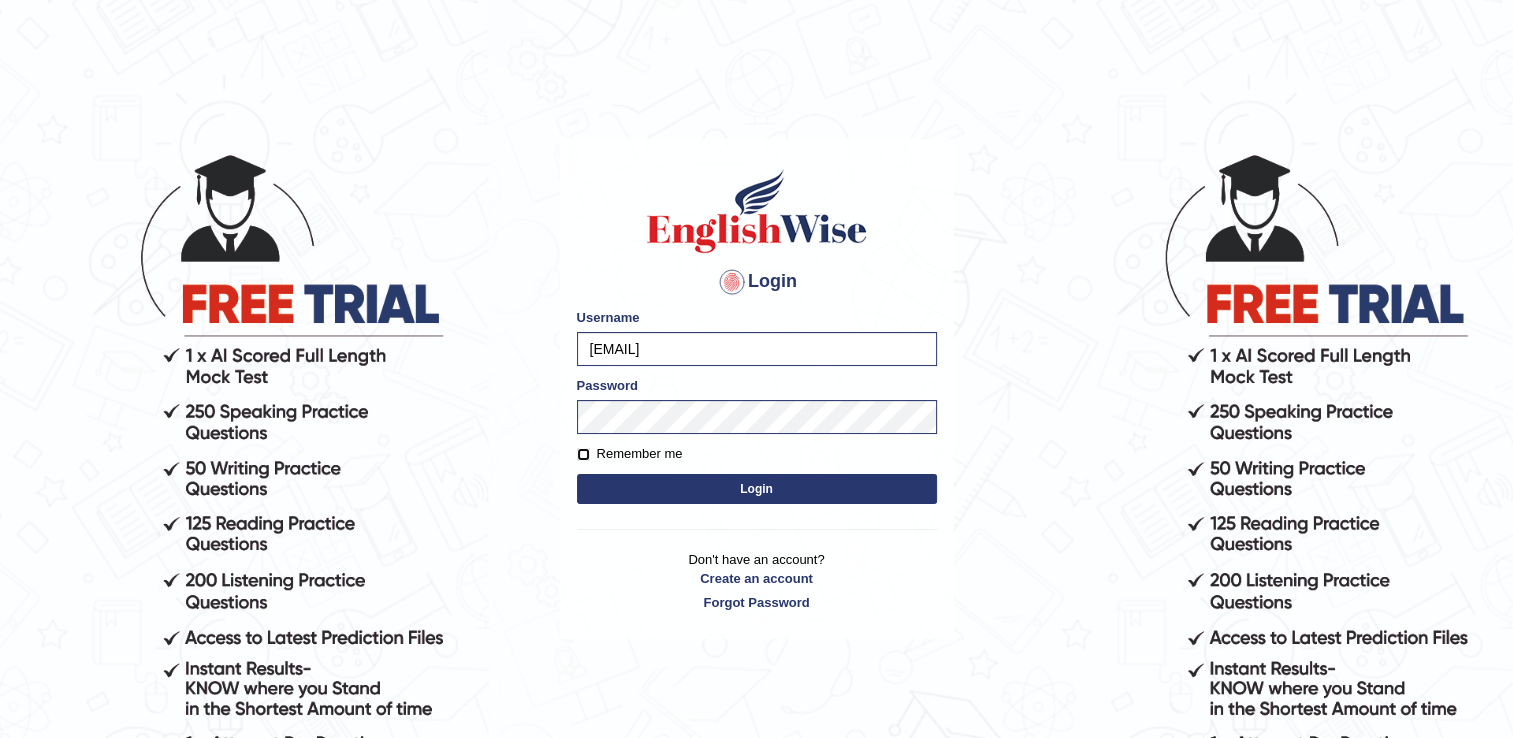 click on "Remember me" at bounding box center [583, 454] 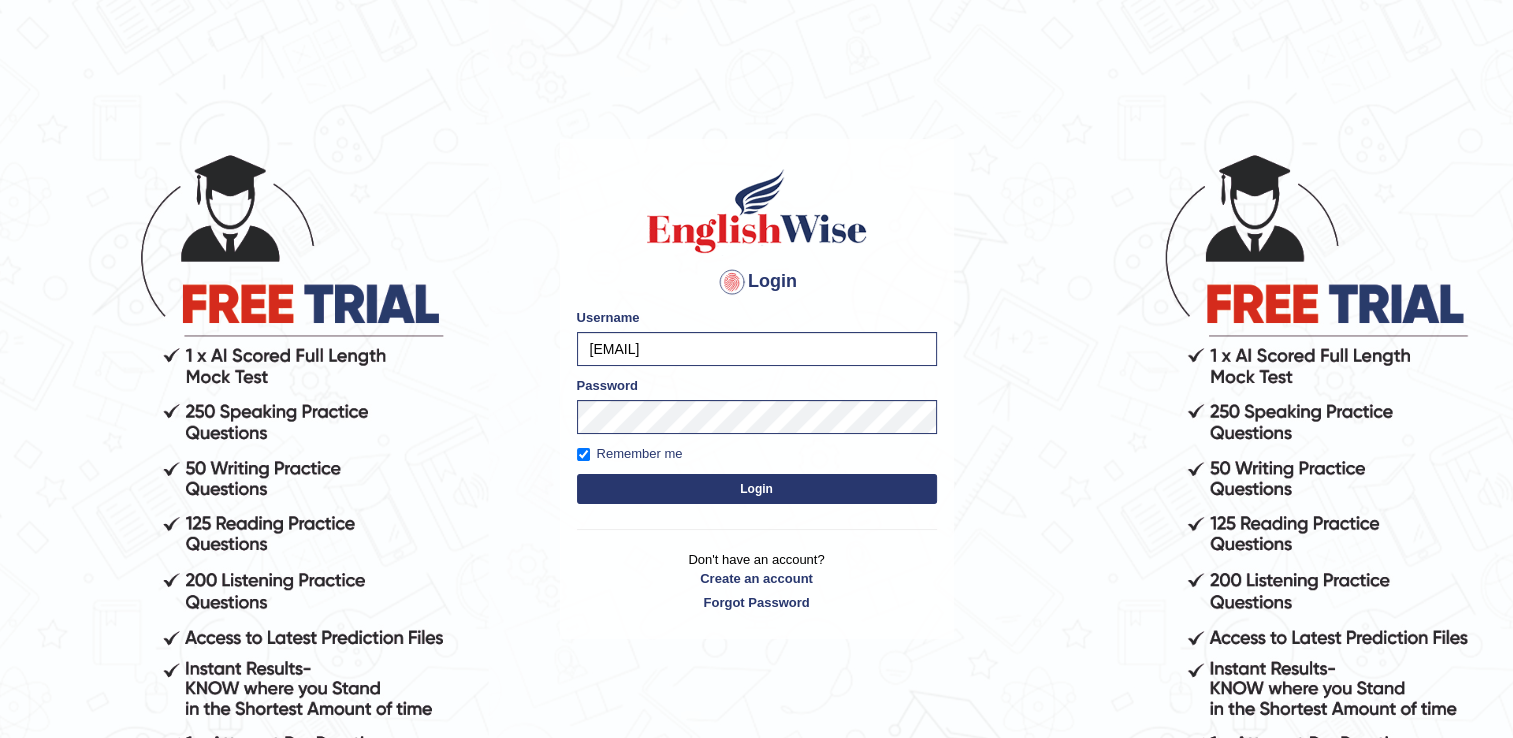 click on "Login" at bounding box center (757, 489) 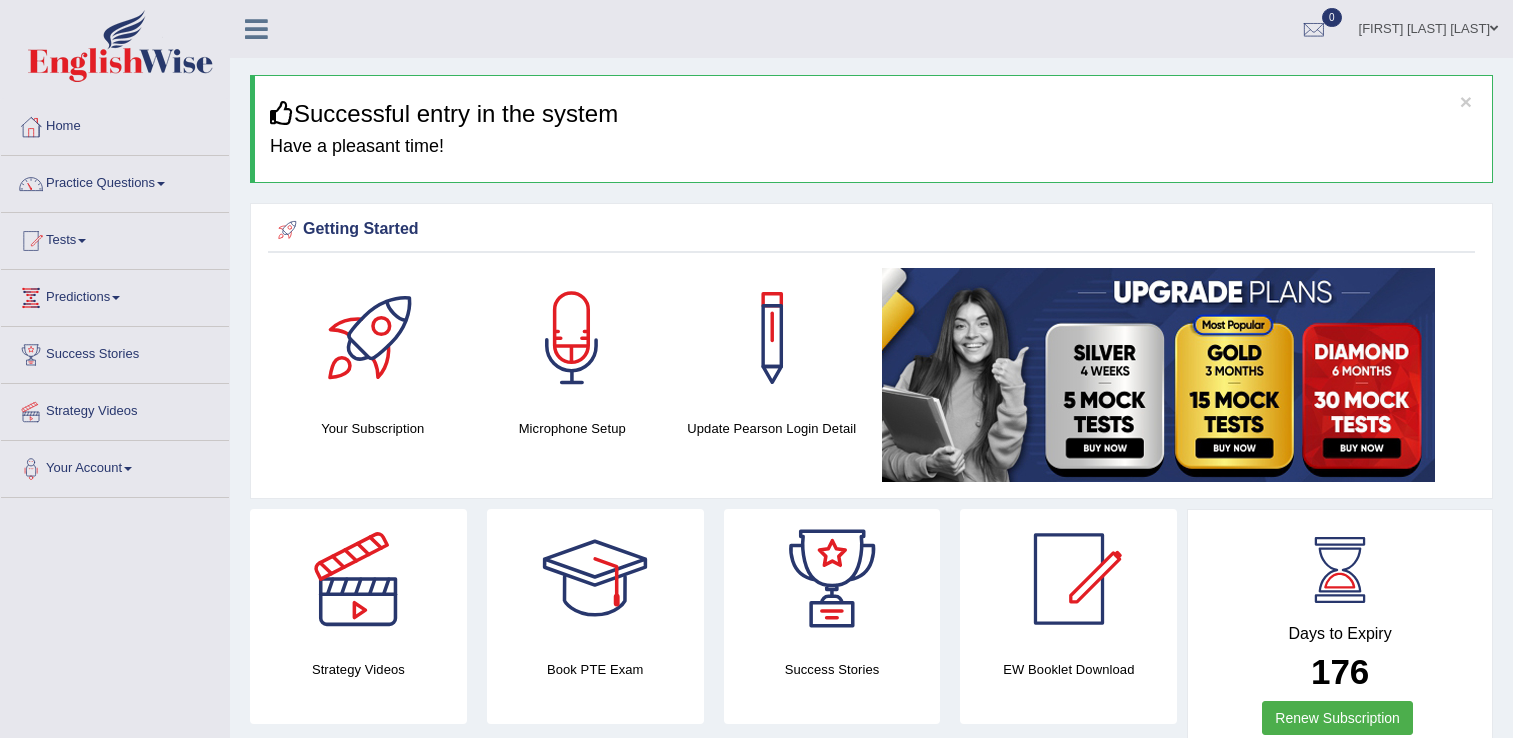scroll, scrollTop: 0, scrollLeft: 0, axis: both 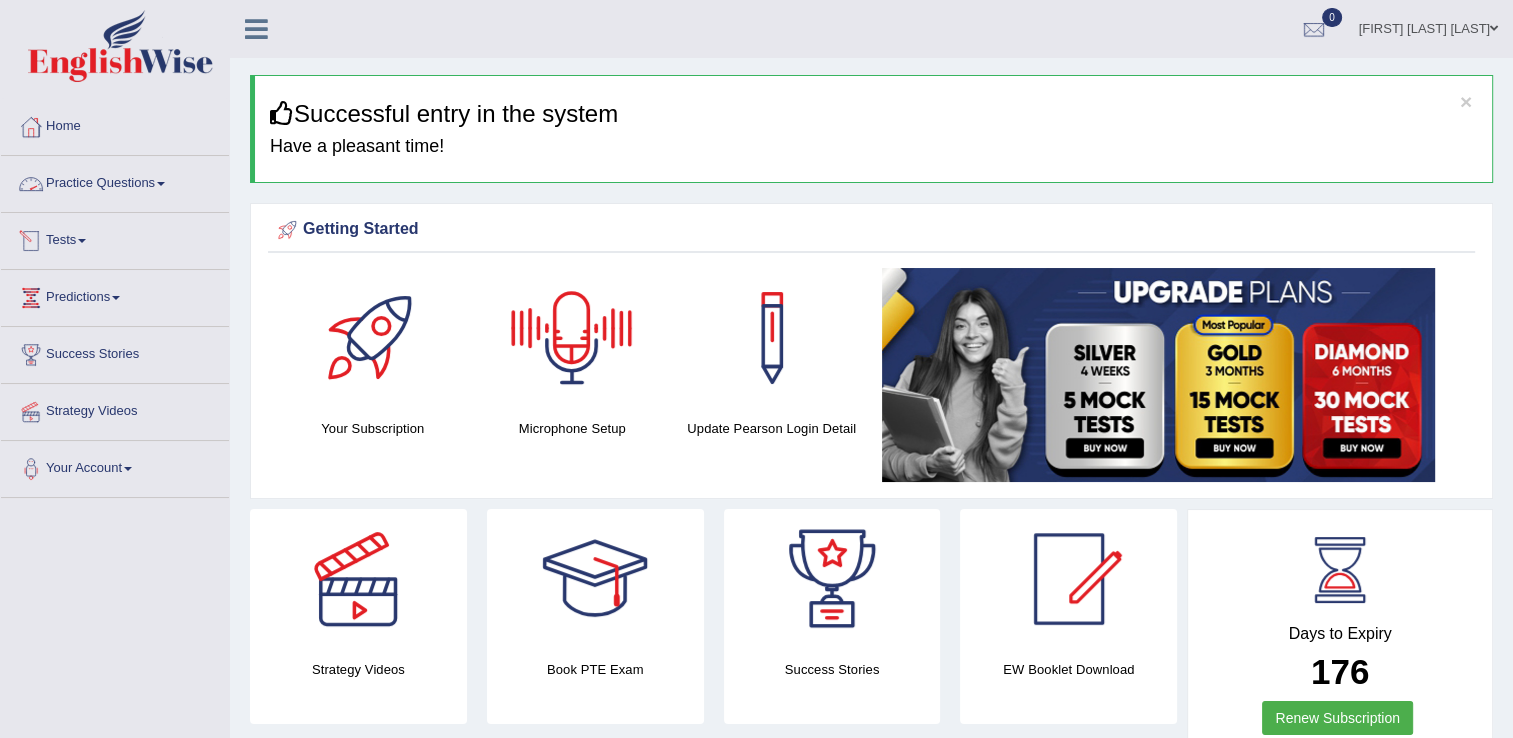 click on "Practice Questions" at bounding box center (115, 181) 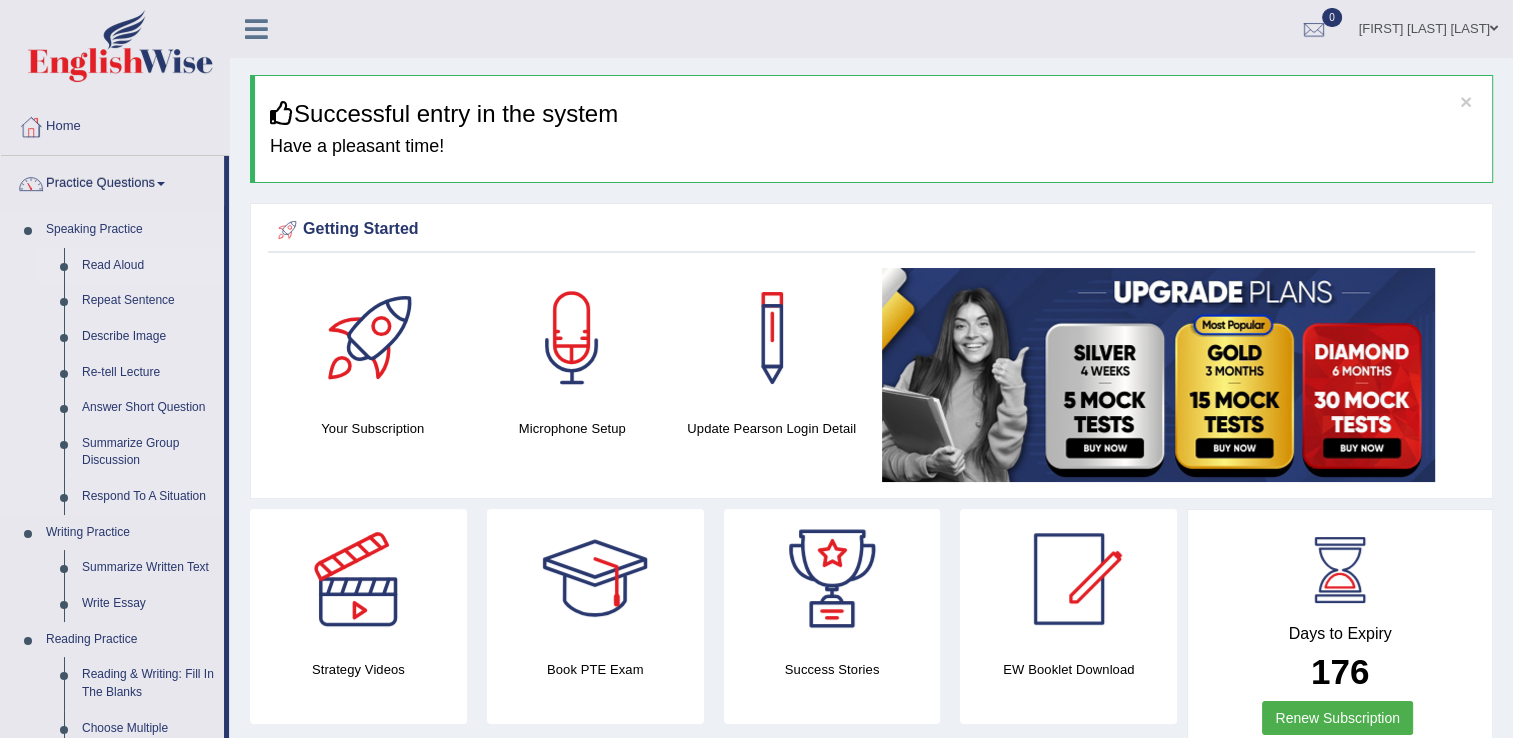 click on "Read Aloud" at bounding box center (148, 266) 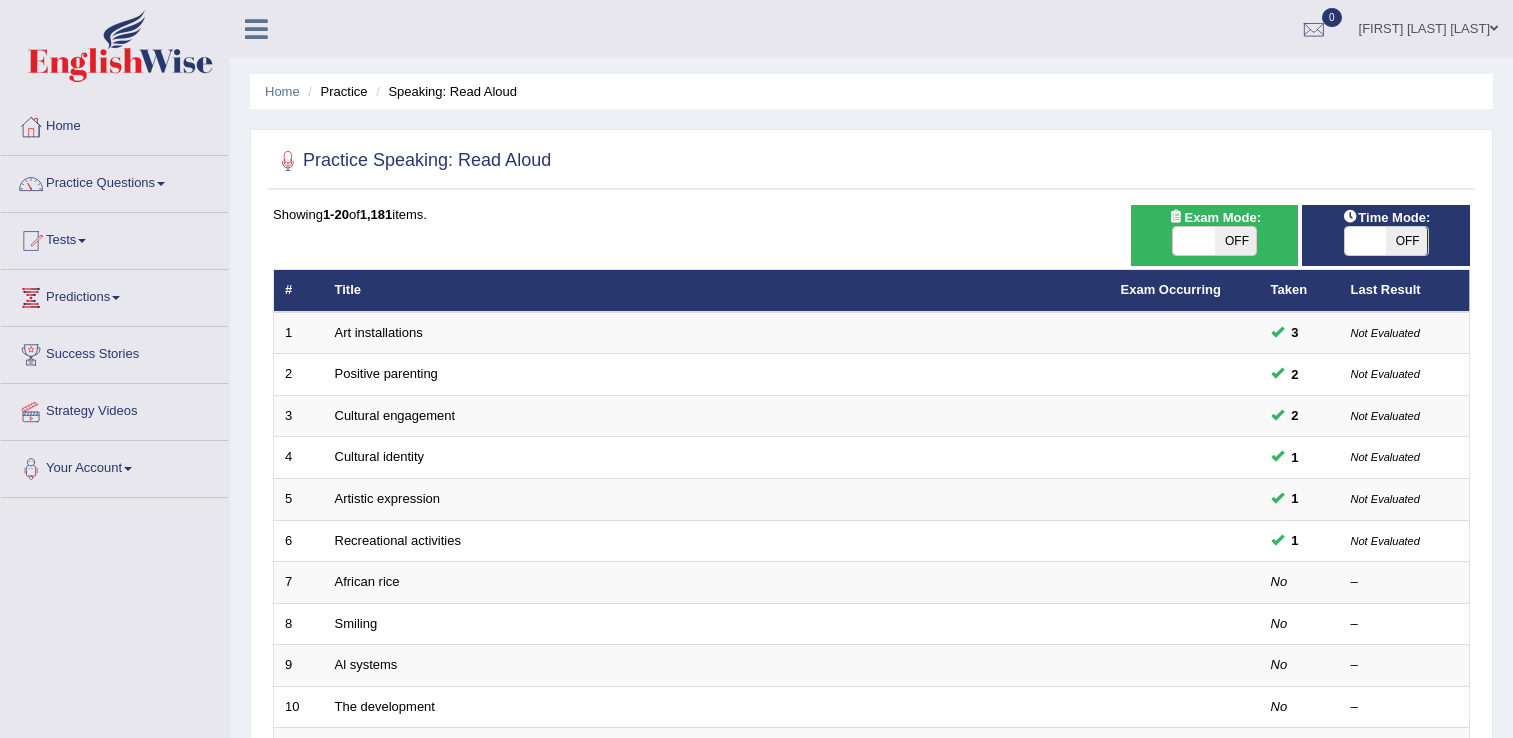 scroll, scrollTop: 0, scrollLeft: 0, axis: both 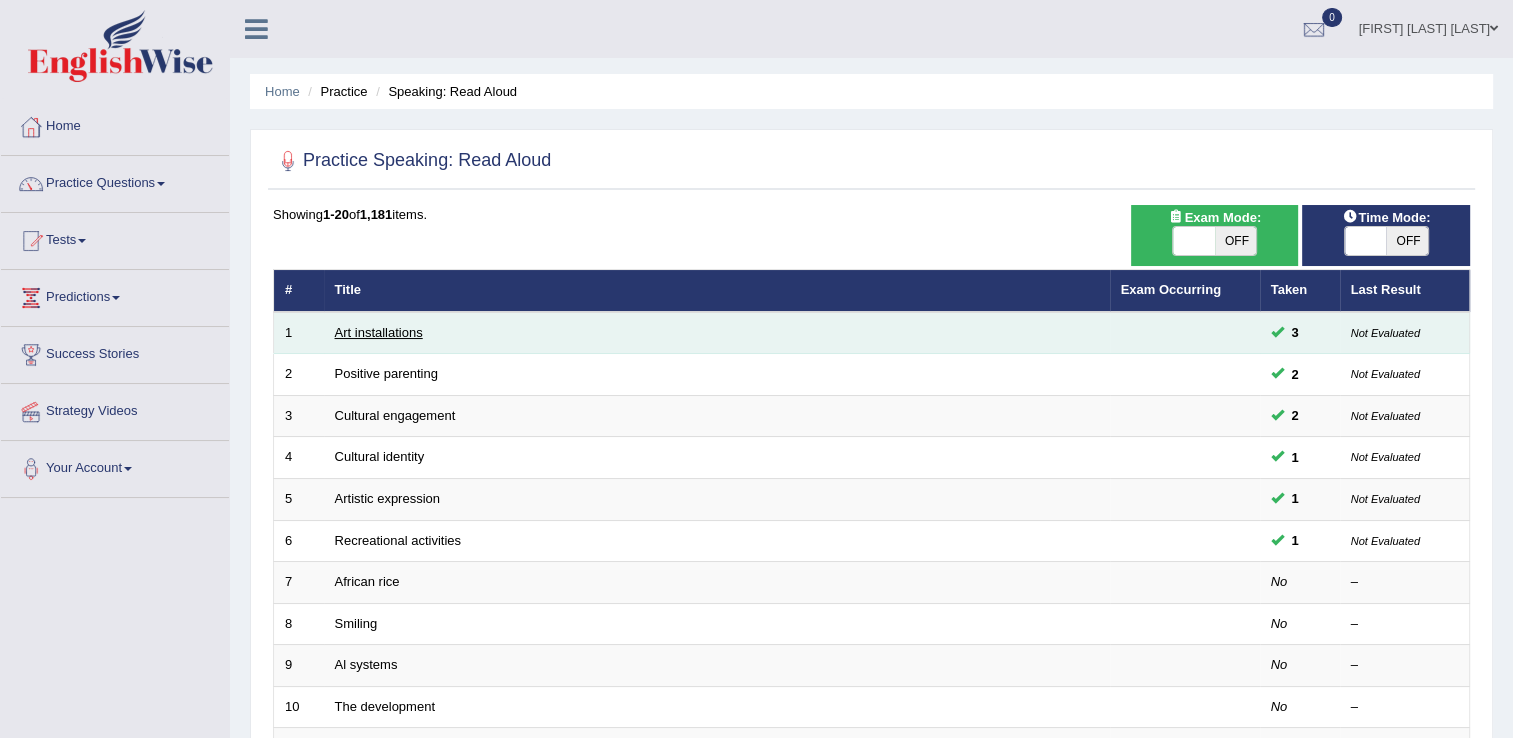 click on "Art installations" at bounding box center [379, 332] 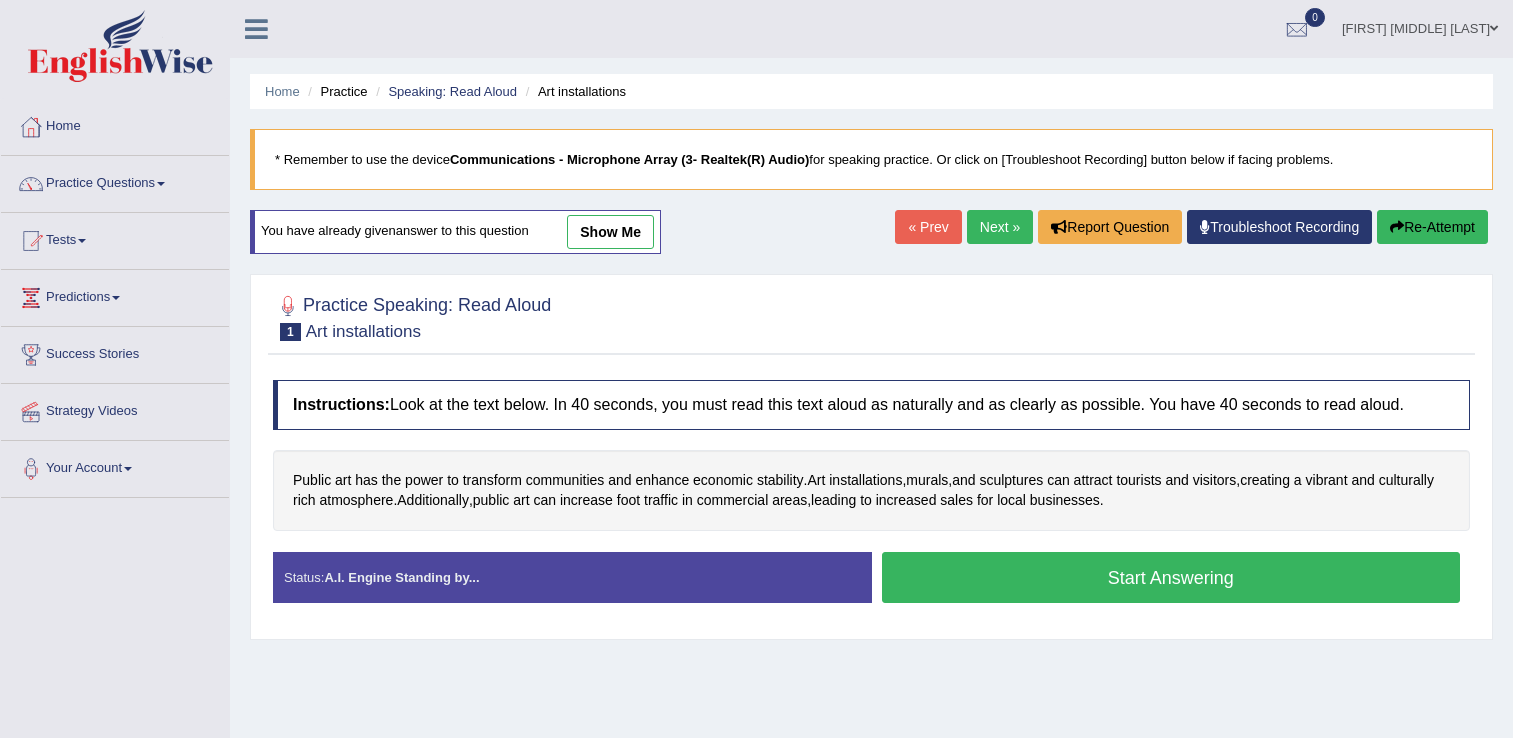 scroll, scrollTop: 0, scrollLeft: 0, axis: both 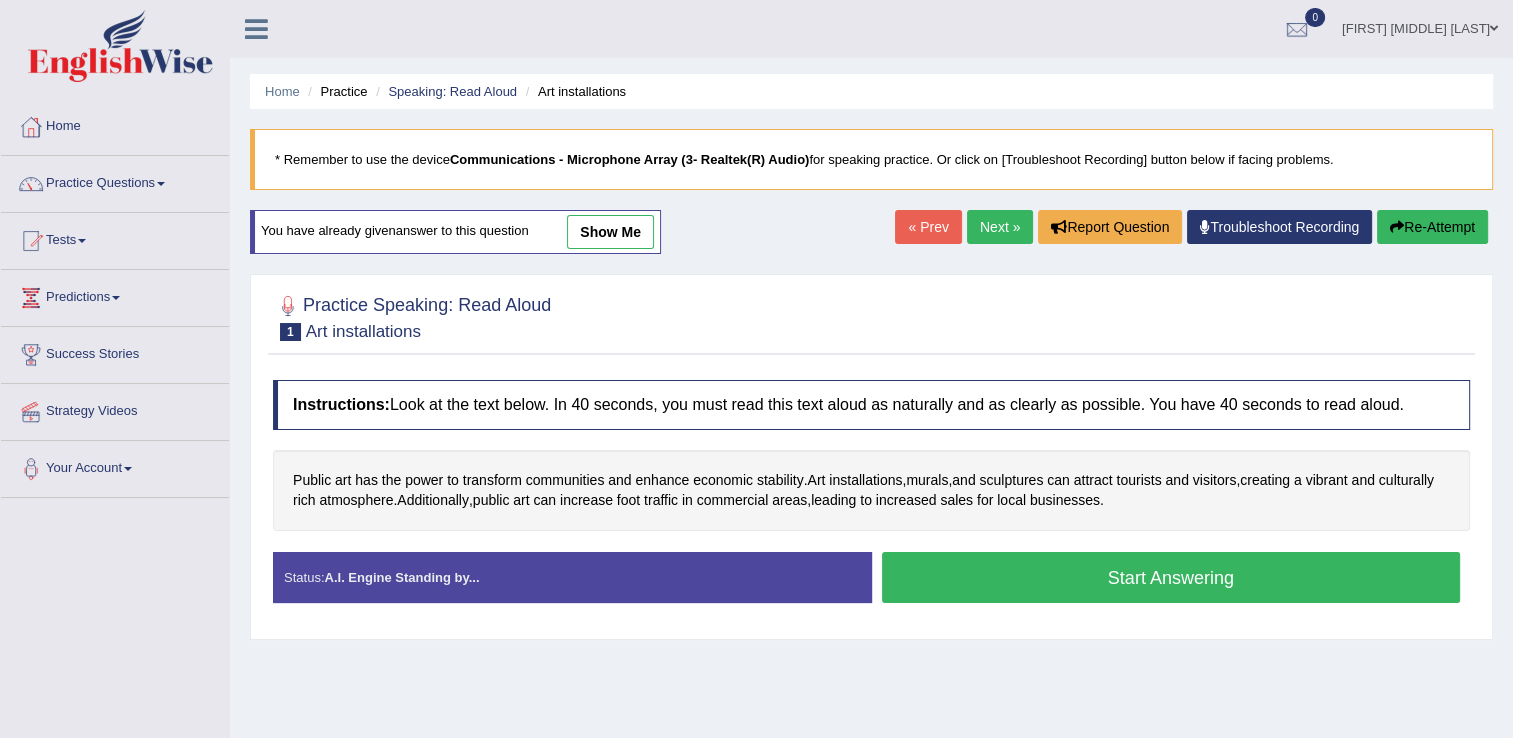 click on "Start Answering" at bounding box center (1171, 577) 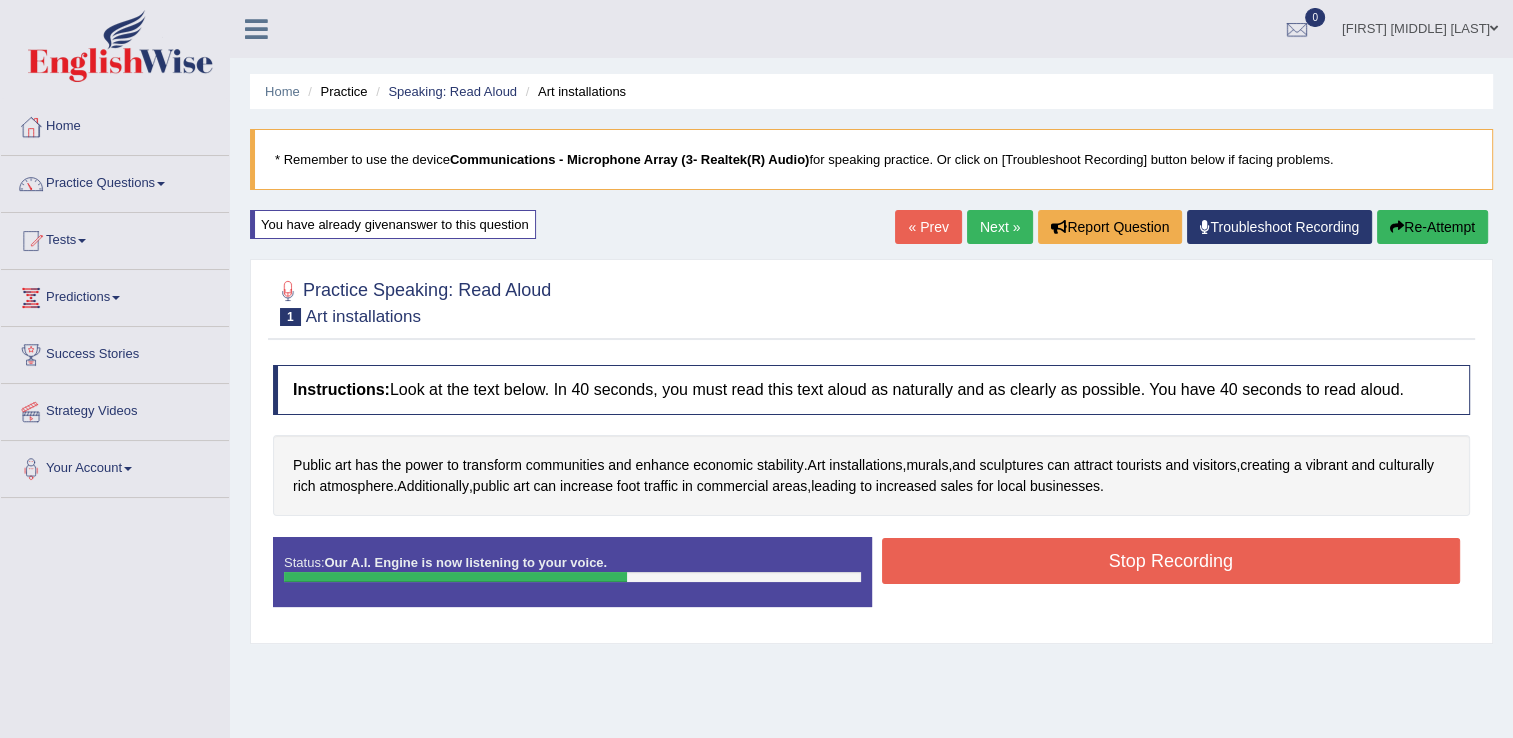 click on "Stop Recording" at bounding box center [1171, 561] 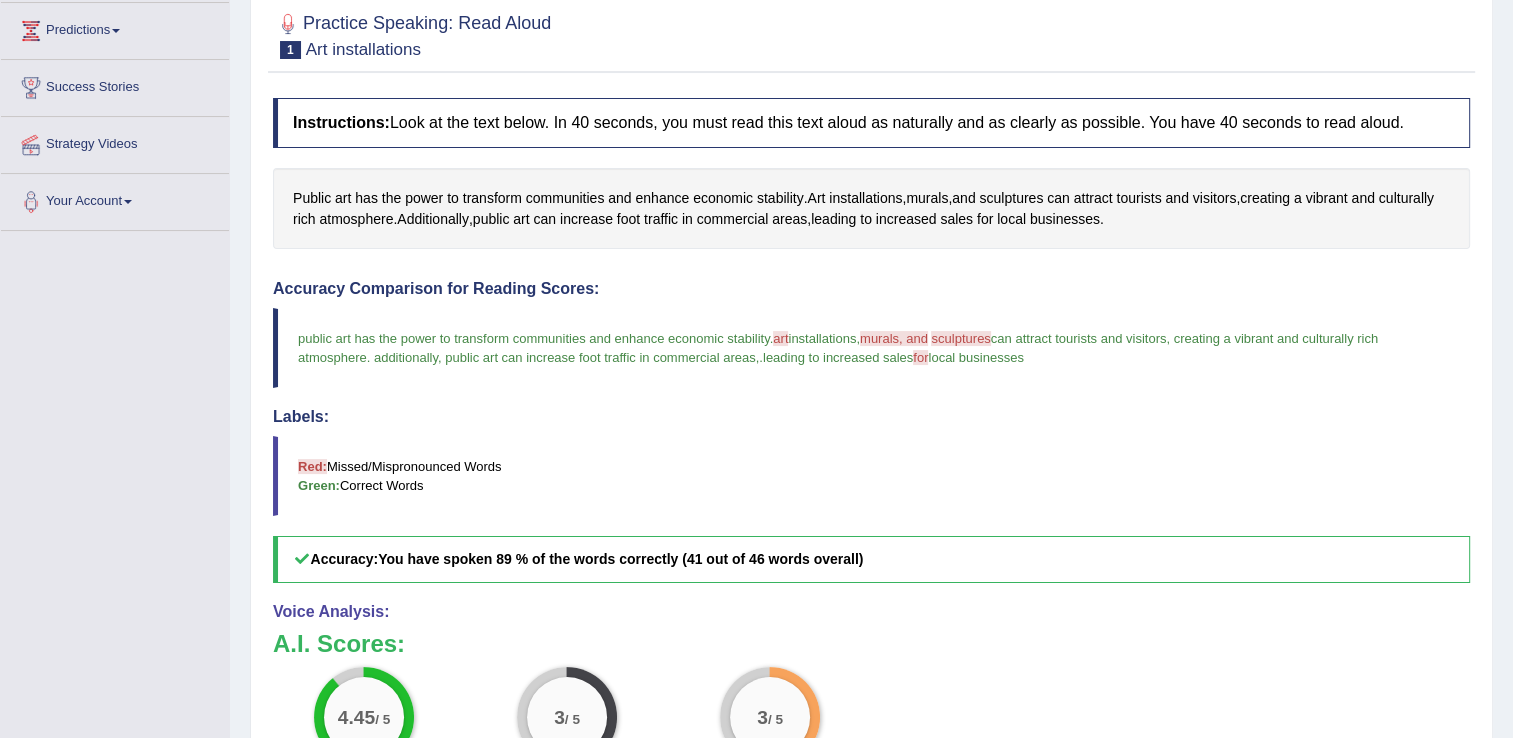 scroll, scrollTop: 360, scrollLeft: 0, axis: vertical 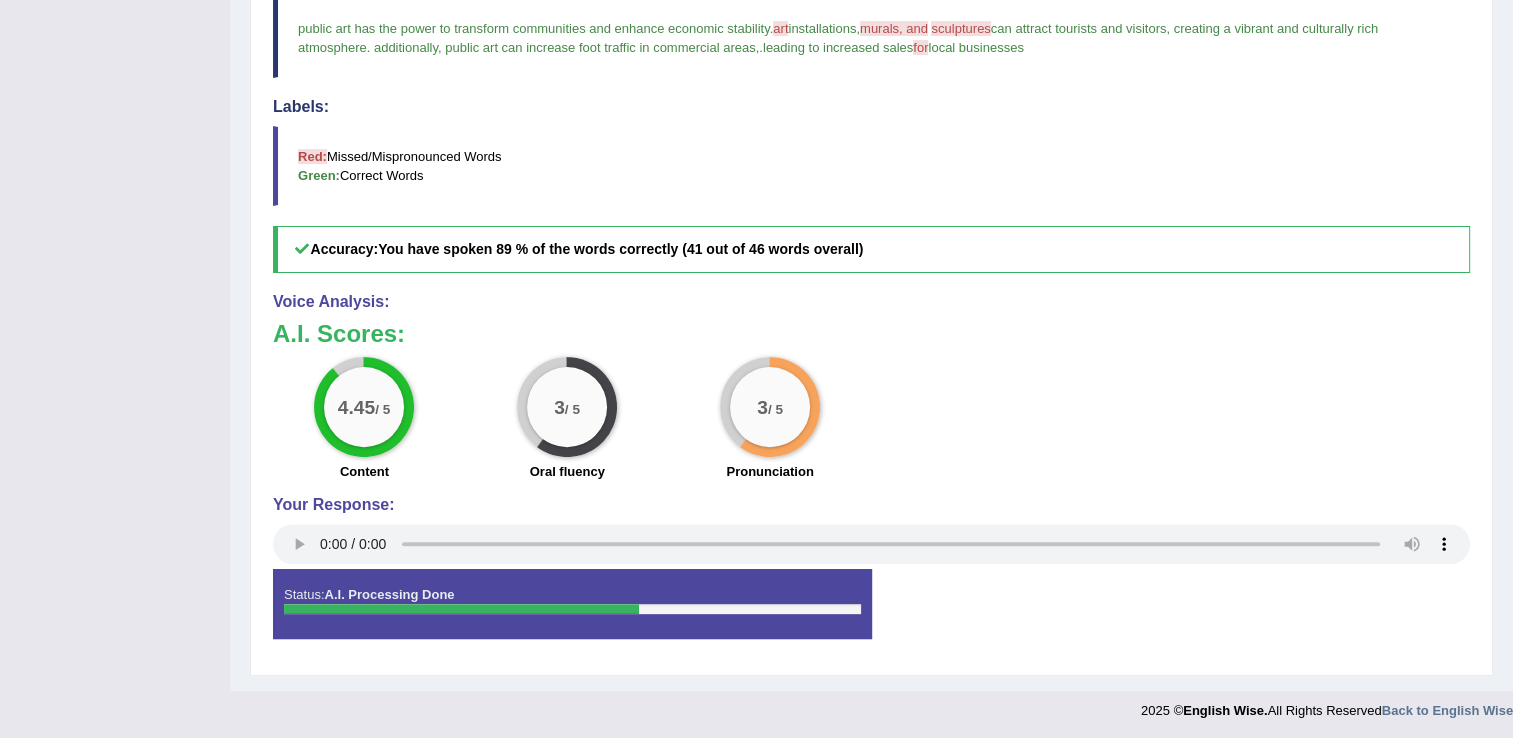 click on "Status:  A.I. Processing Done Start Answering Stop Recording" at bounding box center [871, 614] 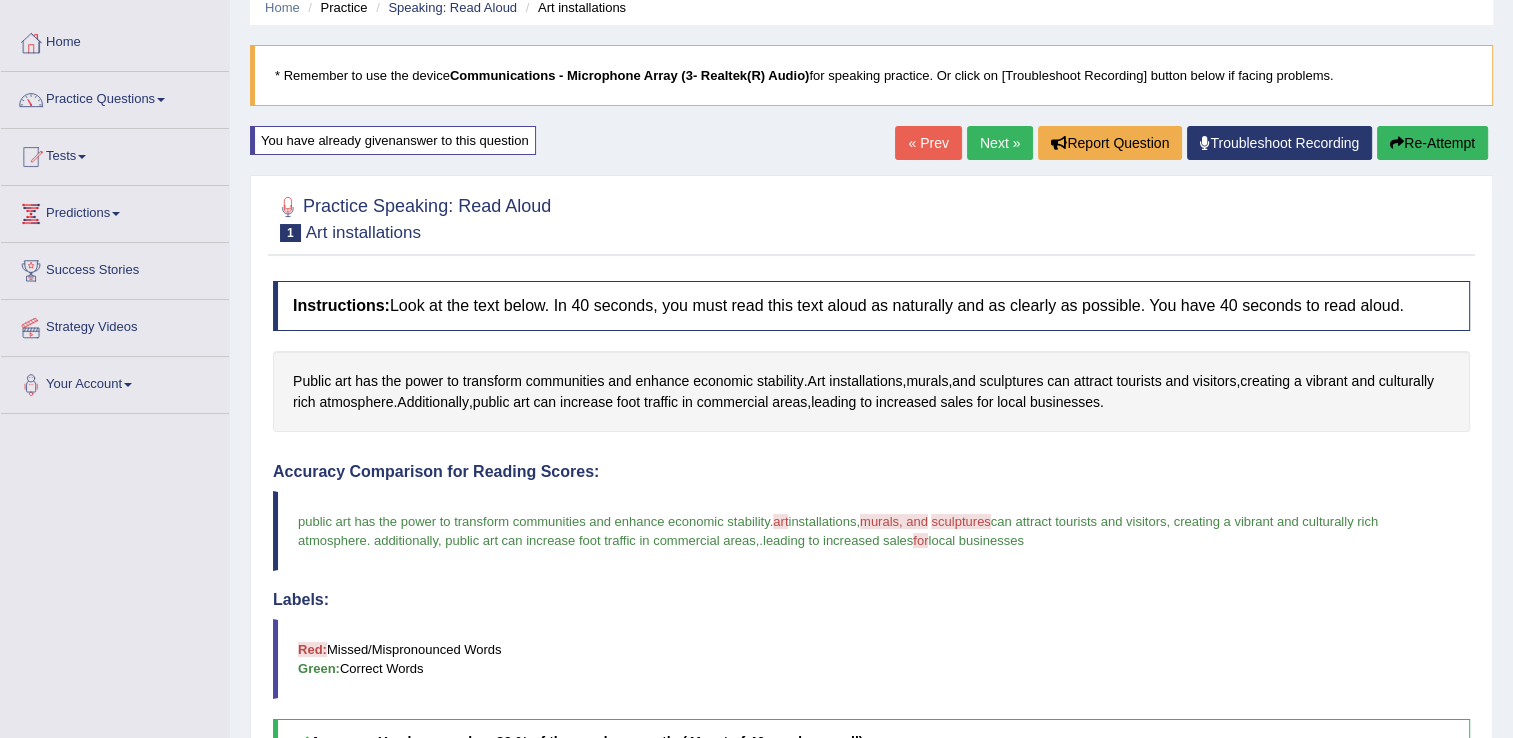 scroll, scrollTop: 0, scrollLeft: 0, axis: both 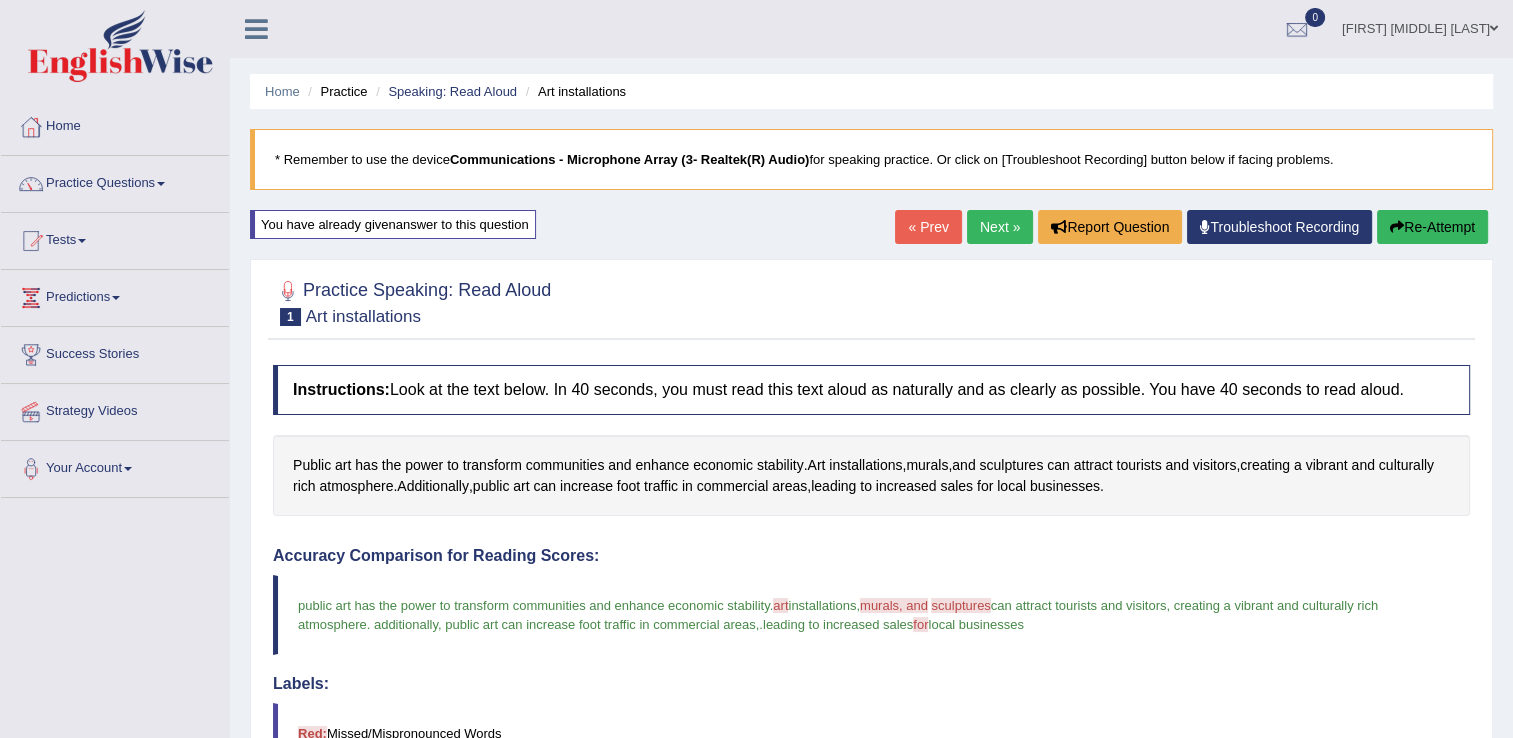 click on "Re-Attempt" at bounding box center [1432, 227] 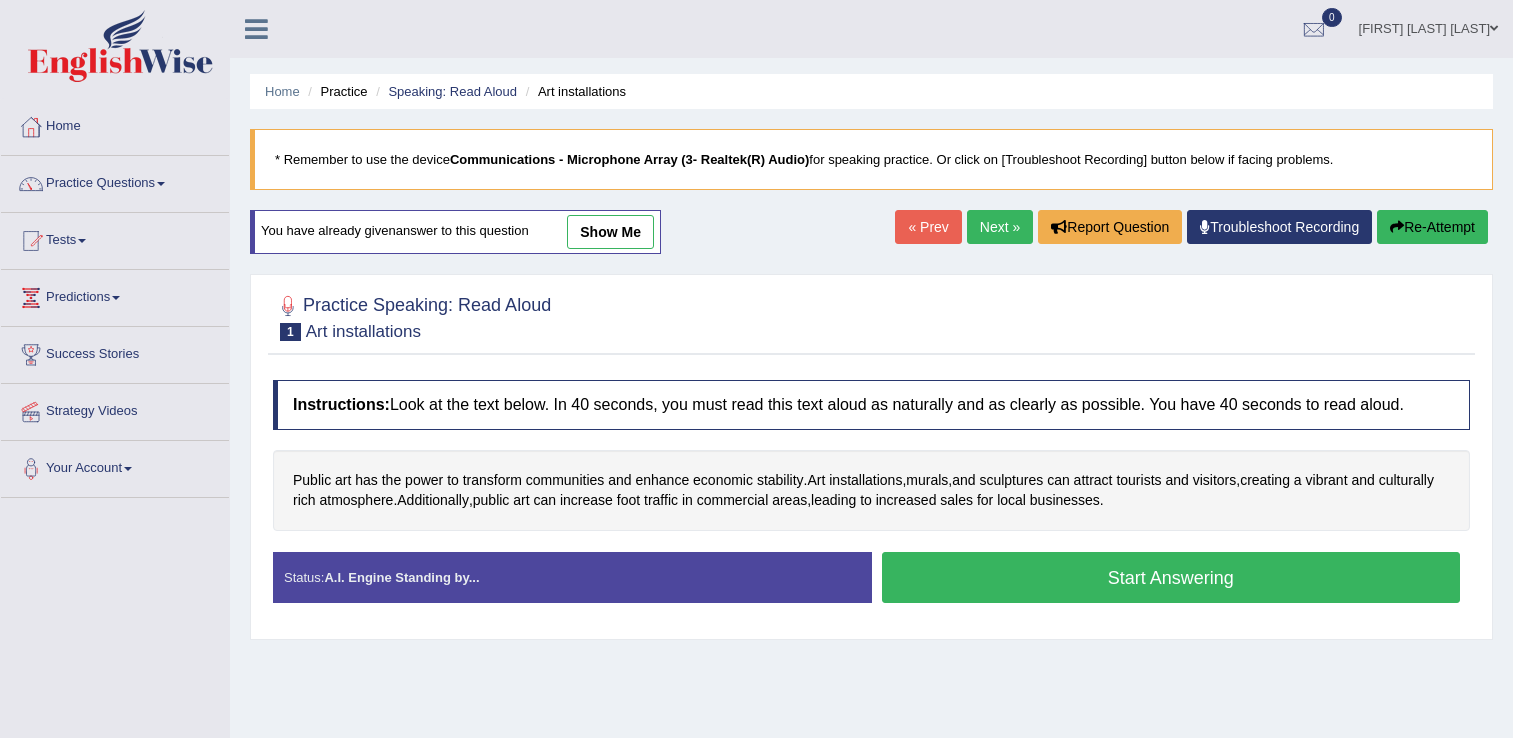 scroll, scrollTop: 0, scrollLeft: 0, axis: both 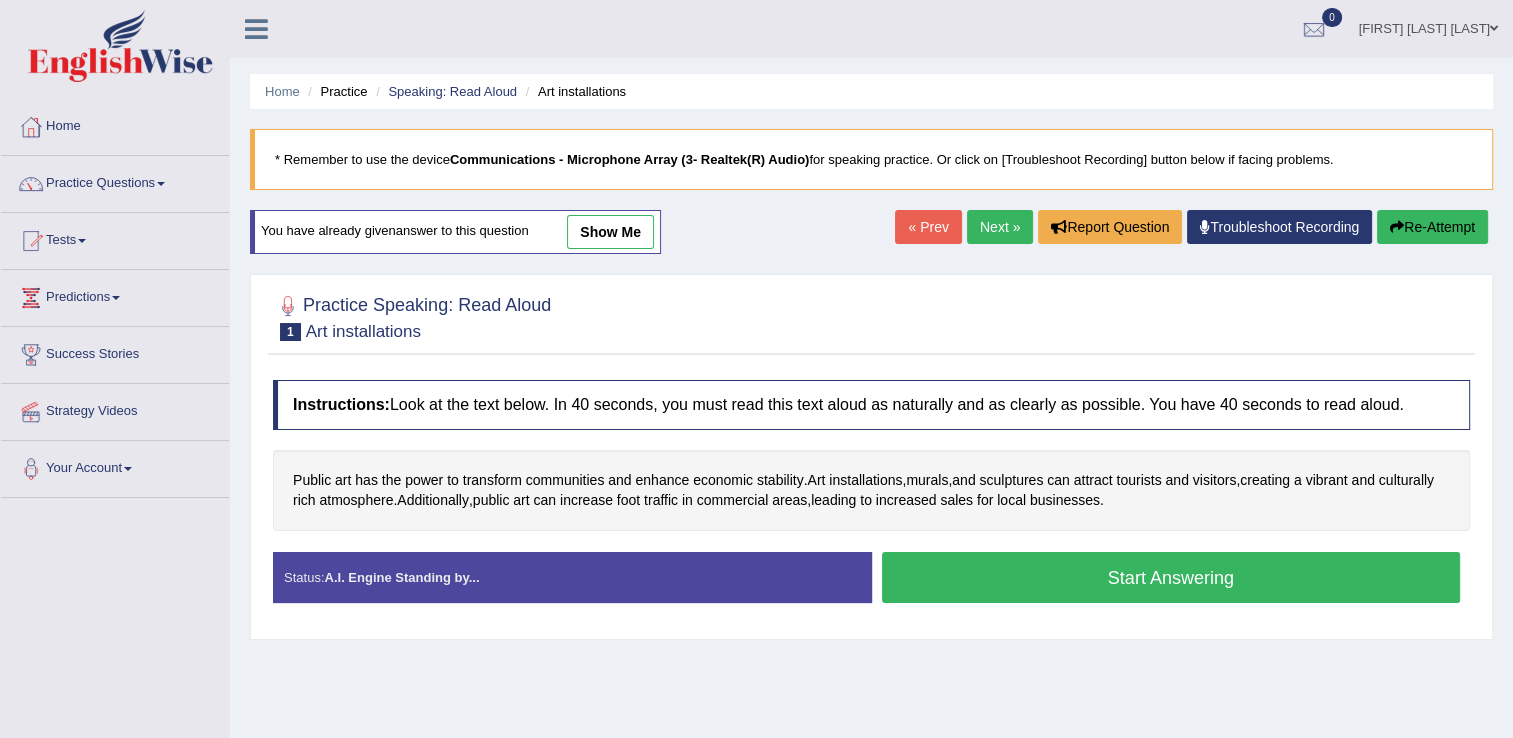 click on "Start Answering" at bounding box center (1171, 577) 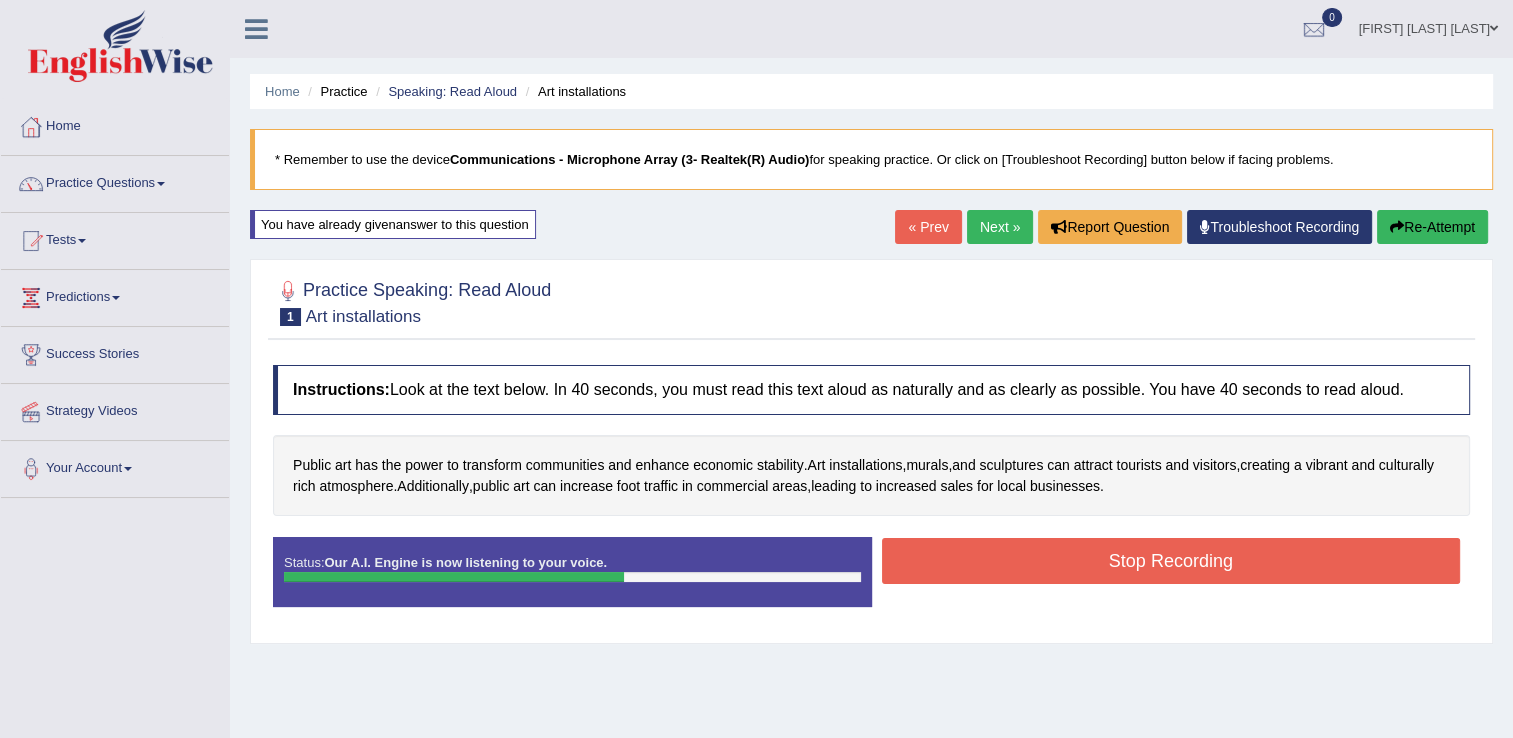 click on "Stop Recording" at bounding box center [1171, 561] 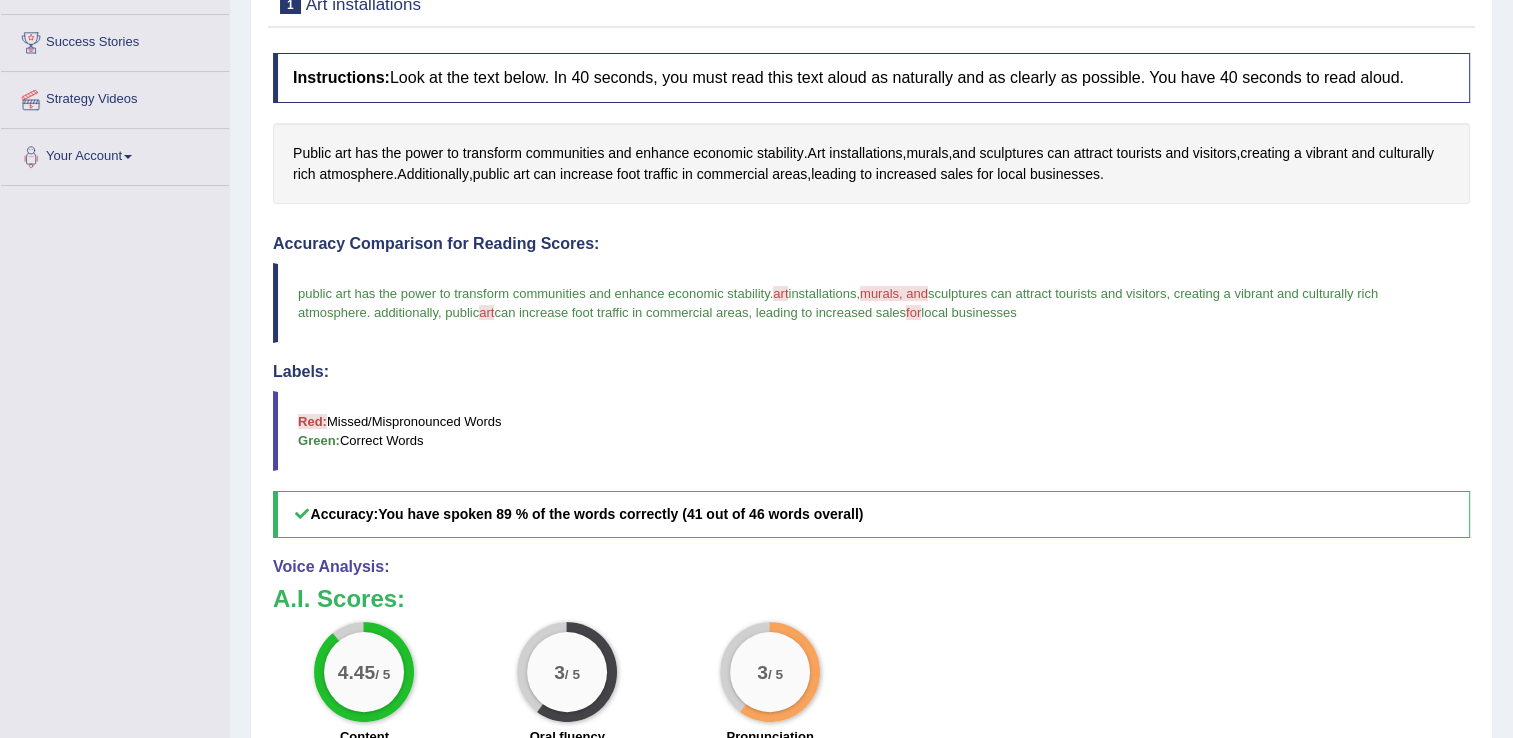 scroll, scrollTop: 320, scrollLeft: 0, axis: vertical 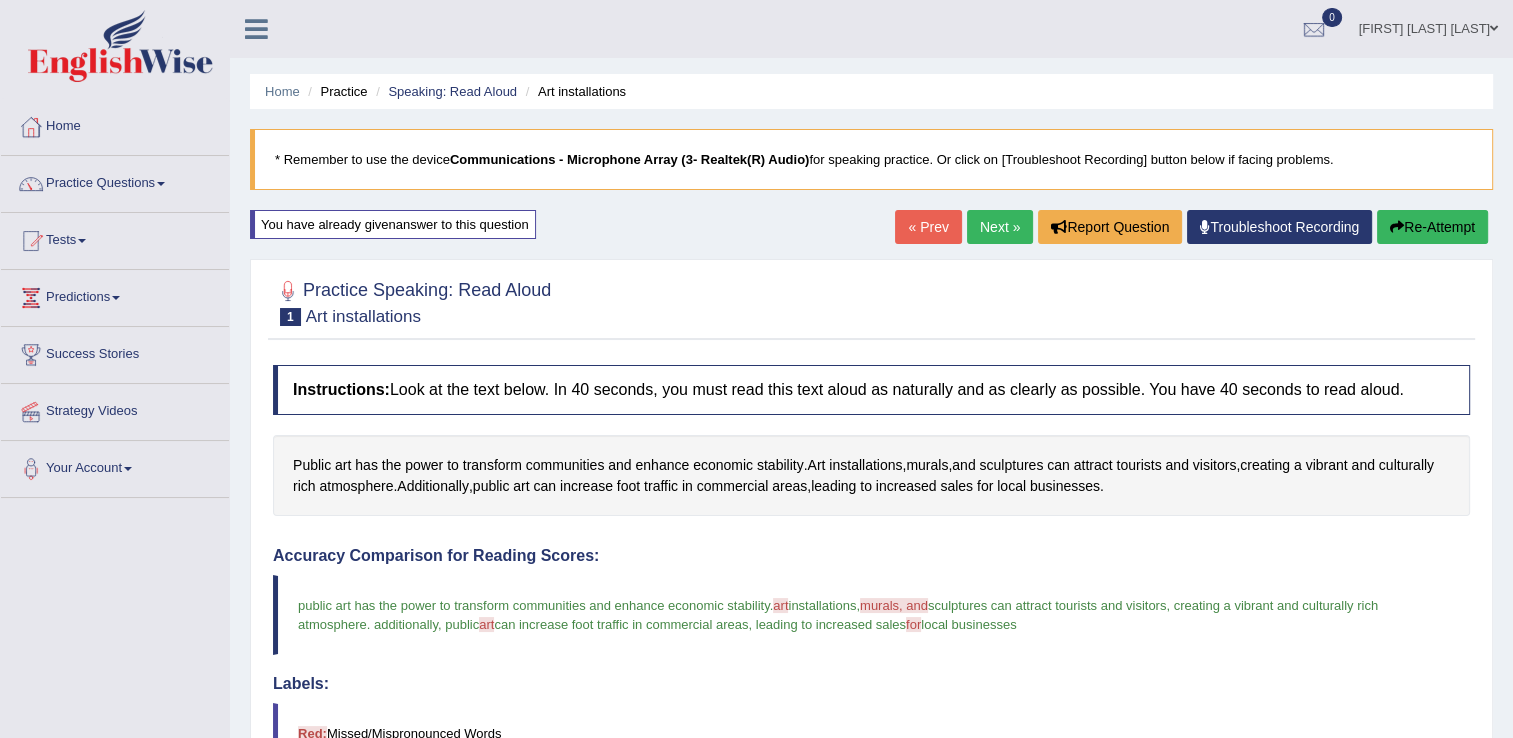 click on "Next »" at bounding box center [1000, 227] 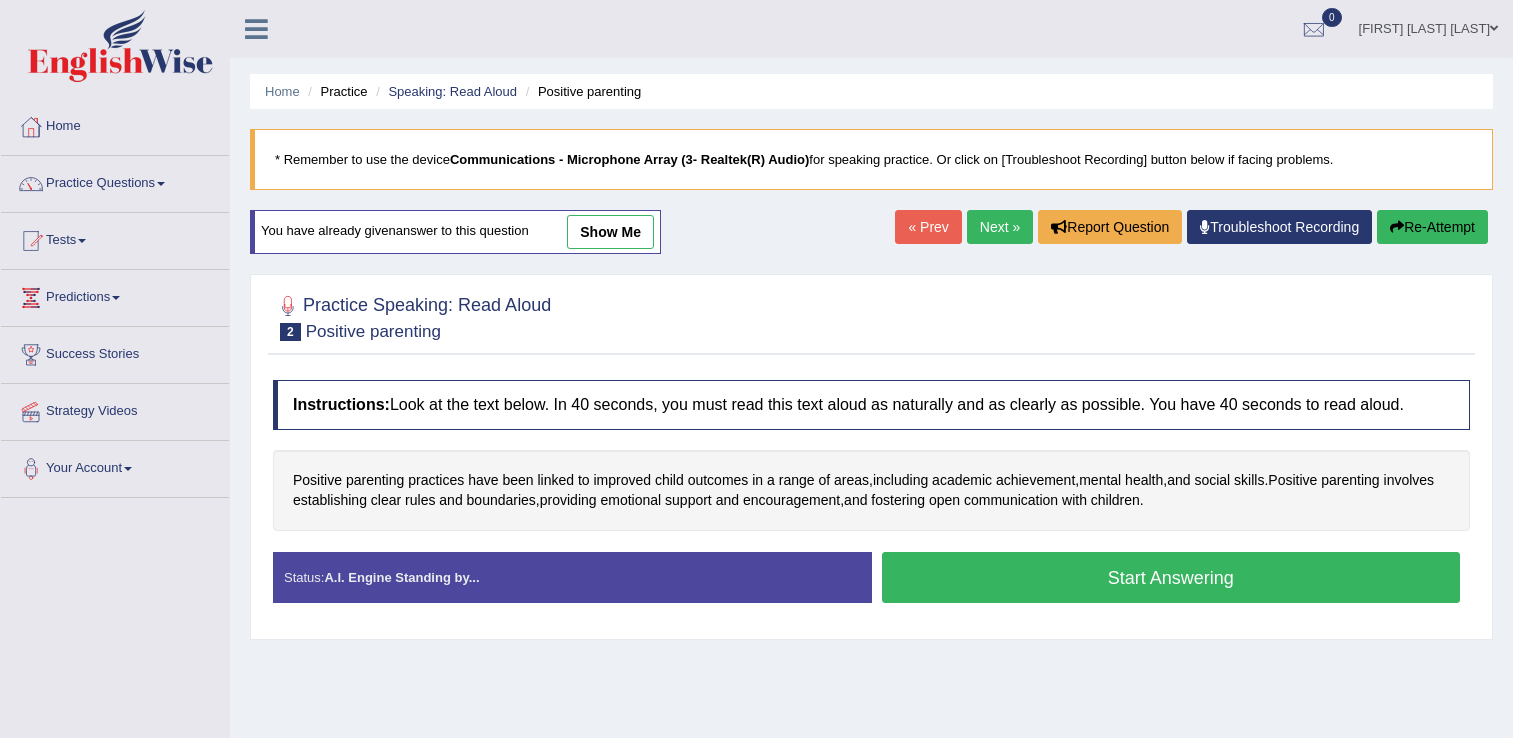 scroll, scrollTop: 0, scrollLeft: 0, axis: both 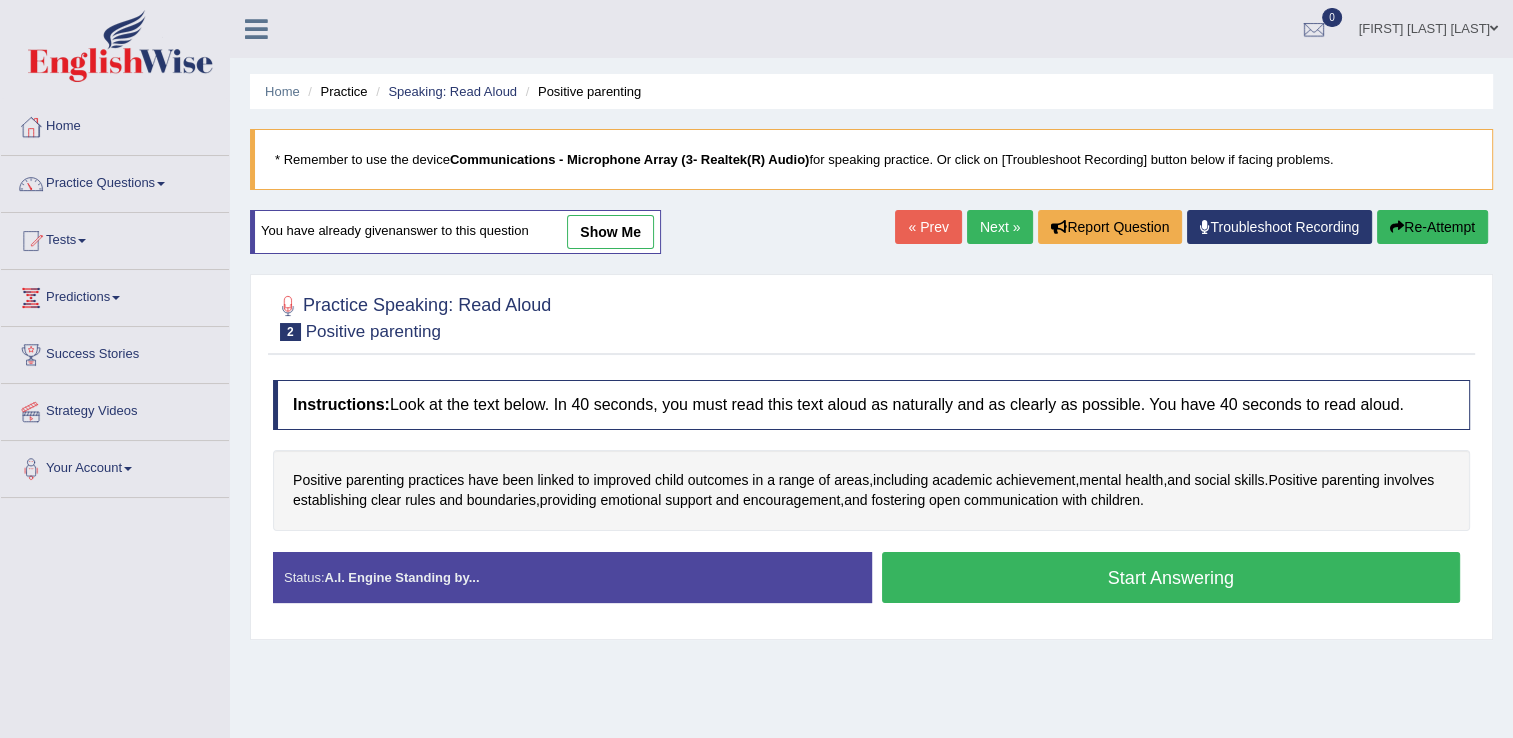 click on "Start Answering" at bounding box center [1171, 577] 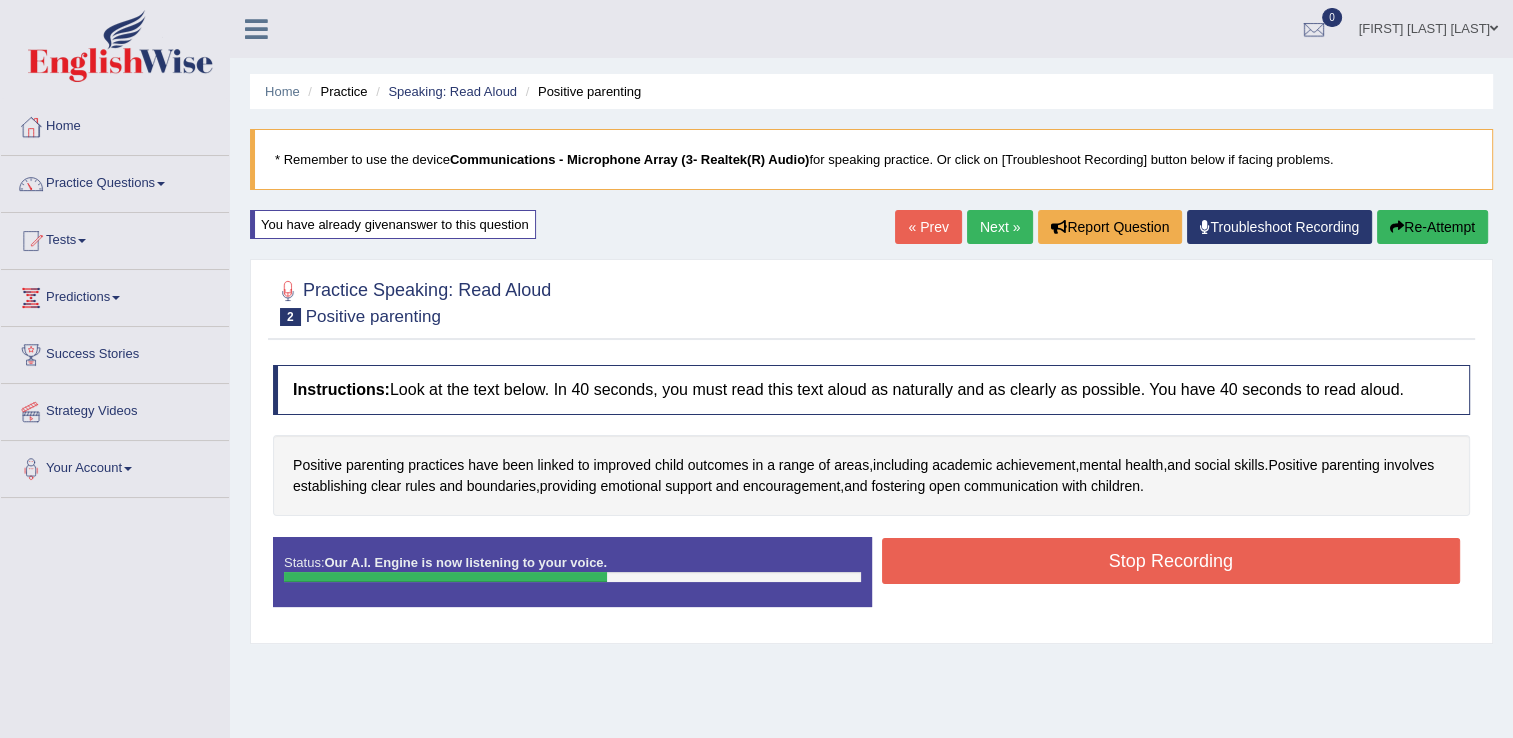 click on "Stop Recording" at bounding box center (1171, 561) 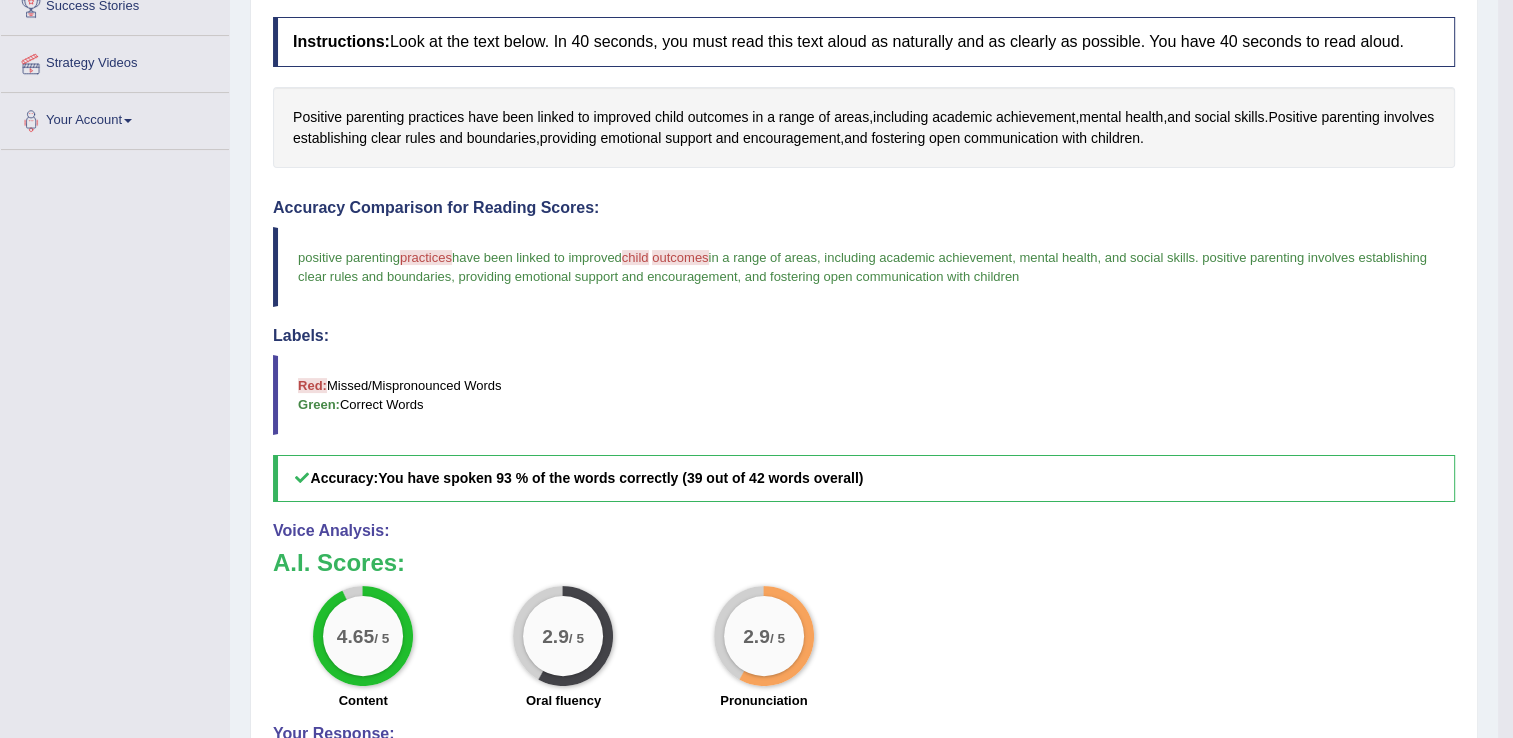 scroll, scrollTop: 360, scrollLeft: 0, axis: vertical 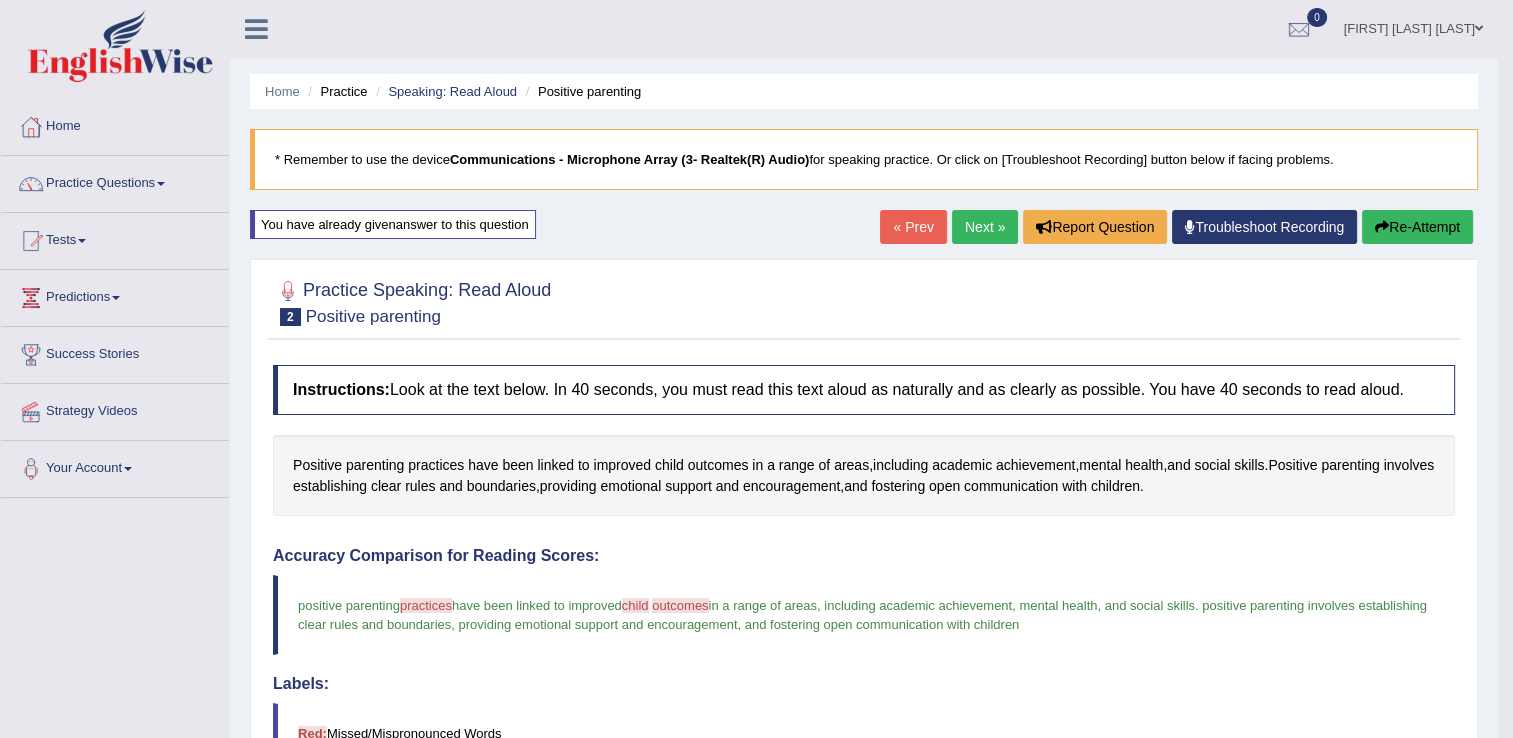 click on "Re-Attempt" at bounding box center [1417, 227] 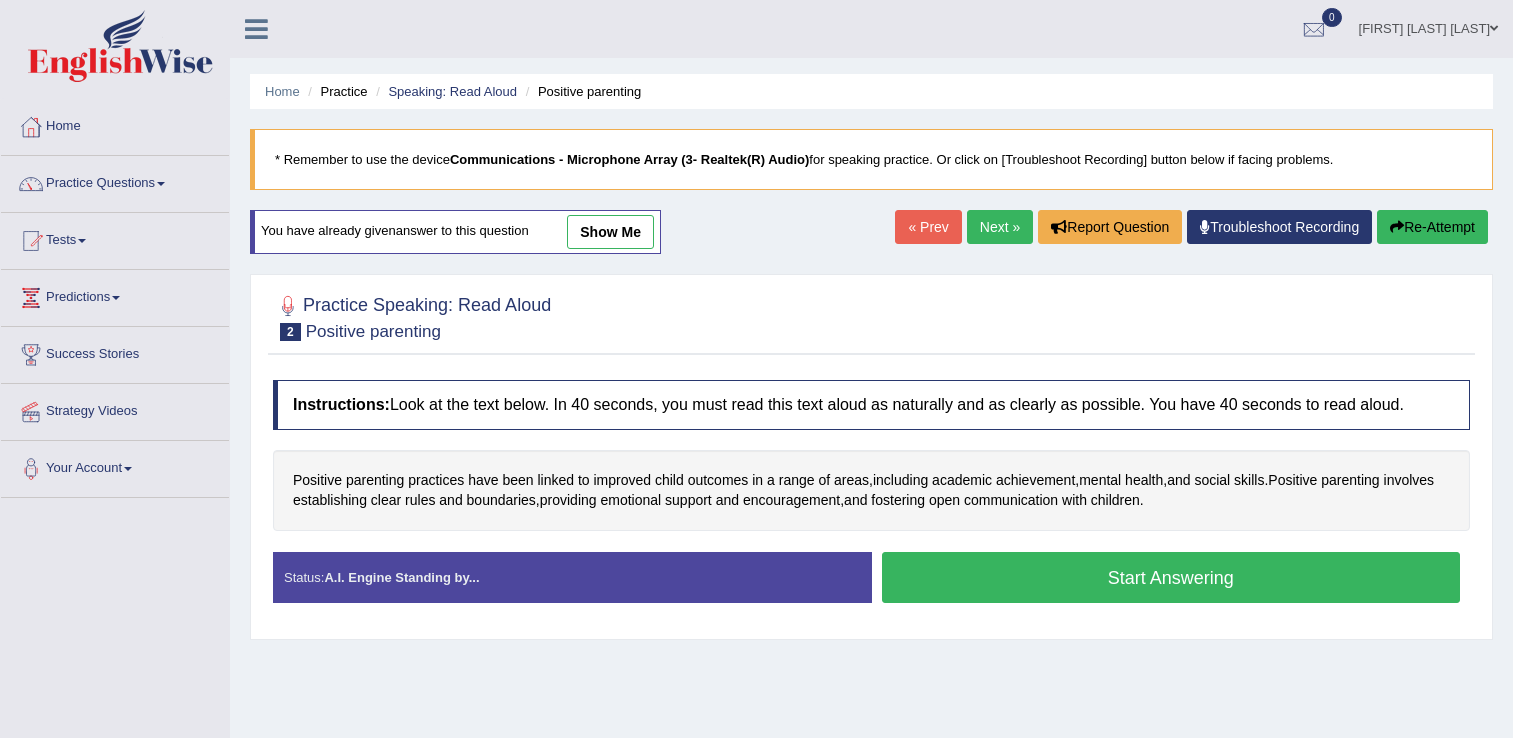 scroll, scrollTop: 0, scrollLeft: 0, axis: both 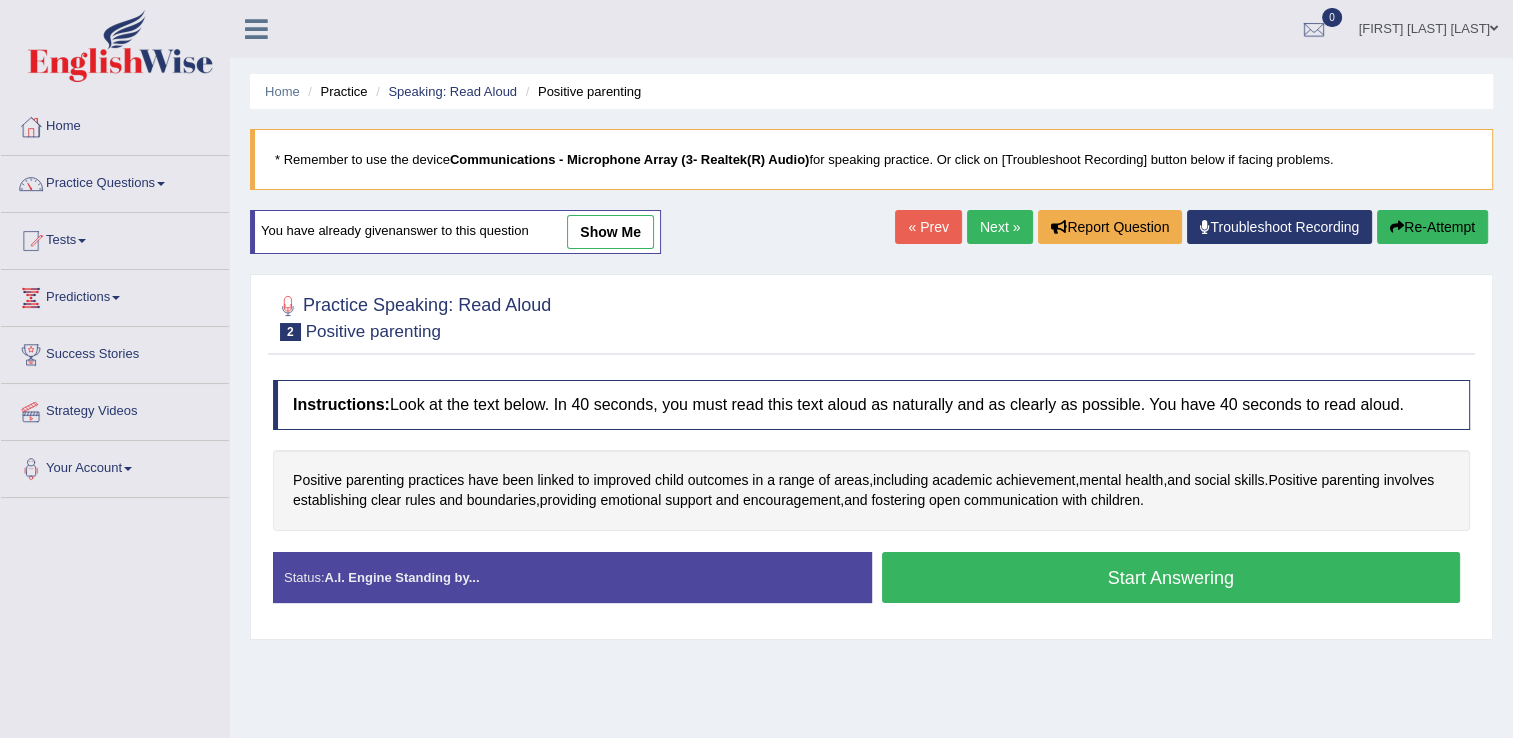 click on "Start Answering" at bounding box center [1171, 577] 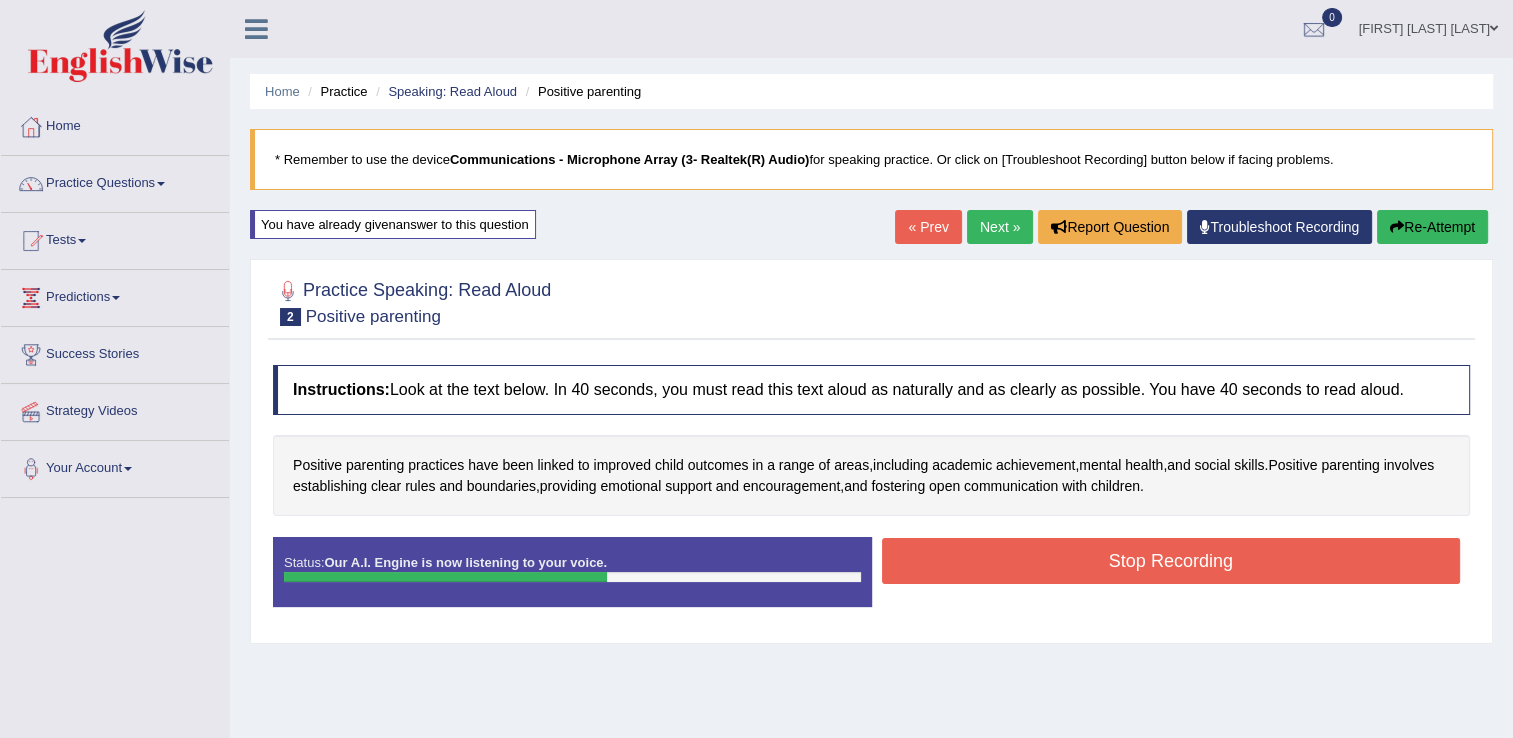 click on "Stop Recording" at bounding box center (1171, 561) 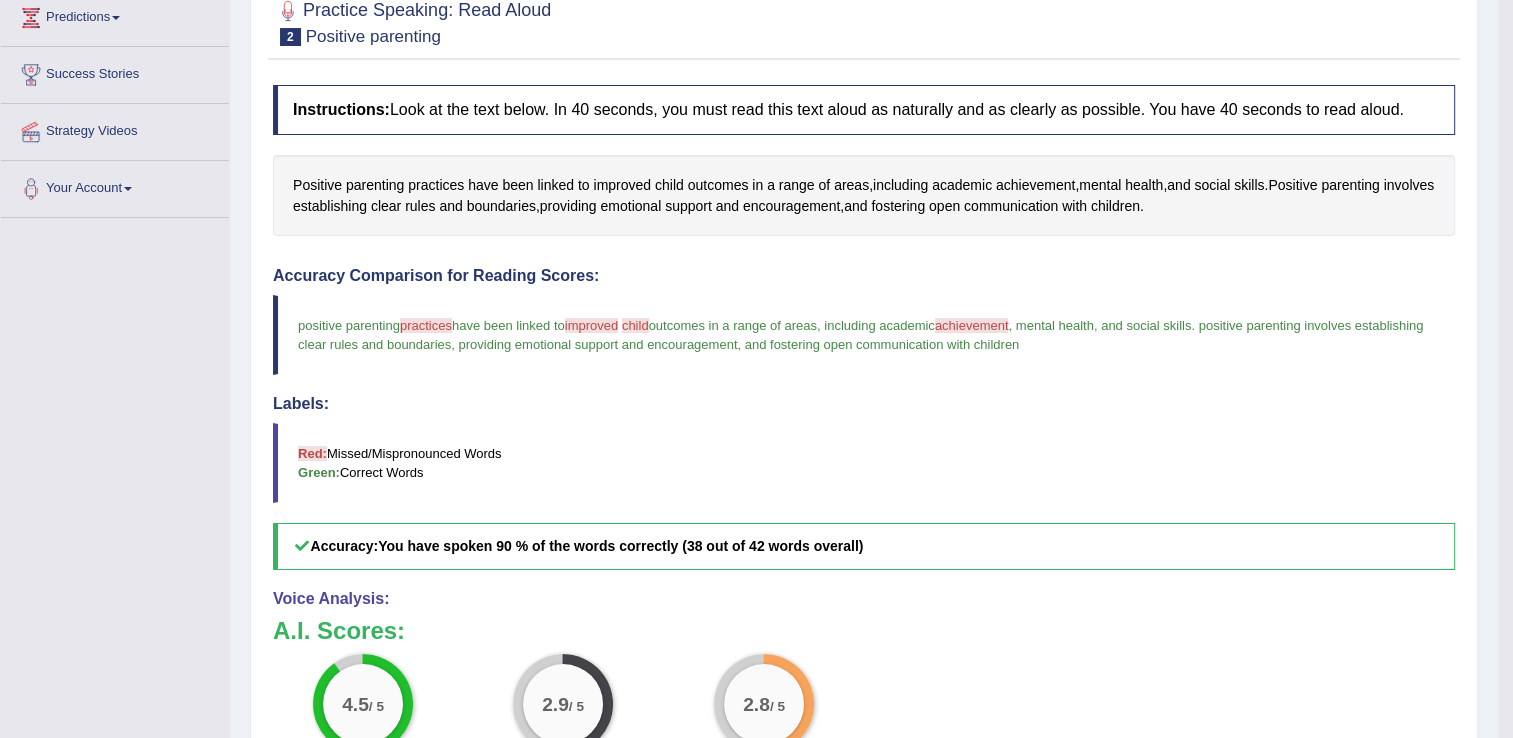 scroll, scrollTop: 360, scrollLeft: 0, axis: vertical 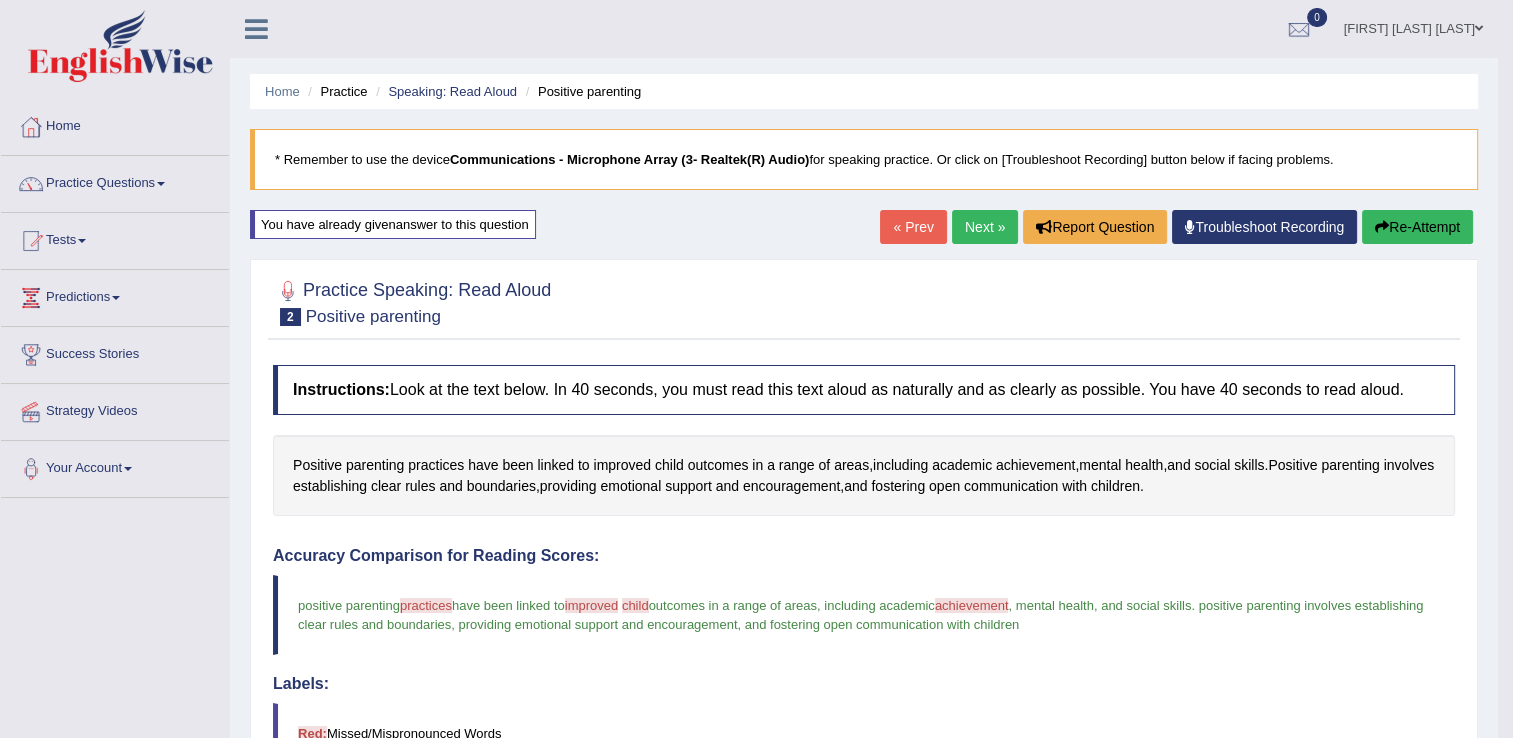 click on "Next »" at bounding box center (985, 227) 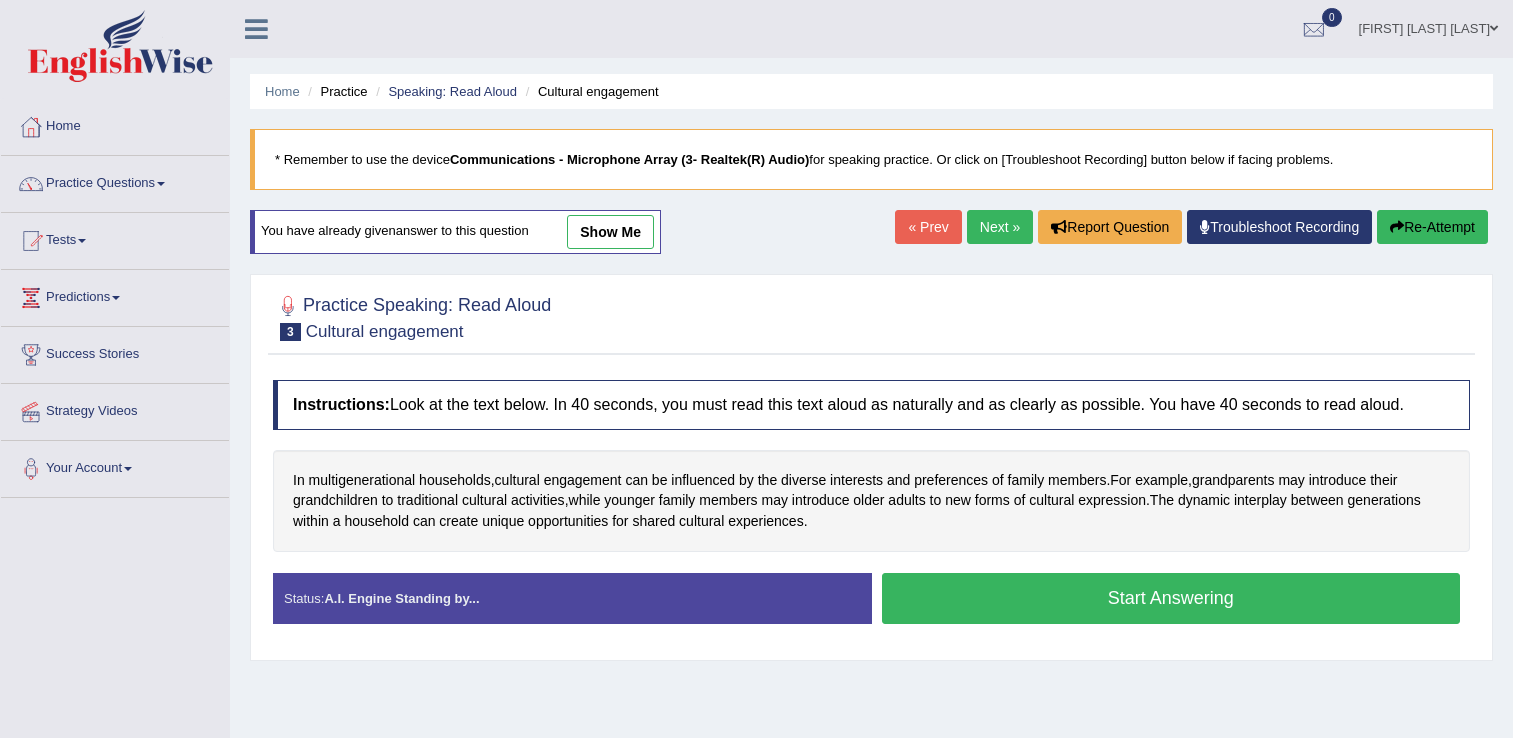 scroll, scrollTop: 0, scrollLeft: 0, axis: both 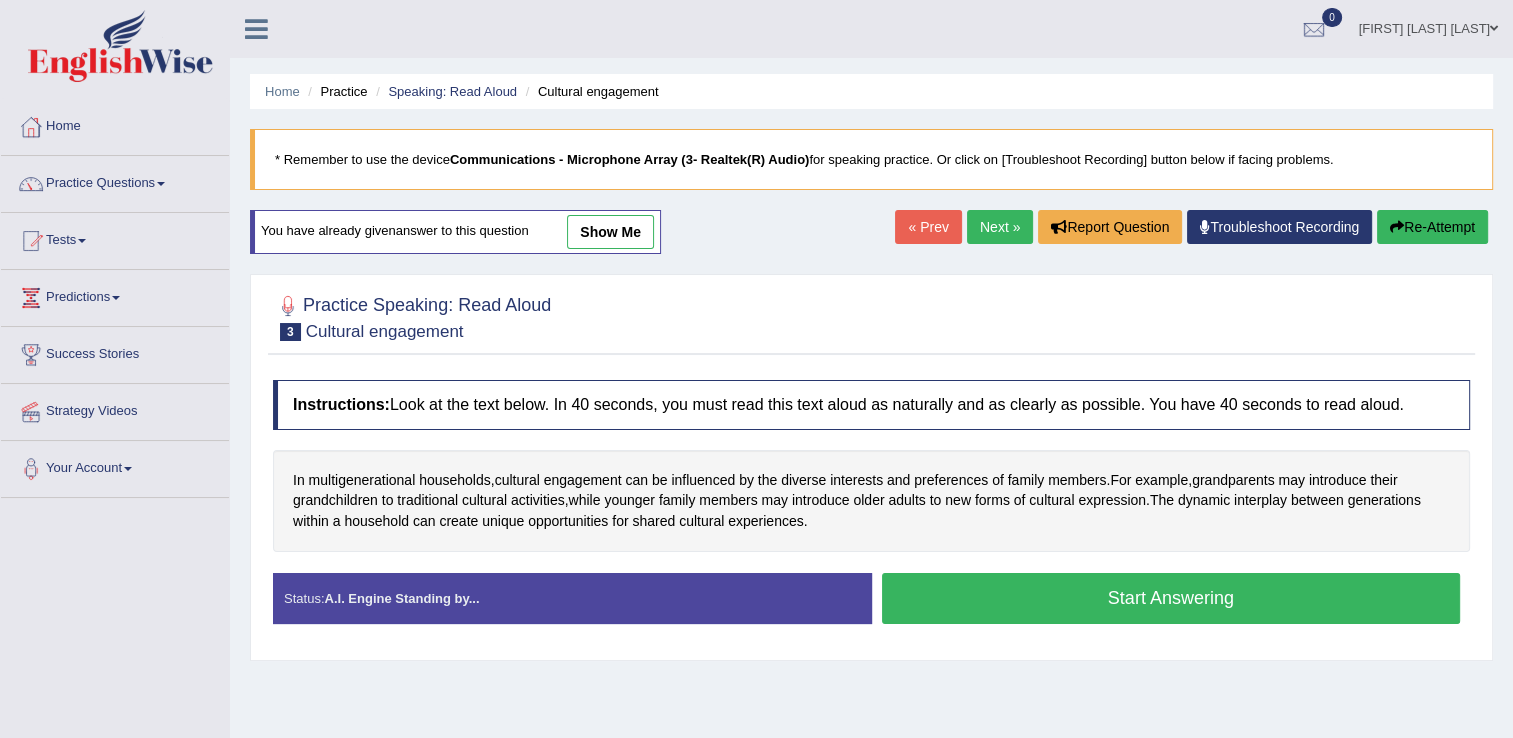click on "Start Answering" at bounding box center [1171, 598] 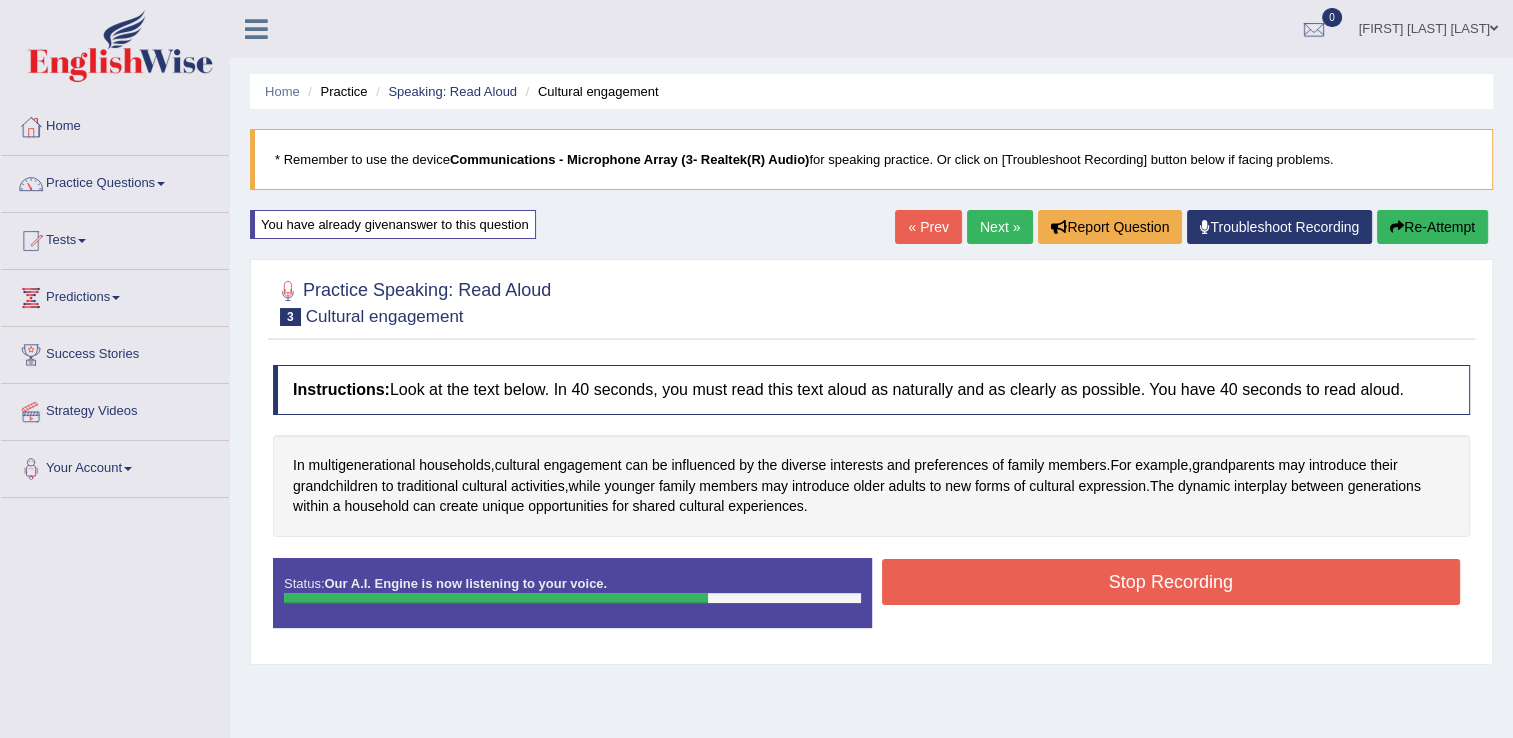 click on "Re-Attempt" at bounding box center (1432, 227) 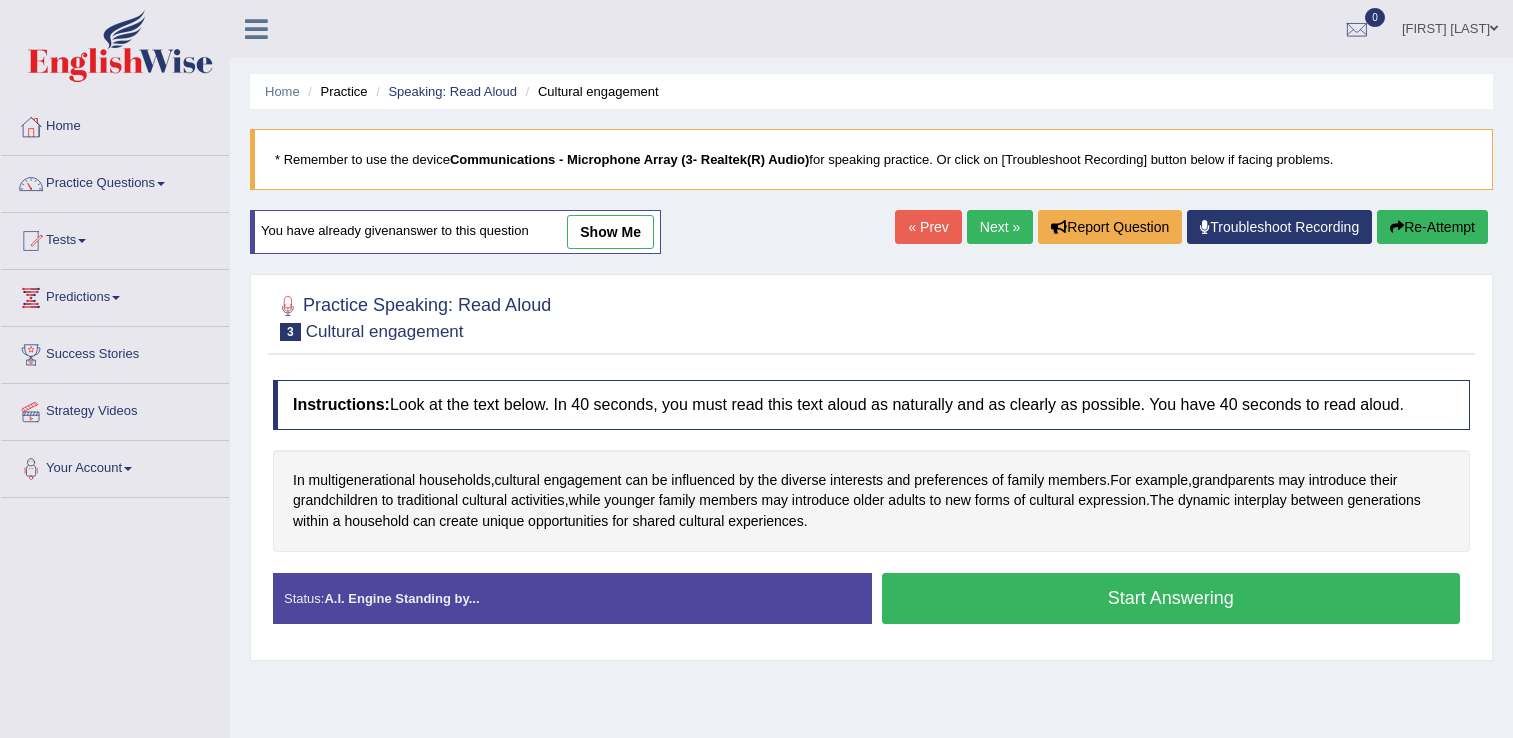 scroll, scrollTop: 0, scrollLeft: 0, axis: both 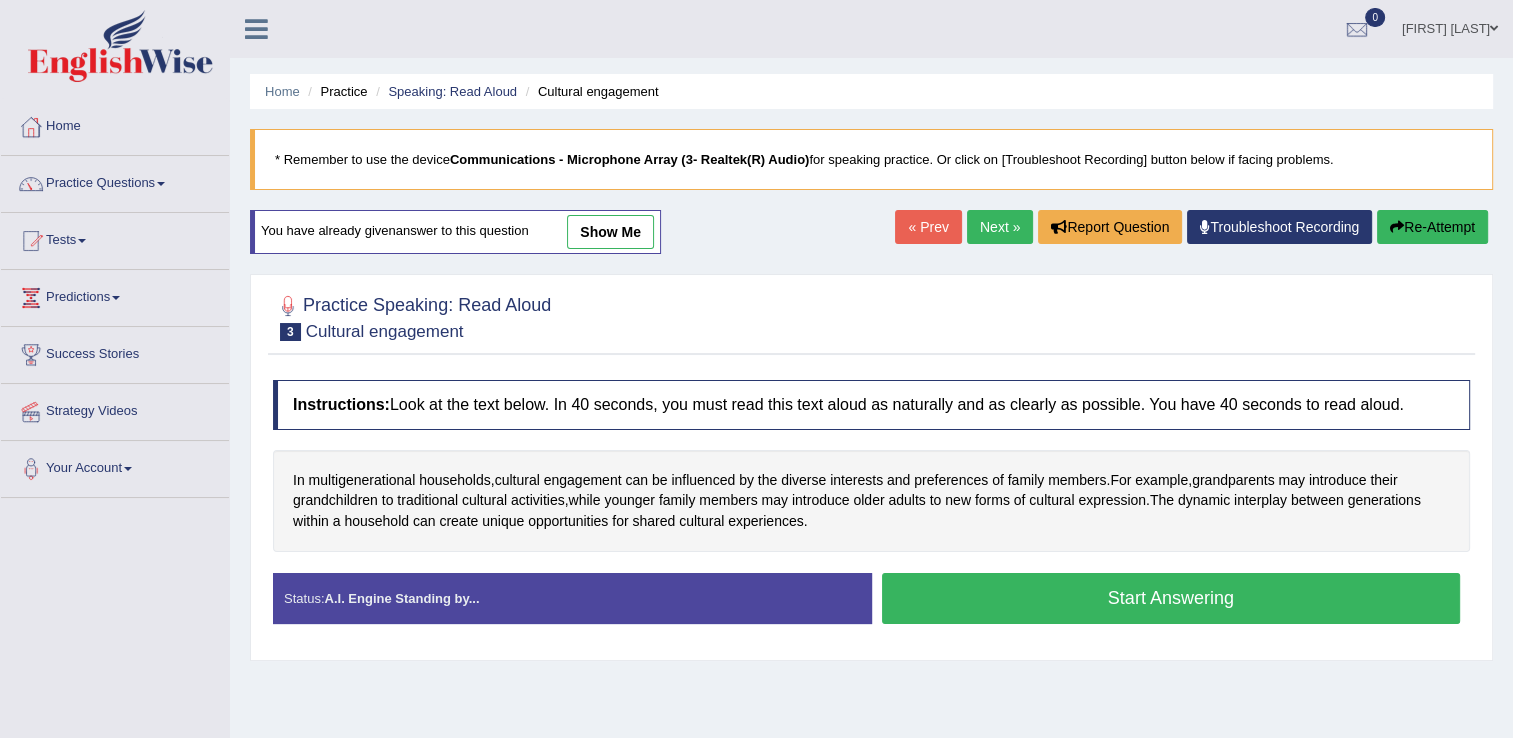 click on "Start Answering" at bounding box center (1171, 598) 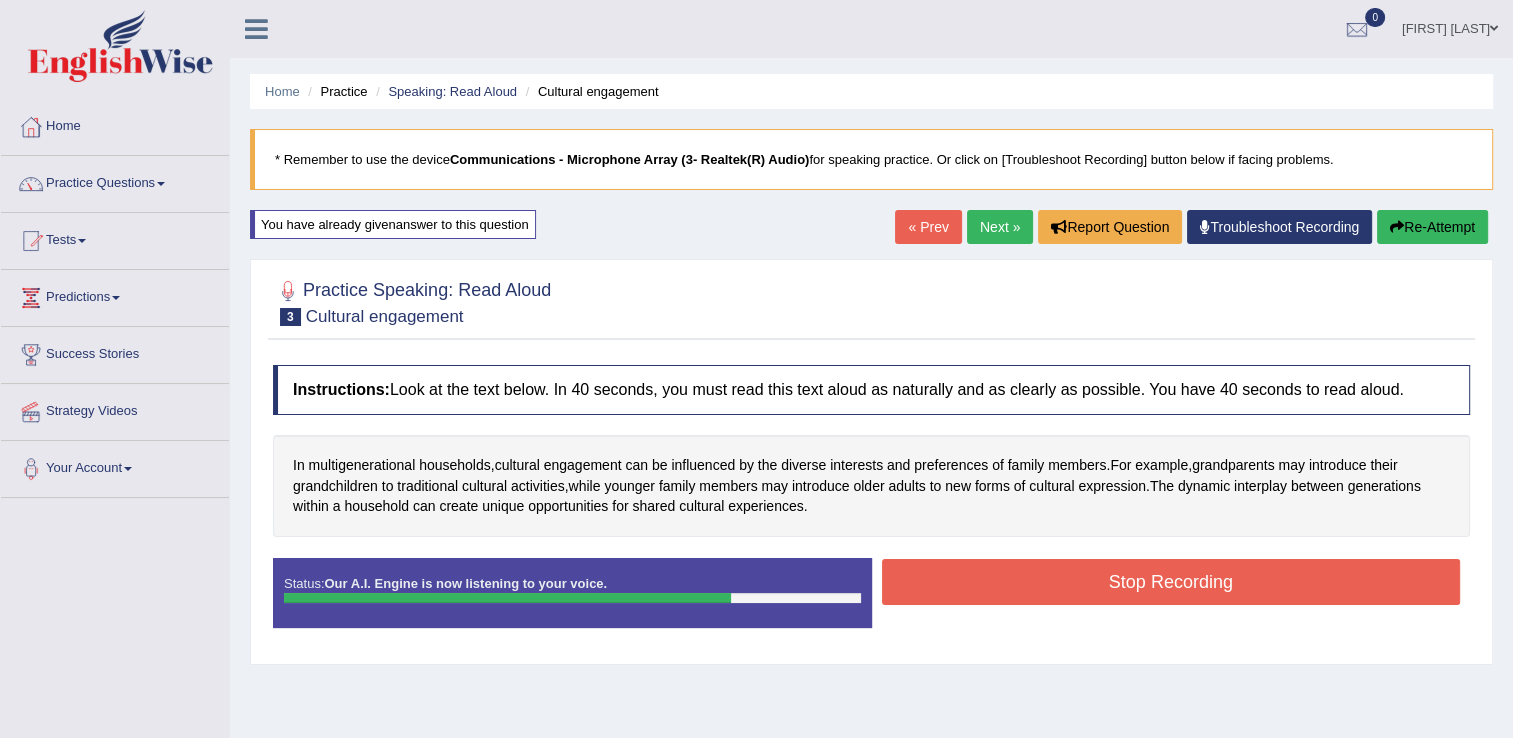 click on "Stop Recording" at bounding box center [1171, 582] 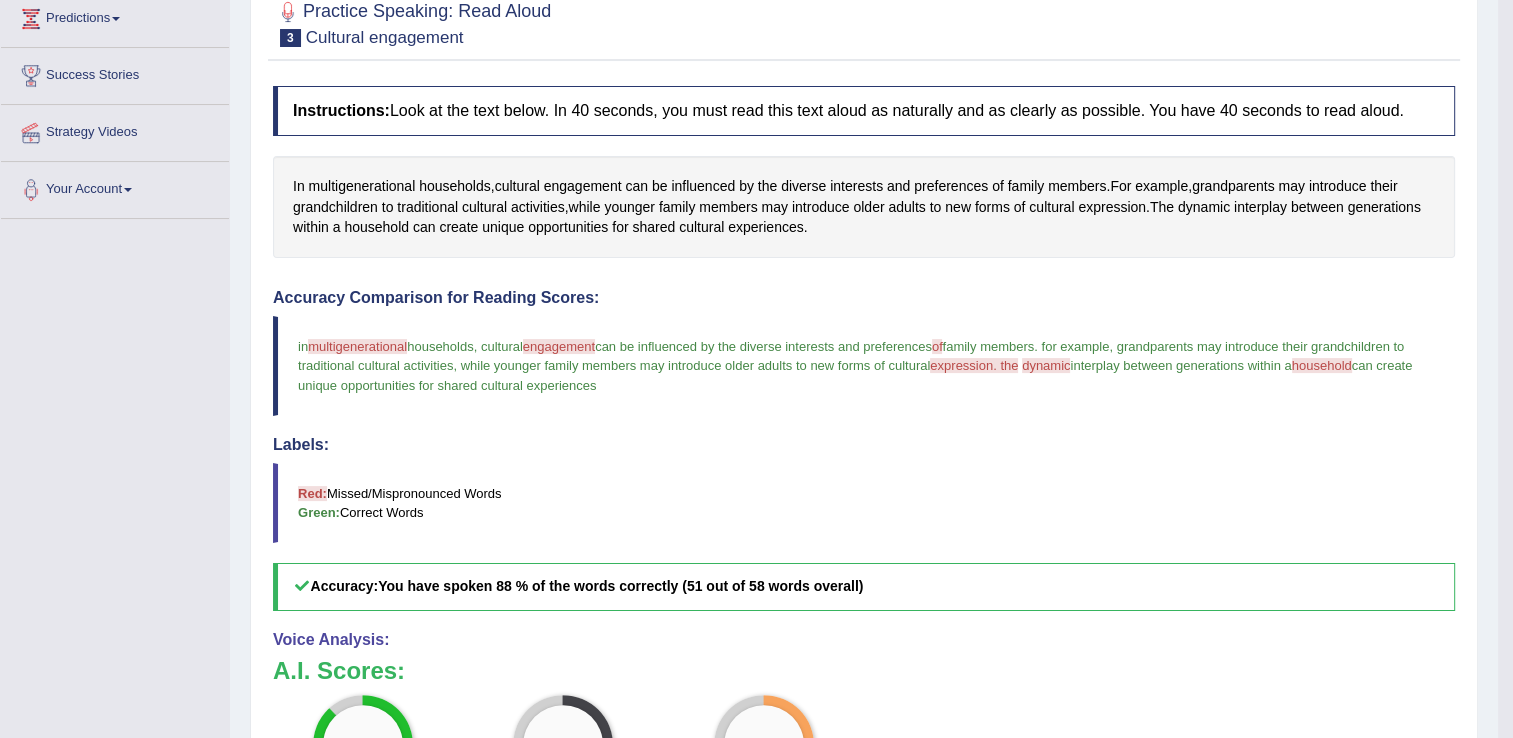 scroll, scrollTop: 280, scrollLeft: 0, axis: vertical 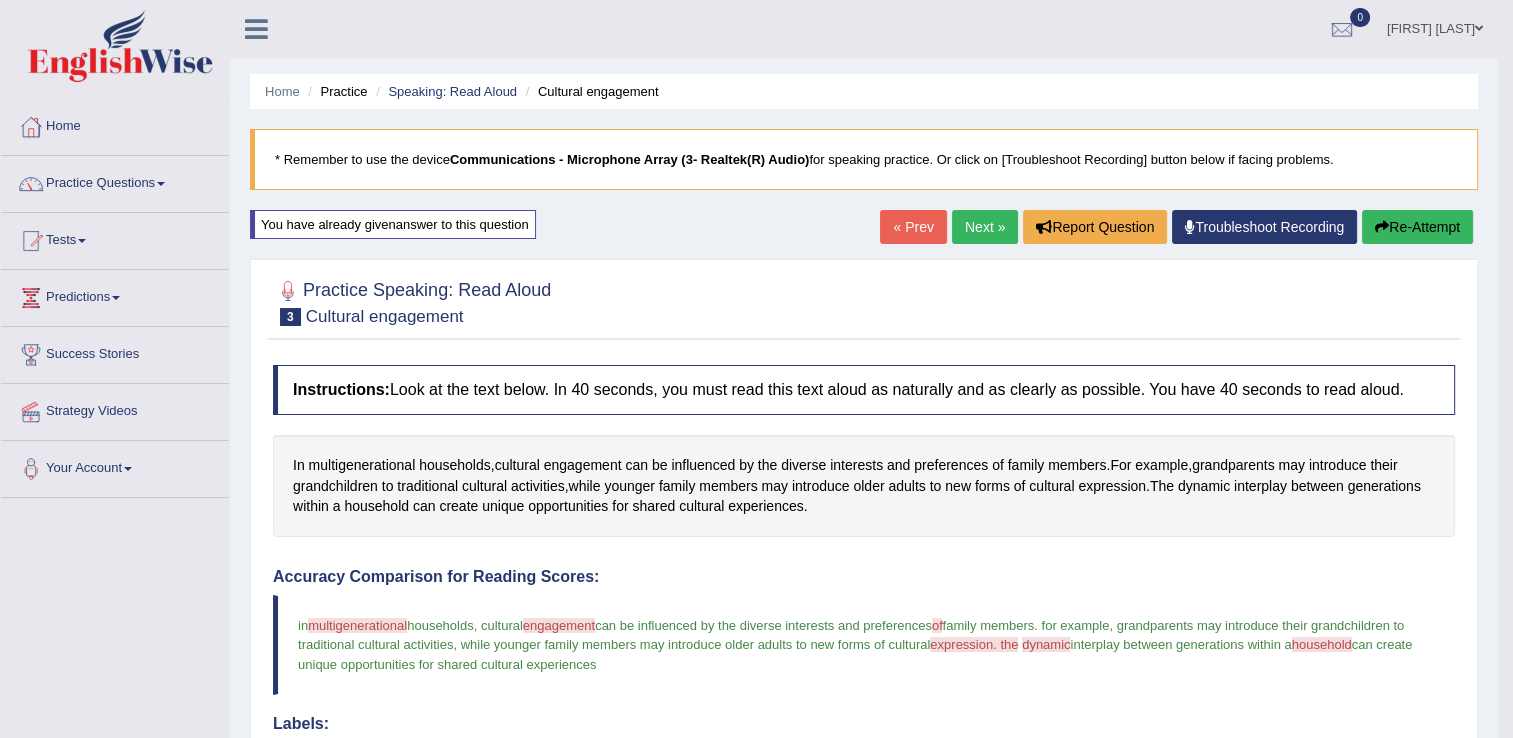 click on "Next »" at bounding box center (985, 227) 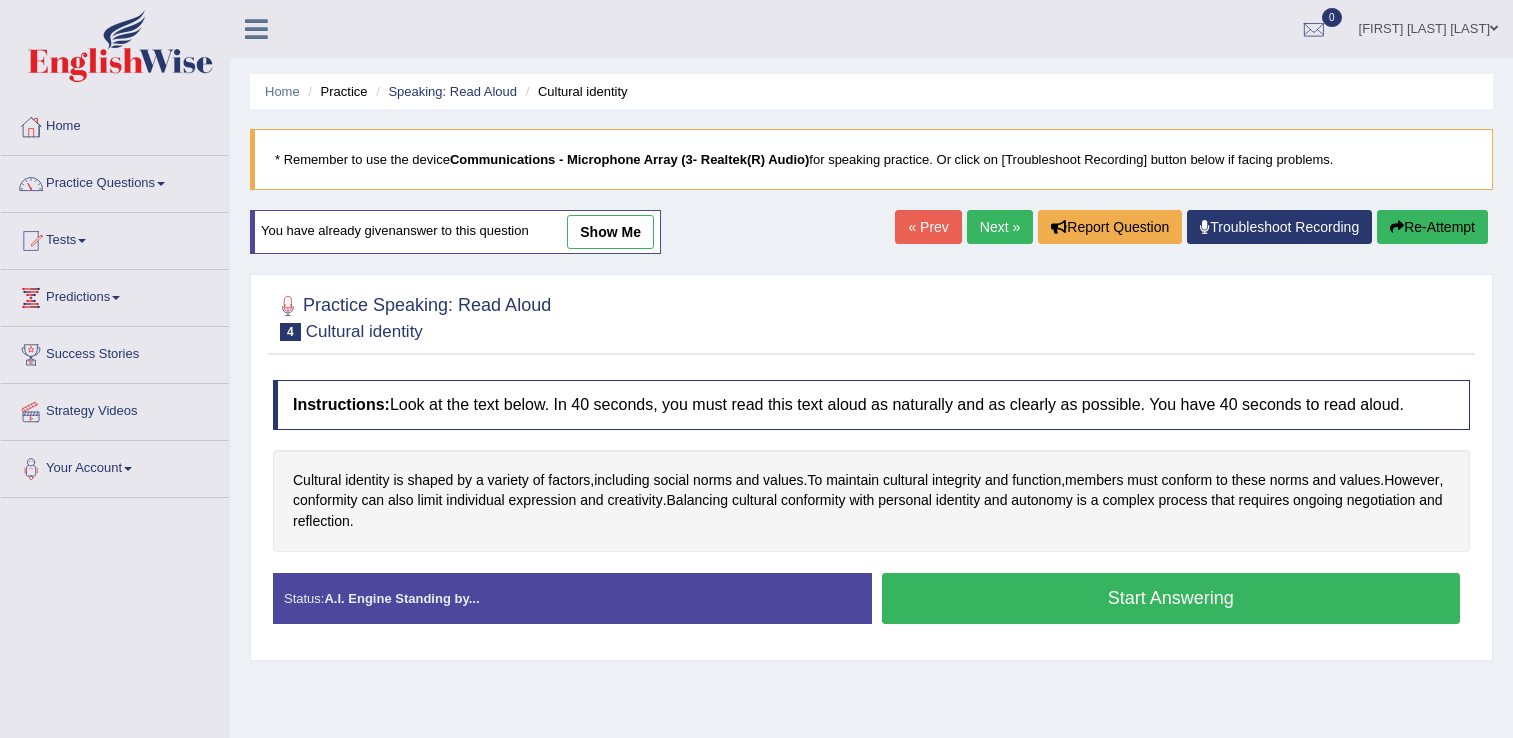 scroll, scrollTop: 0, scrollLeft: 0, axis: both 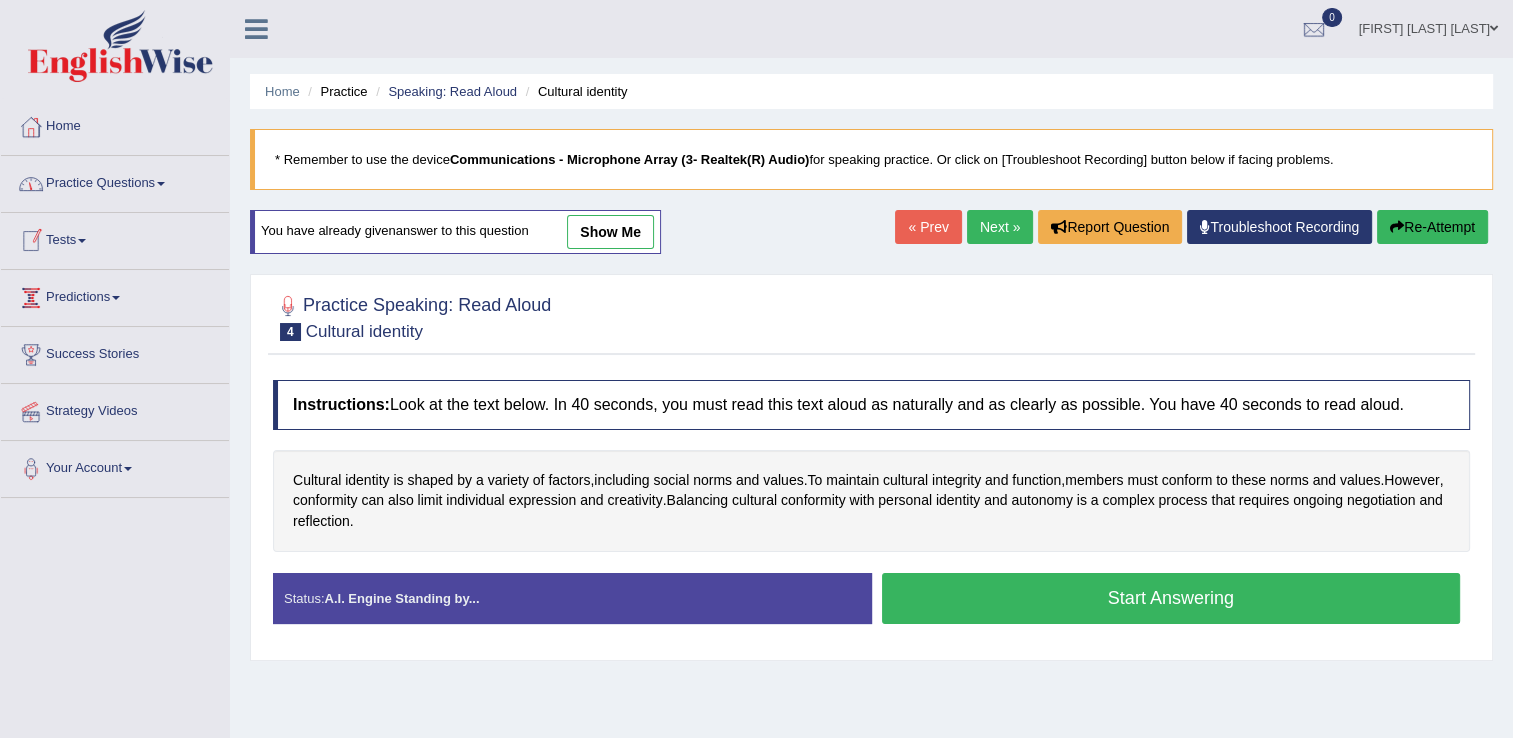 click on "Predictions" at bounding box center (115, 295) 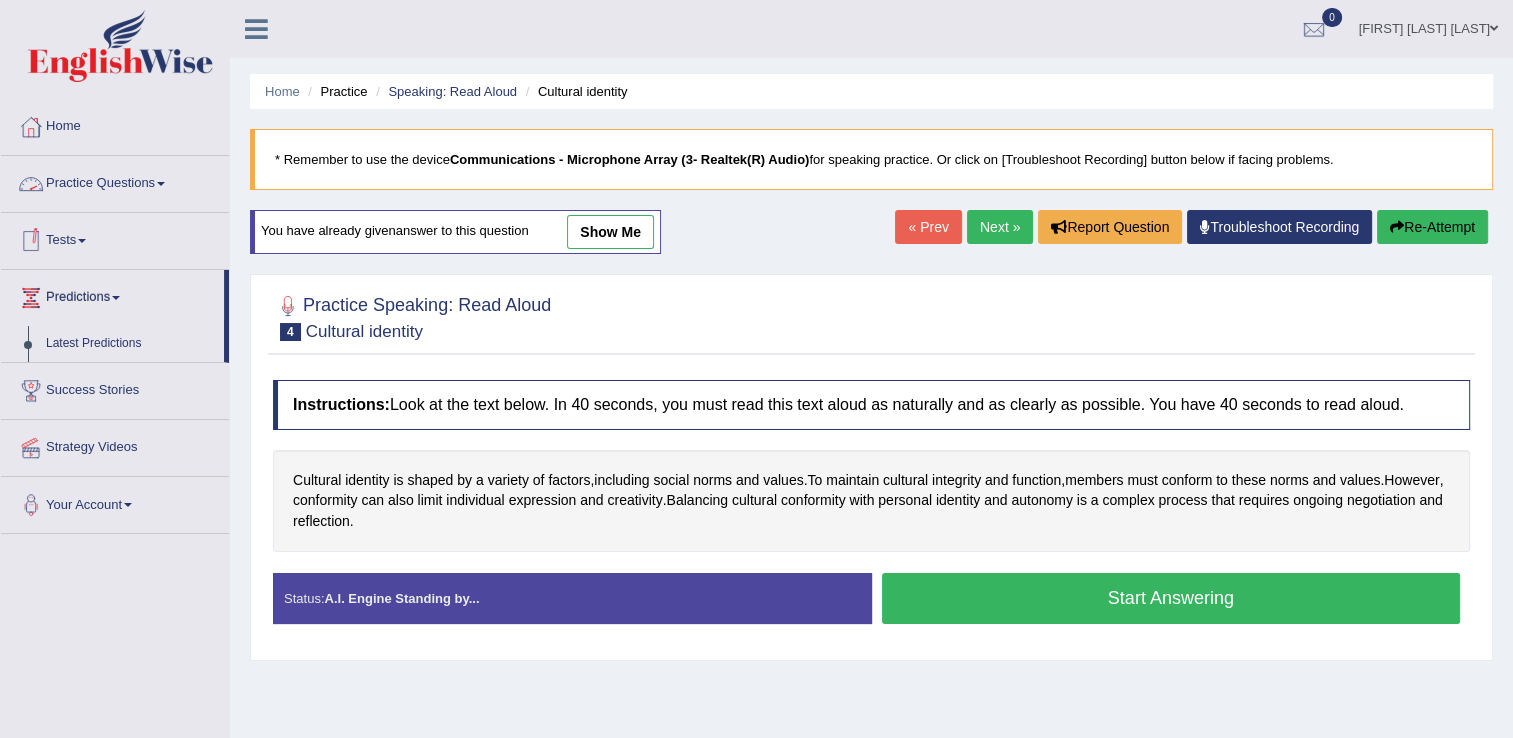 click on "Practice Questions" at bounding box center [115, 181] 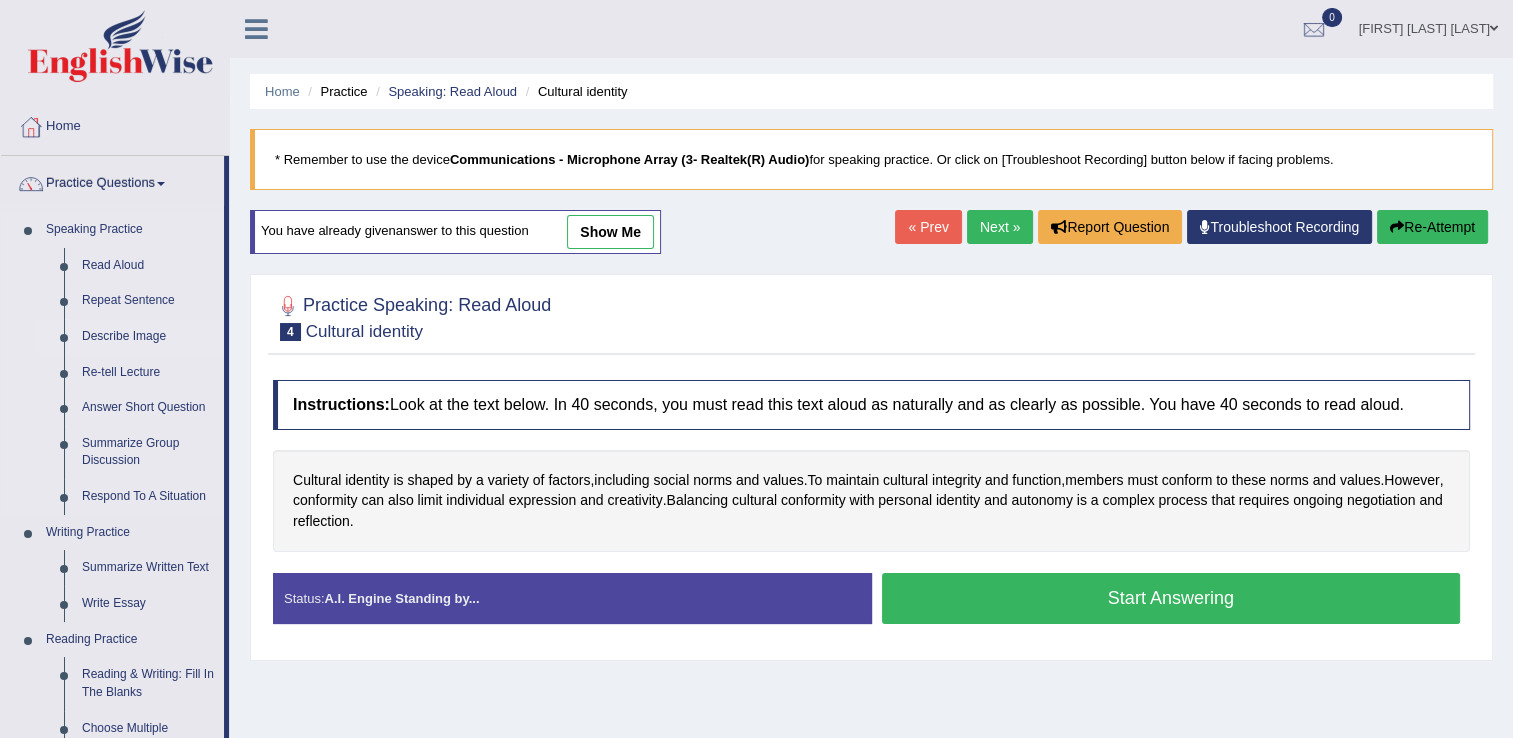 click on "Describe Image" at bounding box center (148, 337) 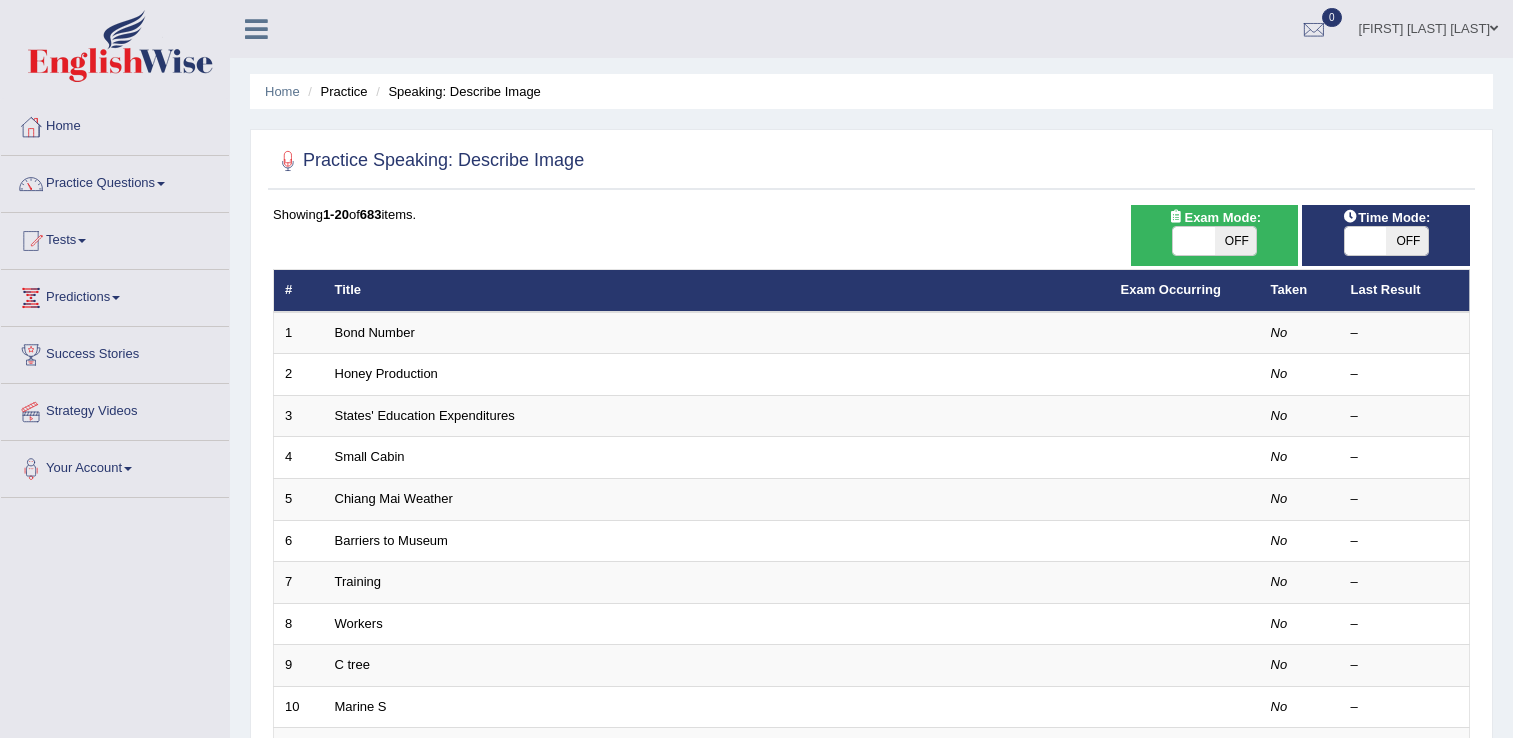 scroll, scrollTop: 0, scrollLeft: 0, axis: both 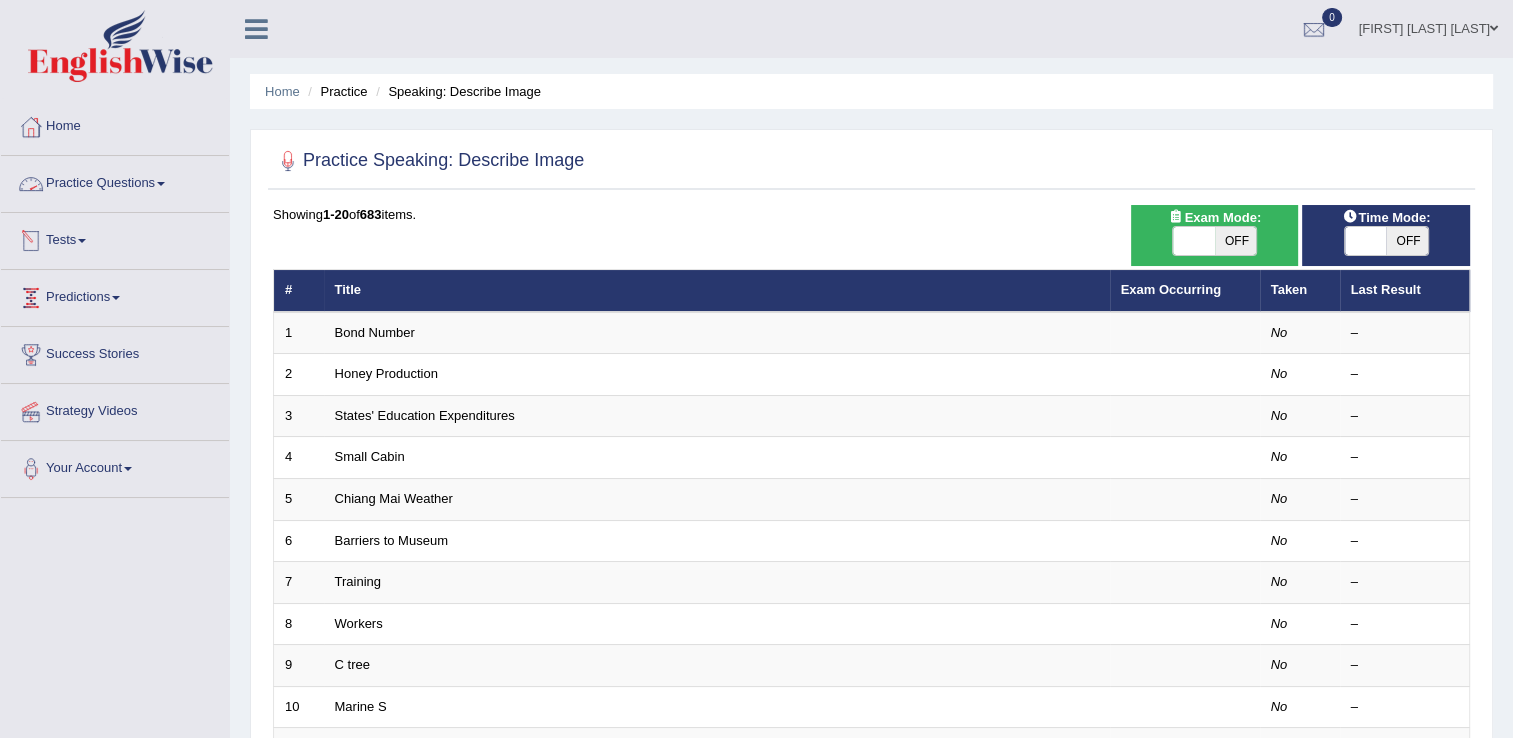 click on "Practice Questions" at bounding box center [115, 181] 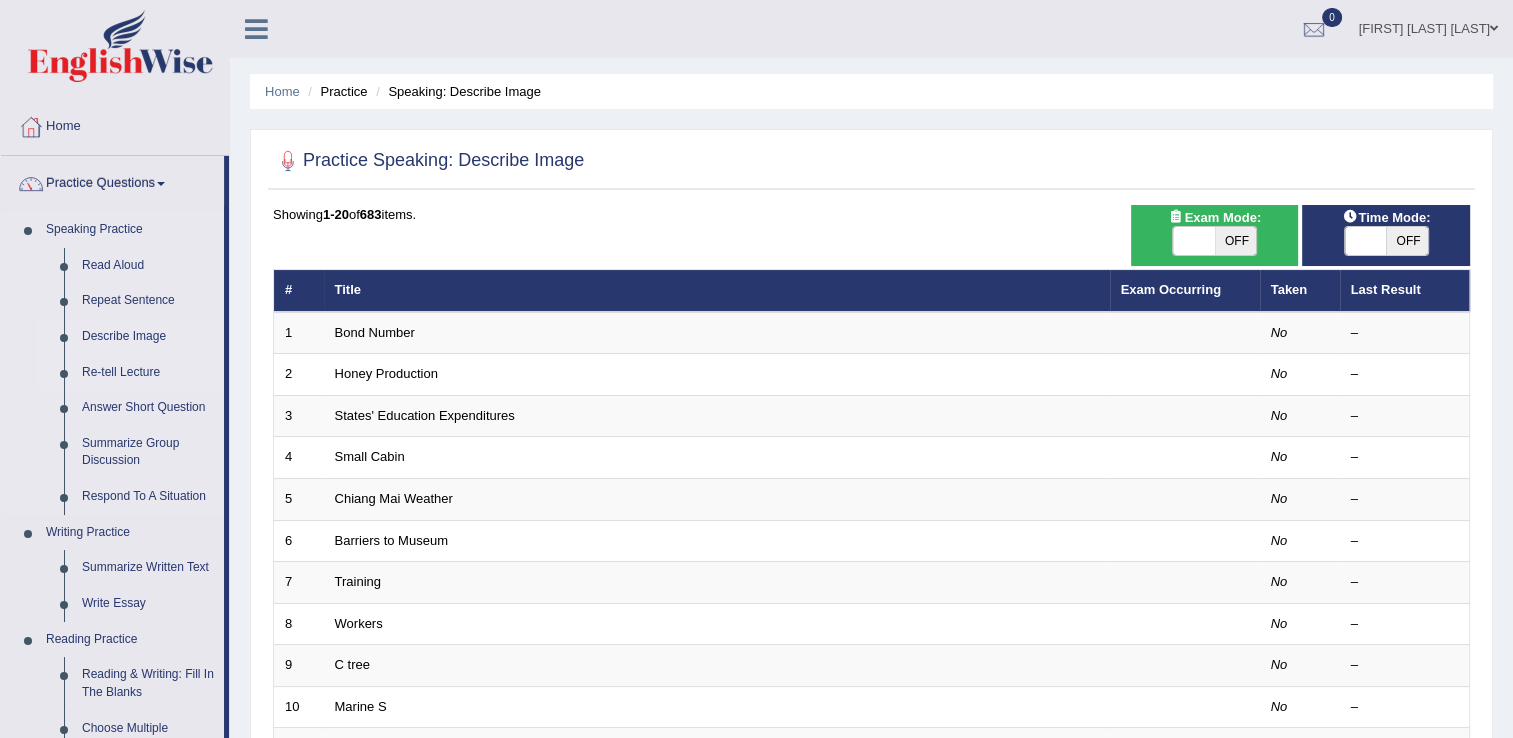 click on "Re-tell Lecture" at bounding box center (148, 373) 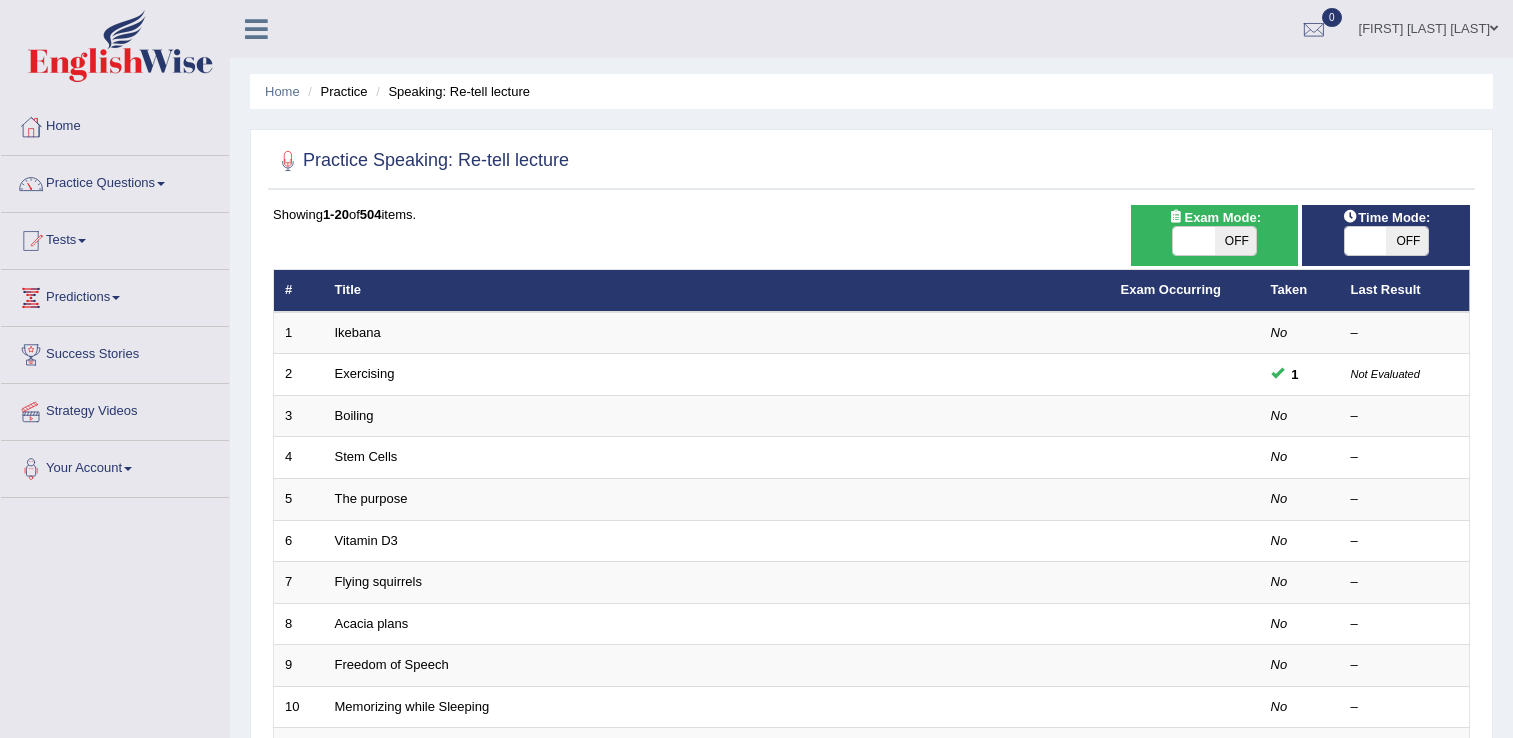 scroll, scrollTop: 0, scrollLeft: 0, axis: both 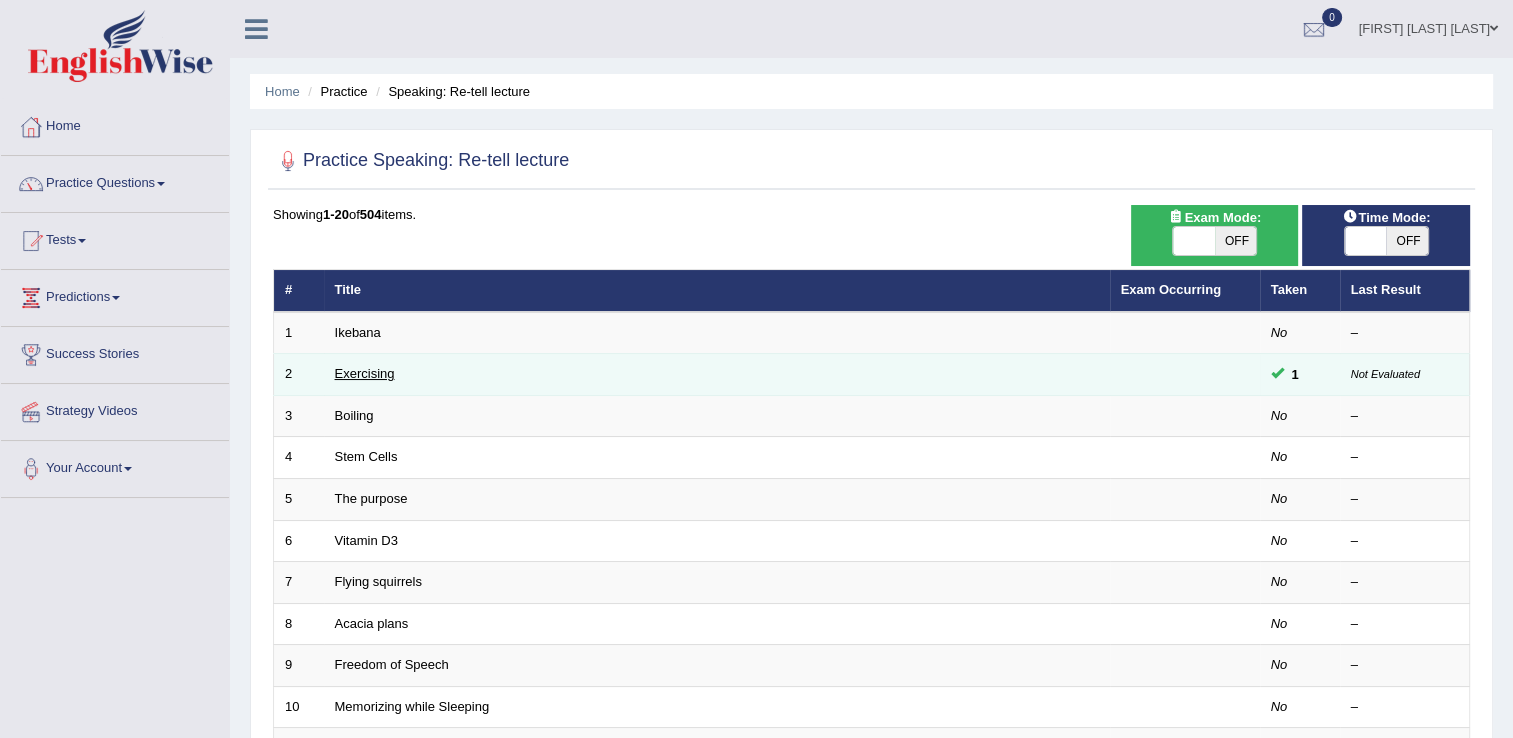 click on "Exercising" at bounding box center [365, 373] 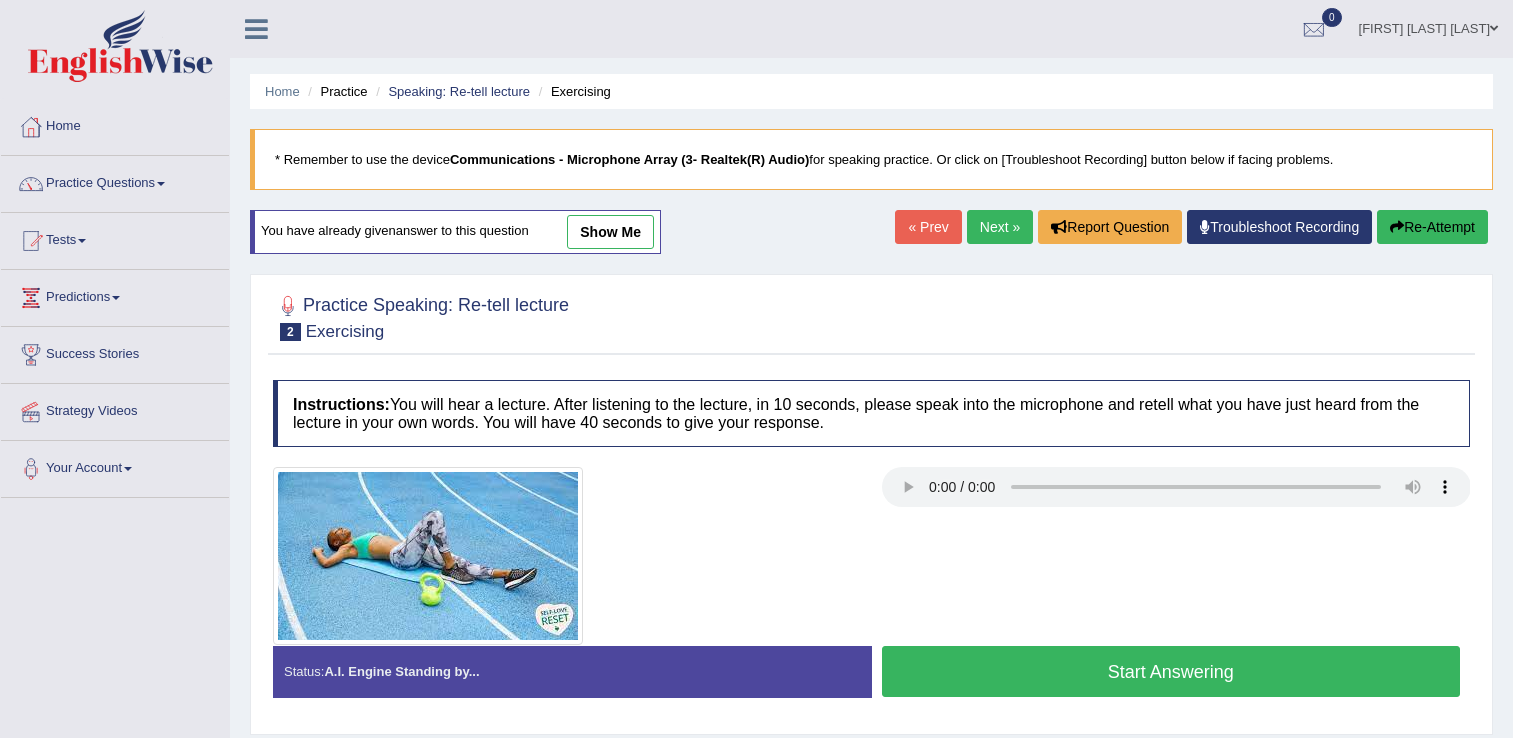 scroll, scrollTop: 0, scrollLeft: 0, axis: both 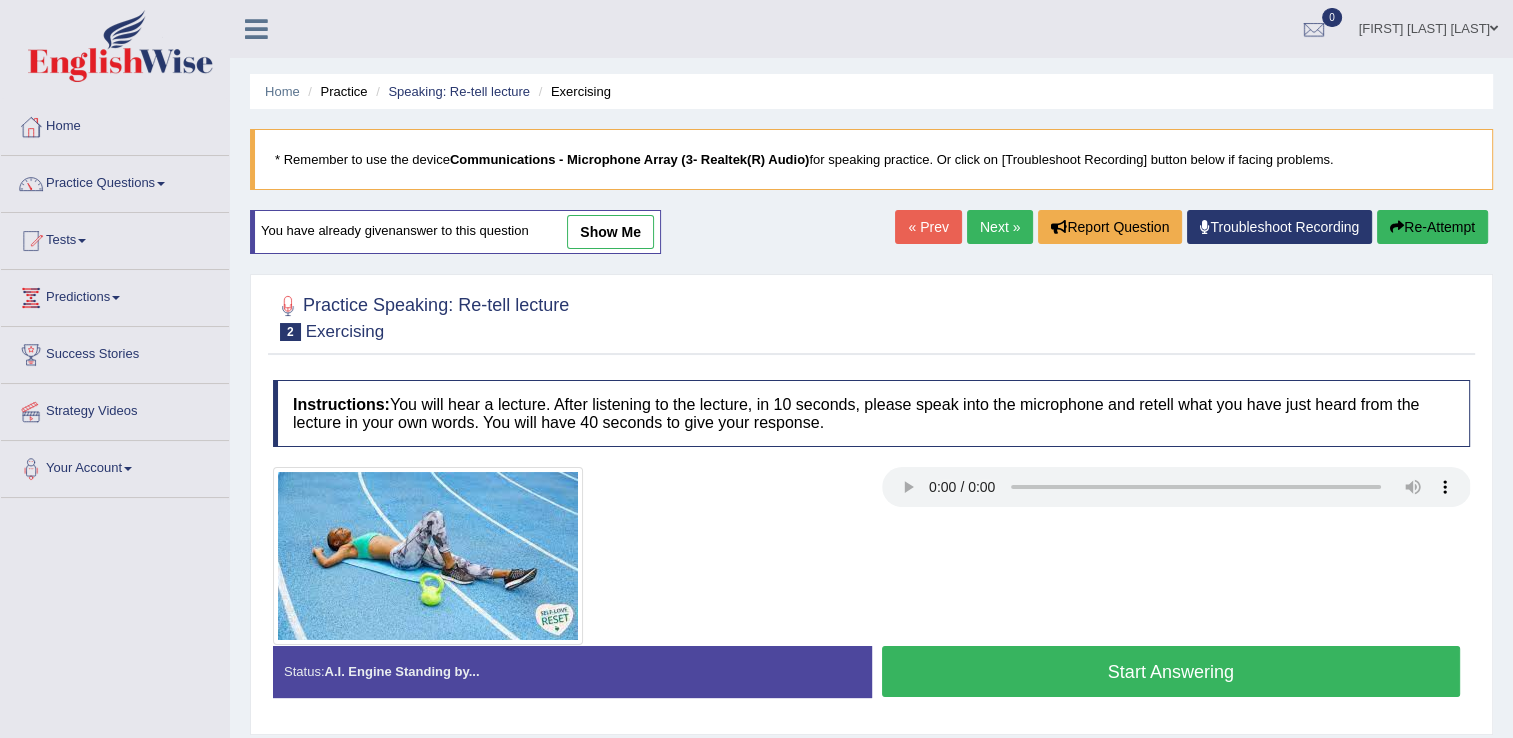click on "Start Answering" at bounding box center [1171, 671] 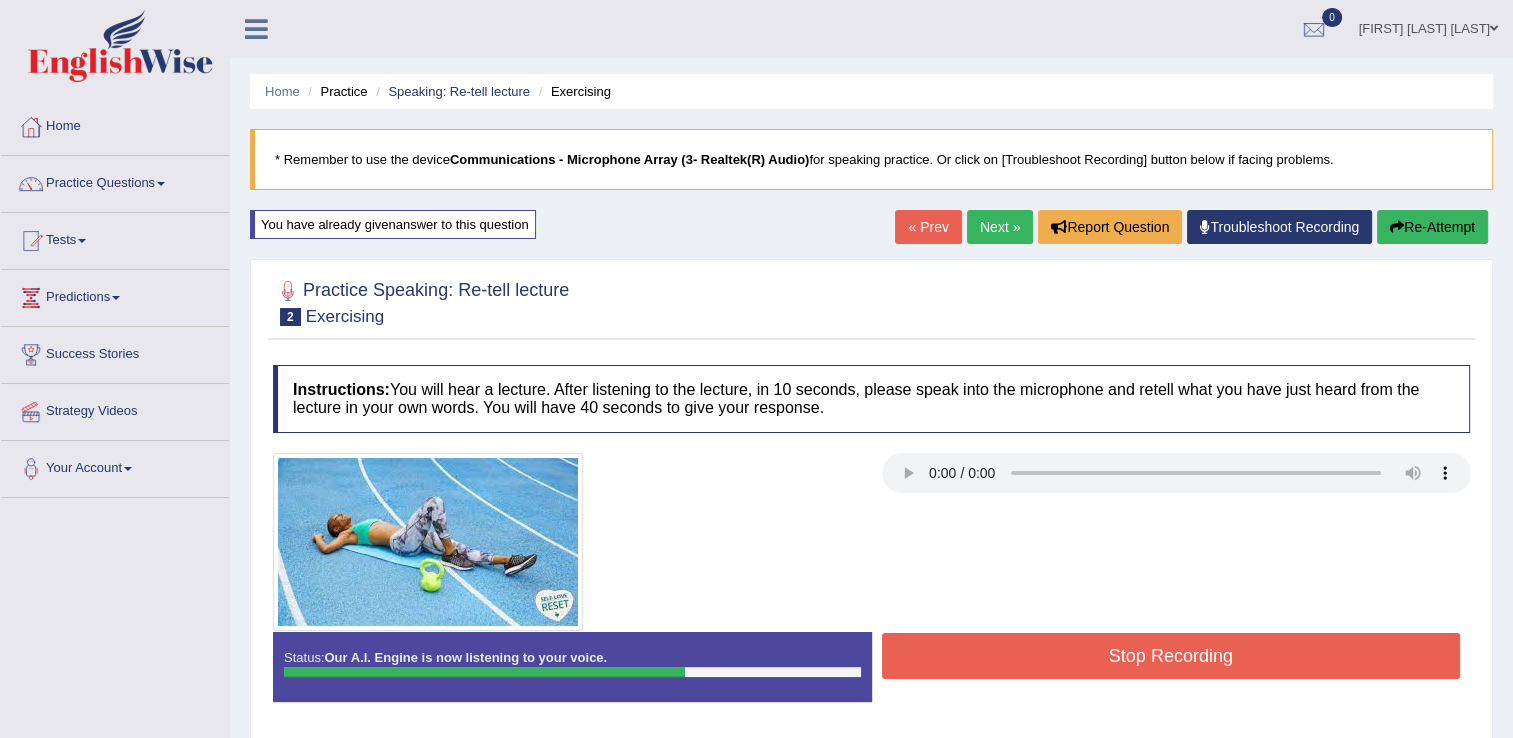 click on "Stop Recording" at bounding box center [1171, 656] 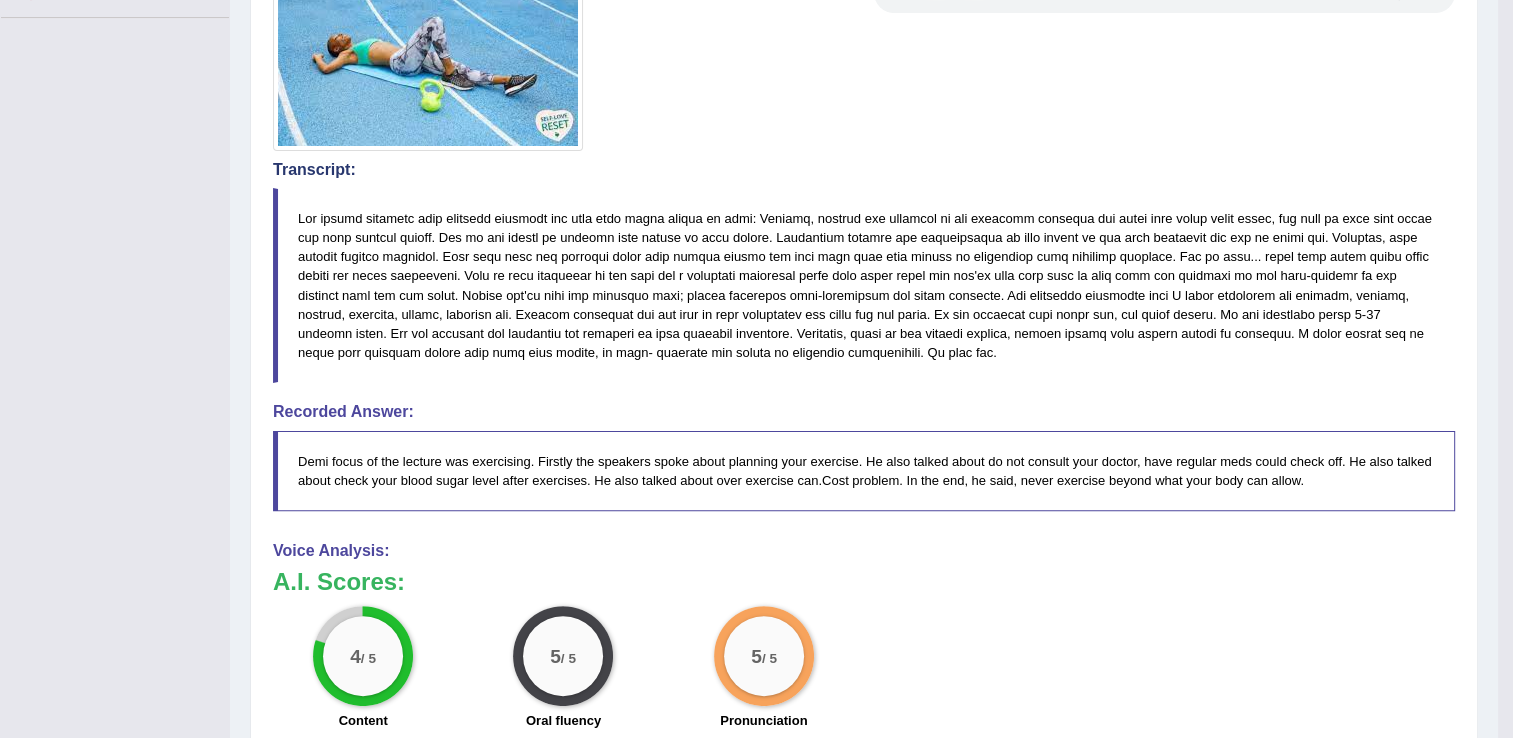 scroll, scrollTop: 653, scrollLeft: 0, axis: vertical 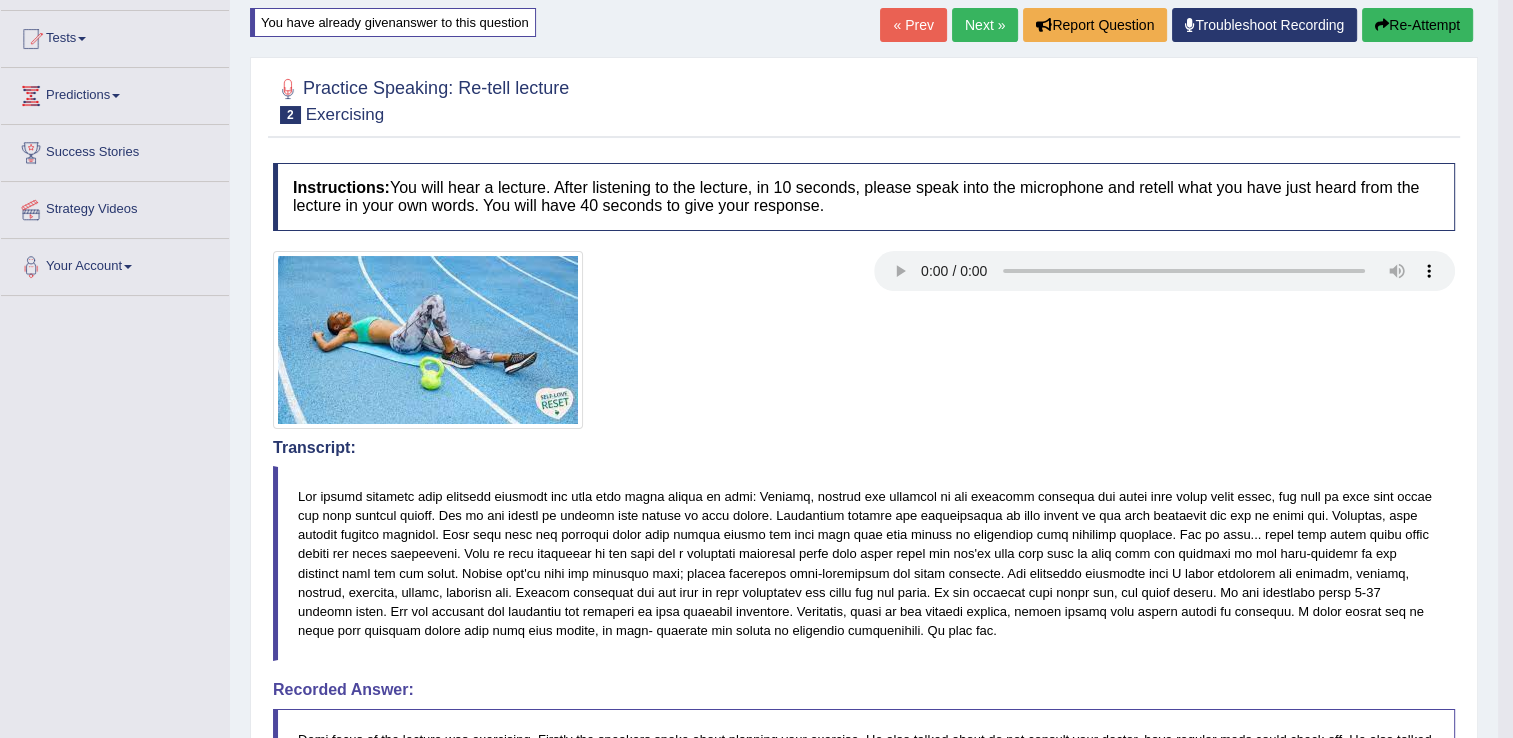 click on "Next »" at bounding box center [985, 25] 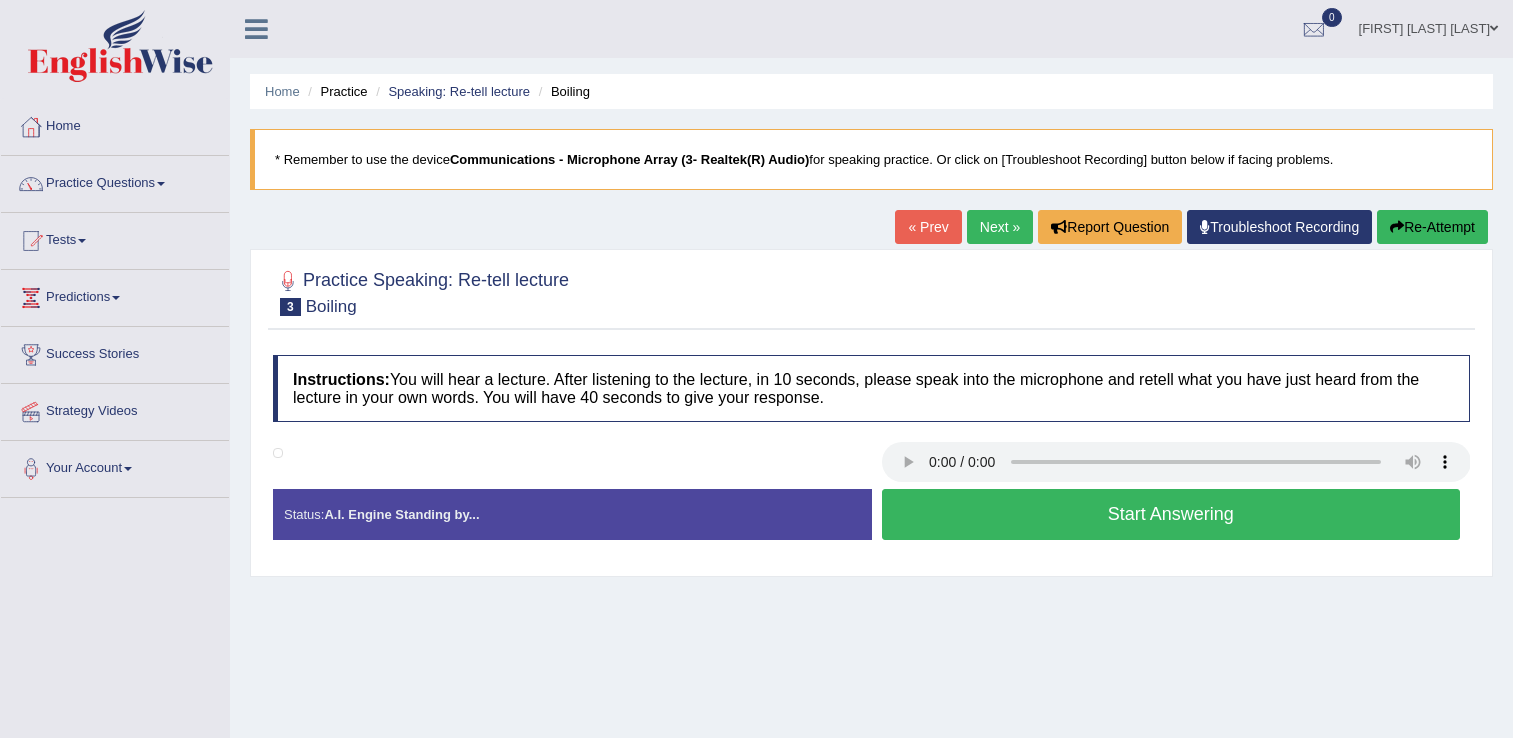 scroll, scrollTop: 0, scrollLeft: 0, axis: both 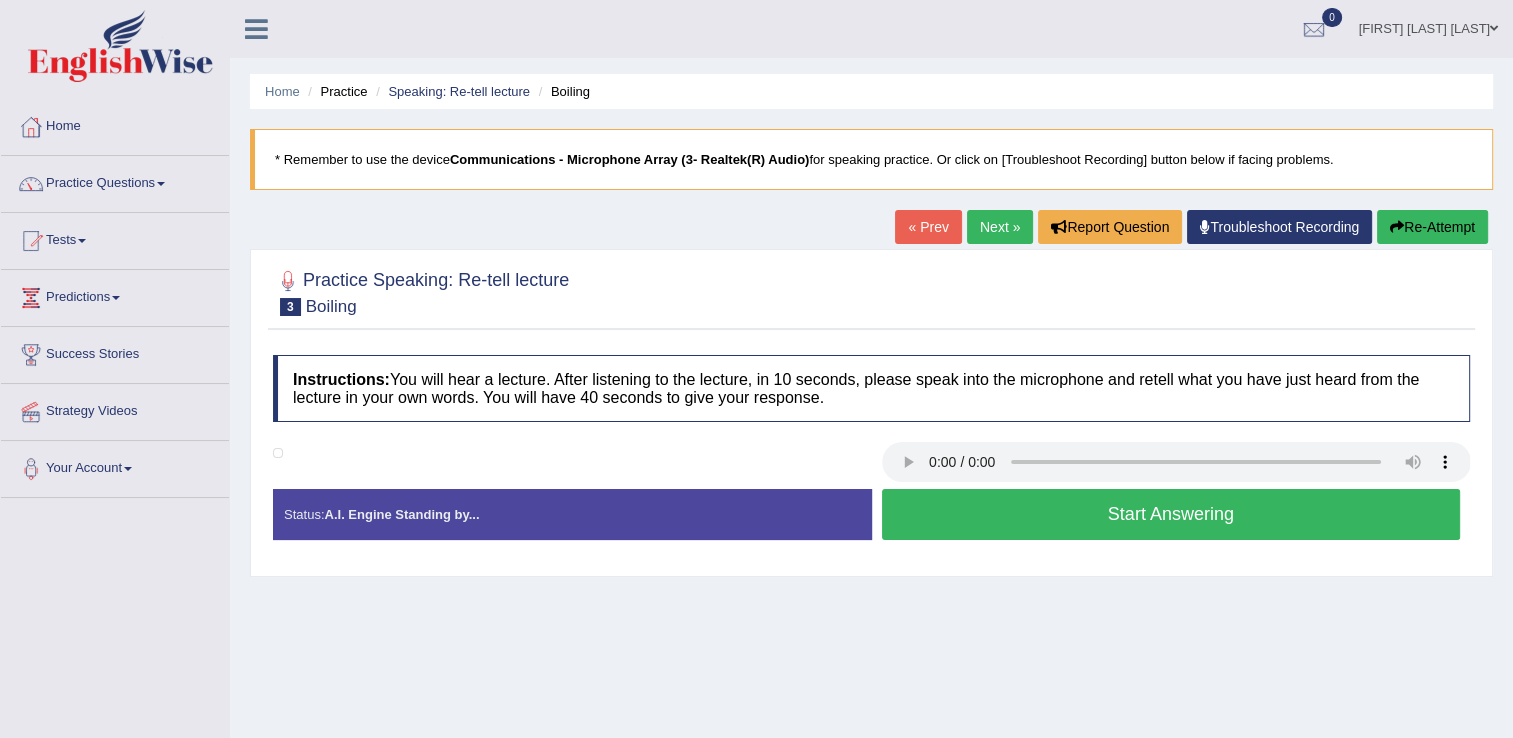 click on "Next »" at bounding box center (1000, 227) 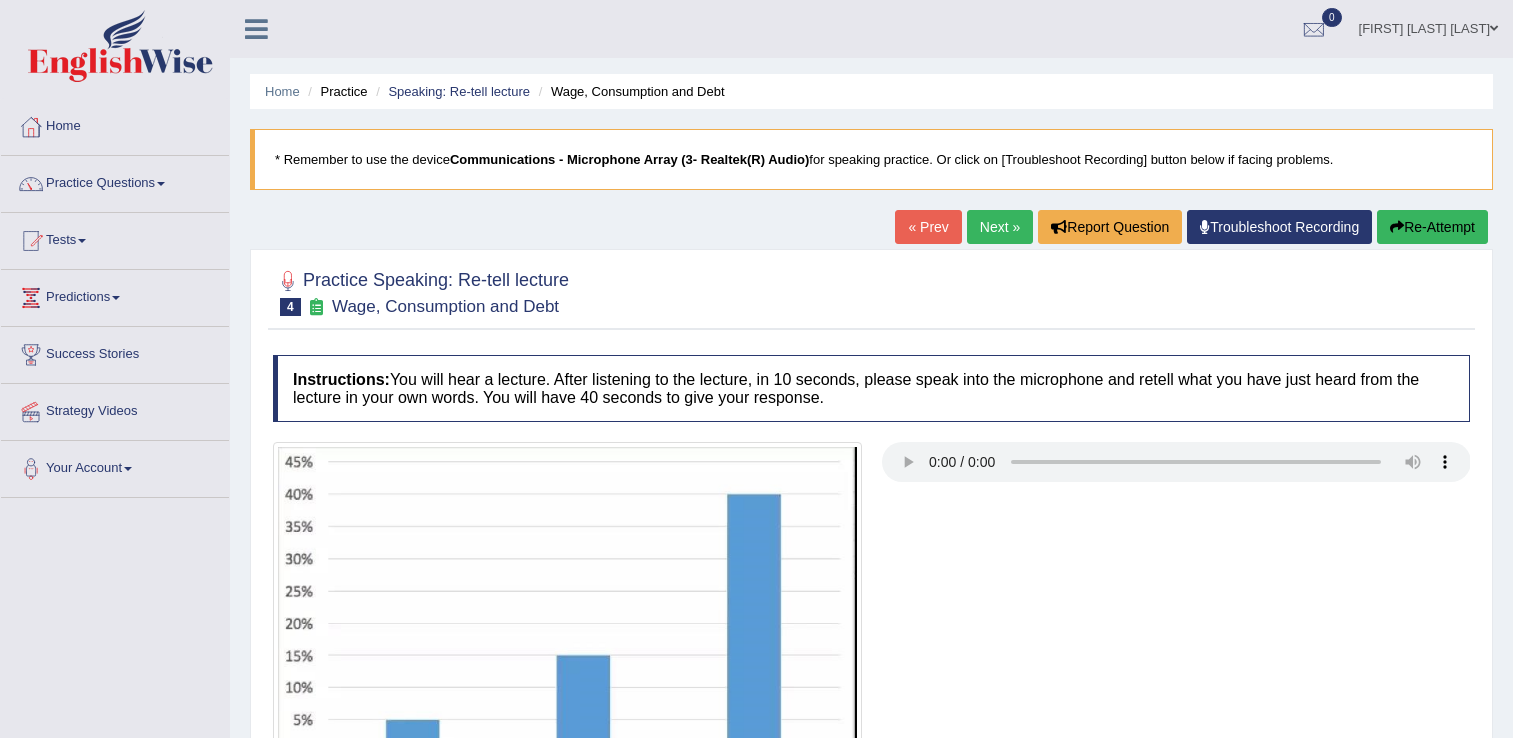 scroll, scrollTop: 0, scrollLeft: 0, axis: both 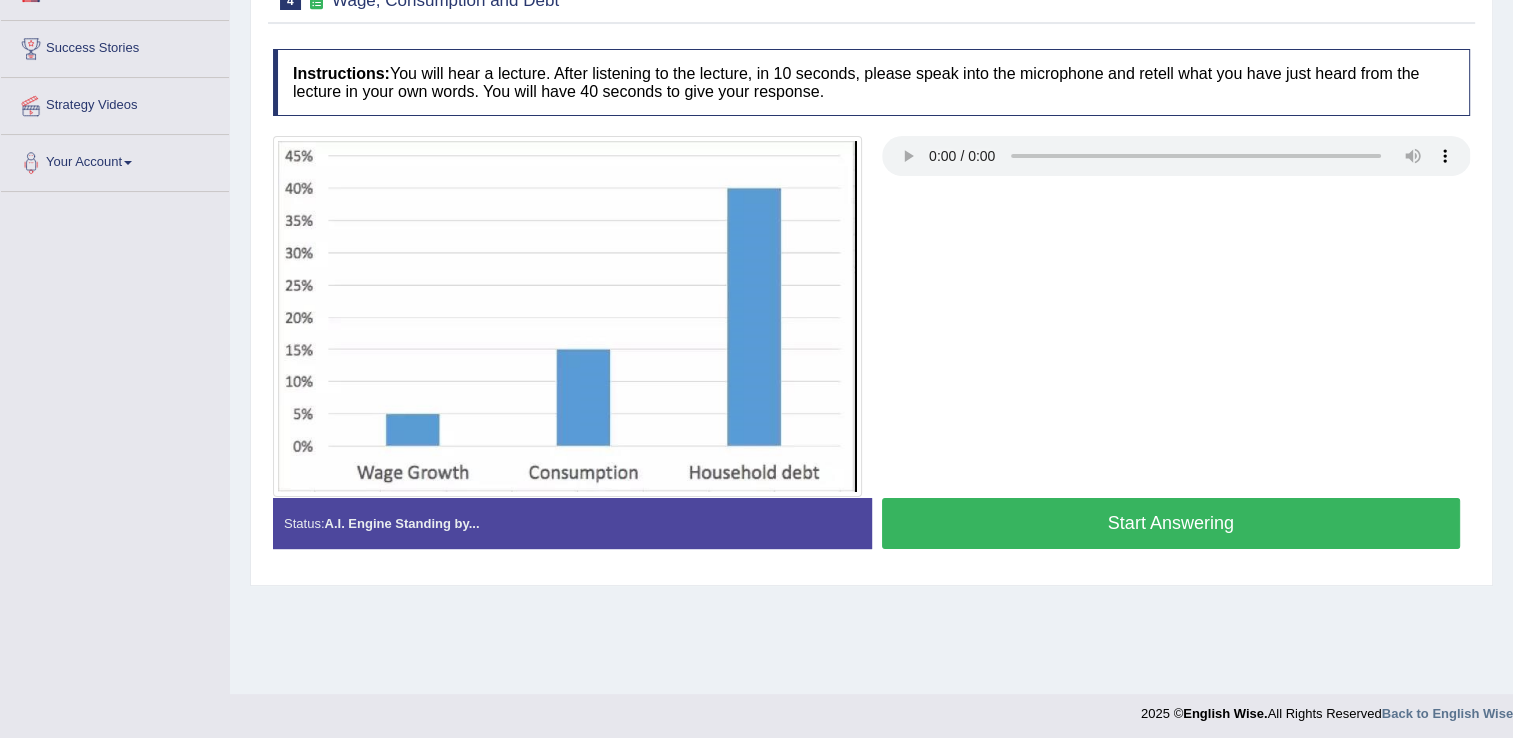 click on "Start Answering" at bounding box center (1171, 523) 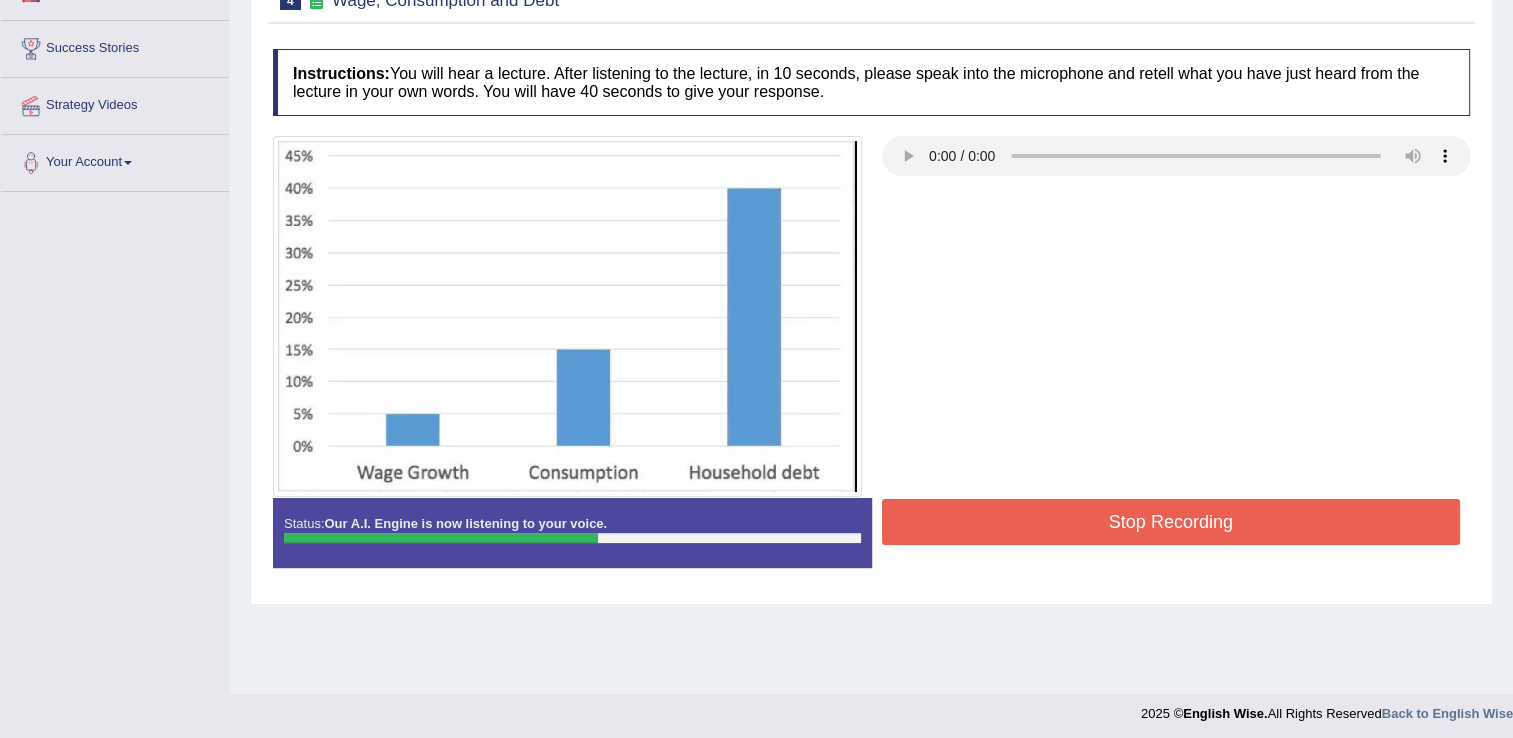click on "Stop Recording" at bounding box center [1171, 522] 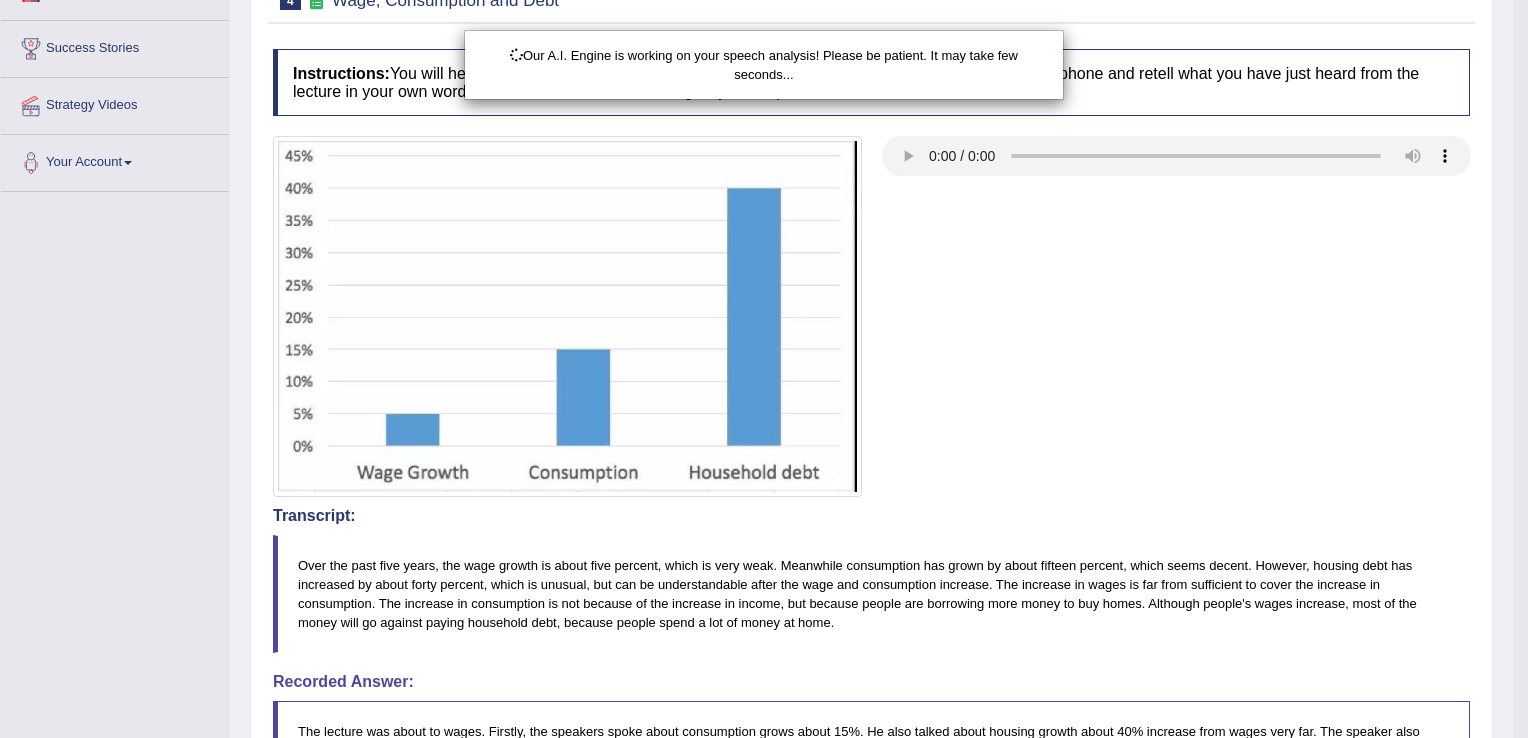 click on "Toggle navigation
Home
Practice Questions   Speaking Practice Read Aloud
Repeat Sentence
Describe Image
Re-tell Lecture
Answer Short Question
Summarize Group Discussion
Respond To A Situation
Writing Practice  Summarize Written Text
Write Essay
Reading Practice  Reading & Writing: Fill In The Blanks
Choose Multiple Answers
Re-order Paragraphs
Fill In The Blanks
Choose Single Answer
Listening Practice  Summarize Spoken Text
Highlight Incorrect Words
Highlight Correct Summary
Select Missing Word
Choose Single Answer
Choose Multiple Answers
Fill In The Blanks
Write From Dictation
Pronunciation
Tests  Take Practice Sectional Test" at bounding box center [764, 63] 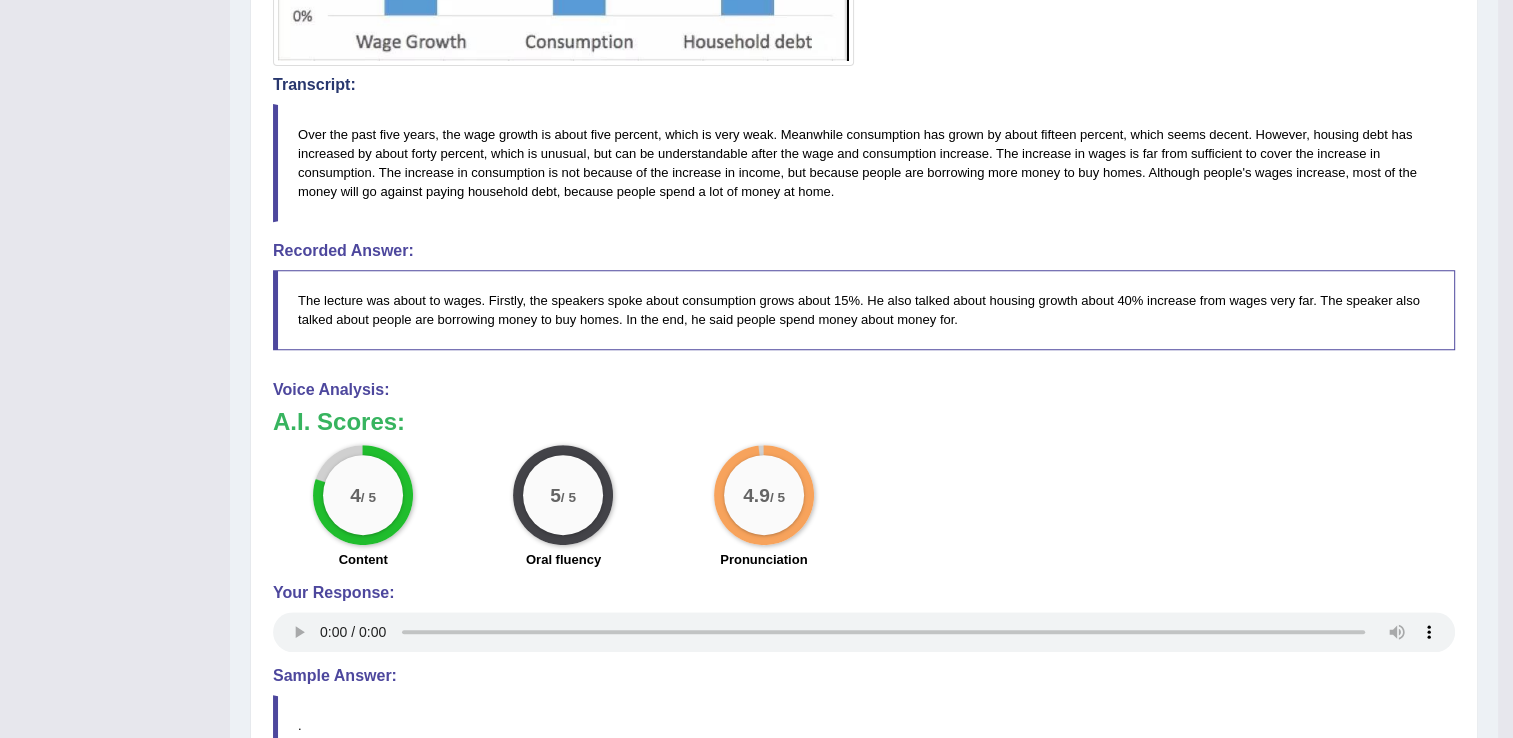 scroll, scrollTop: 940, scrollLeft: 0, axis: vertical 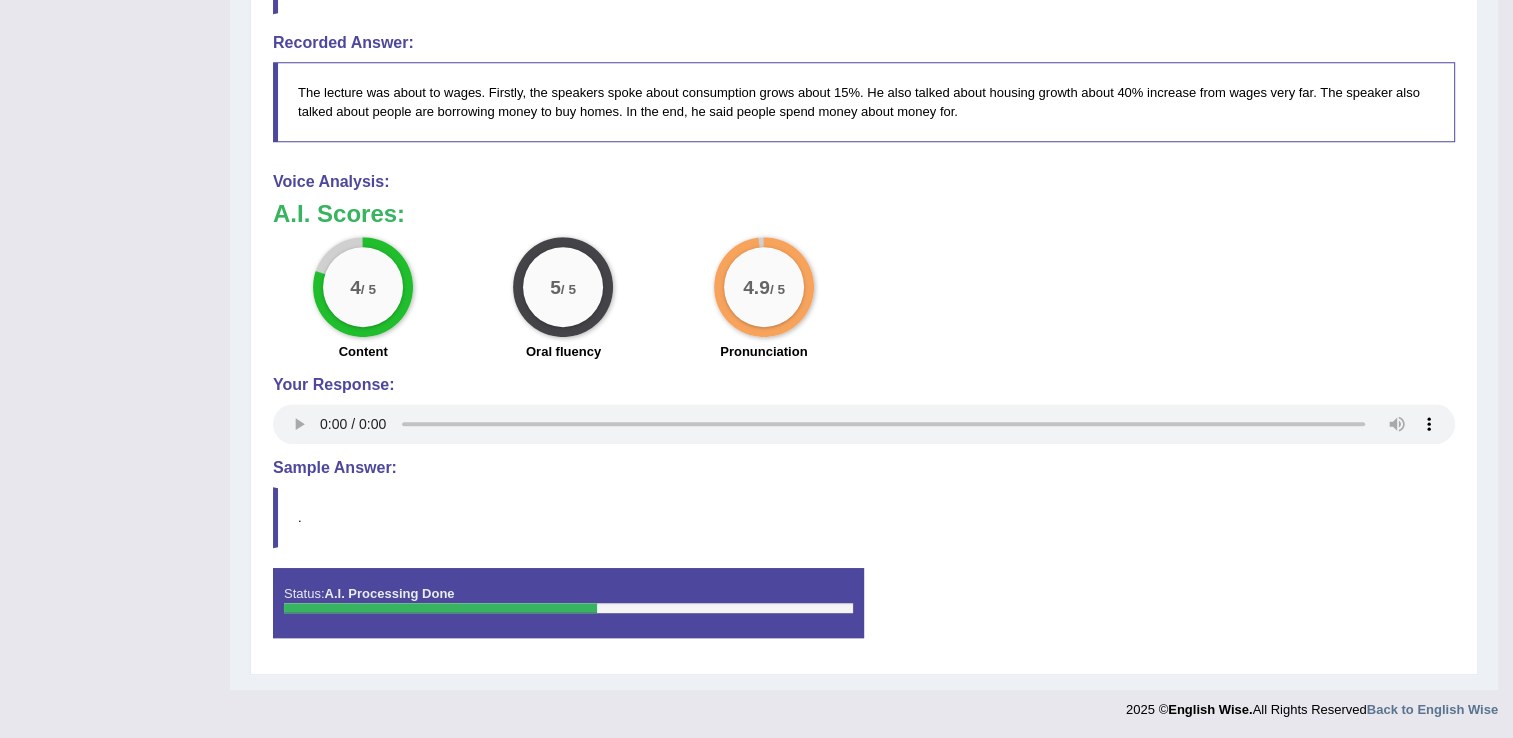 click on "." at bounding box center (864, 517) 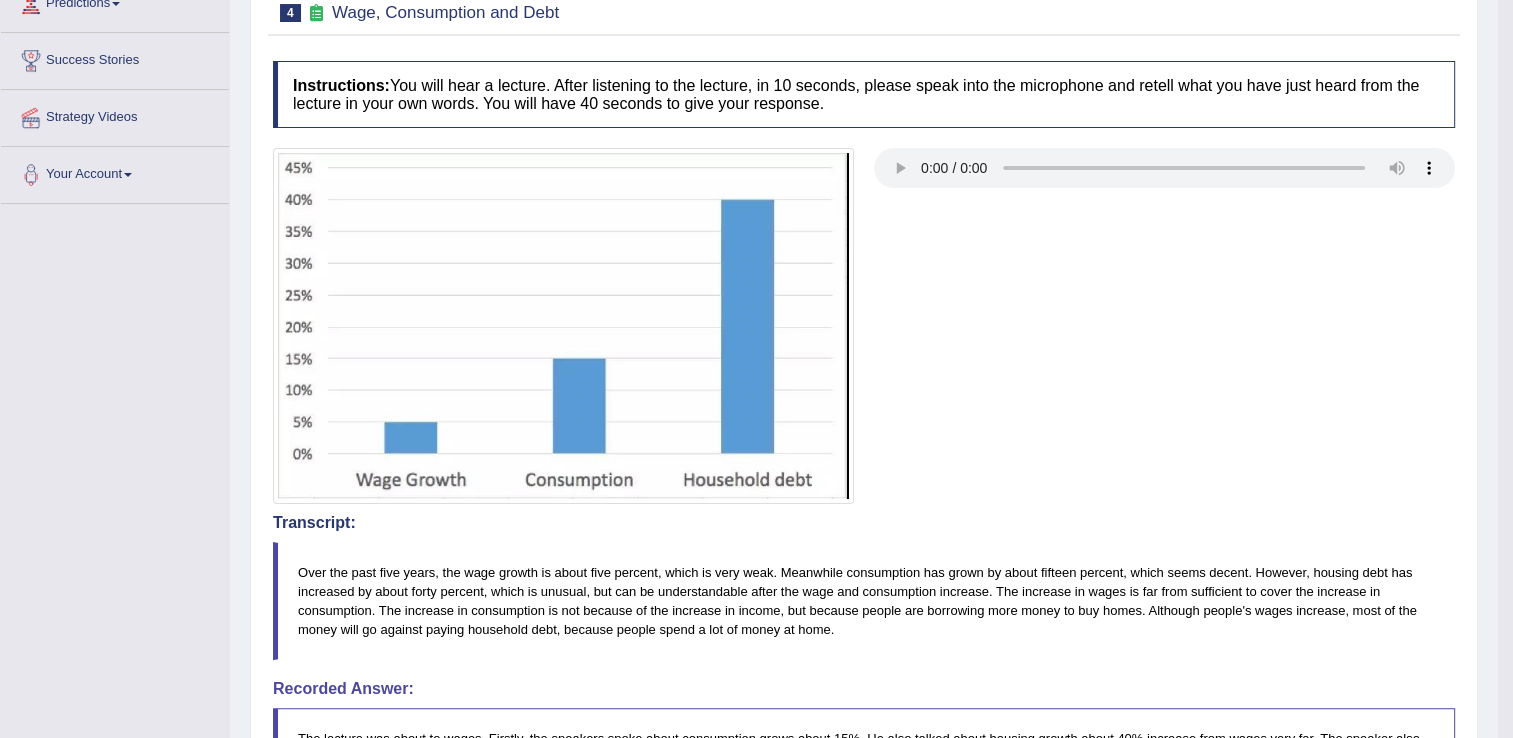 scroll, scrollTop: 0, scrollLeft: 0, axis: both 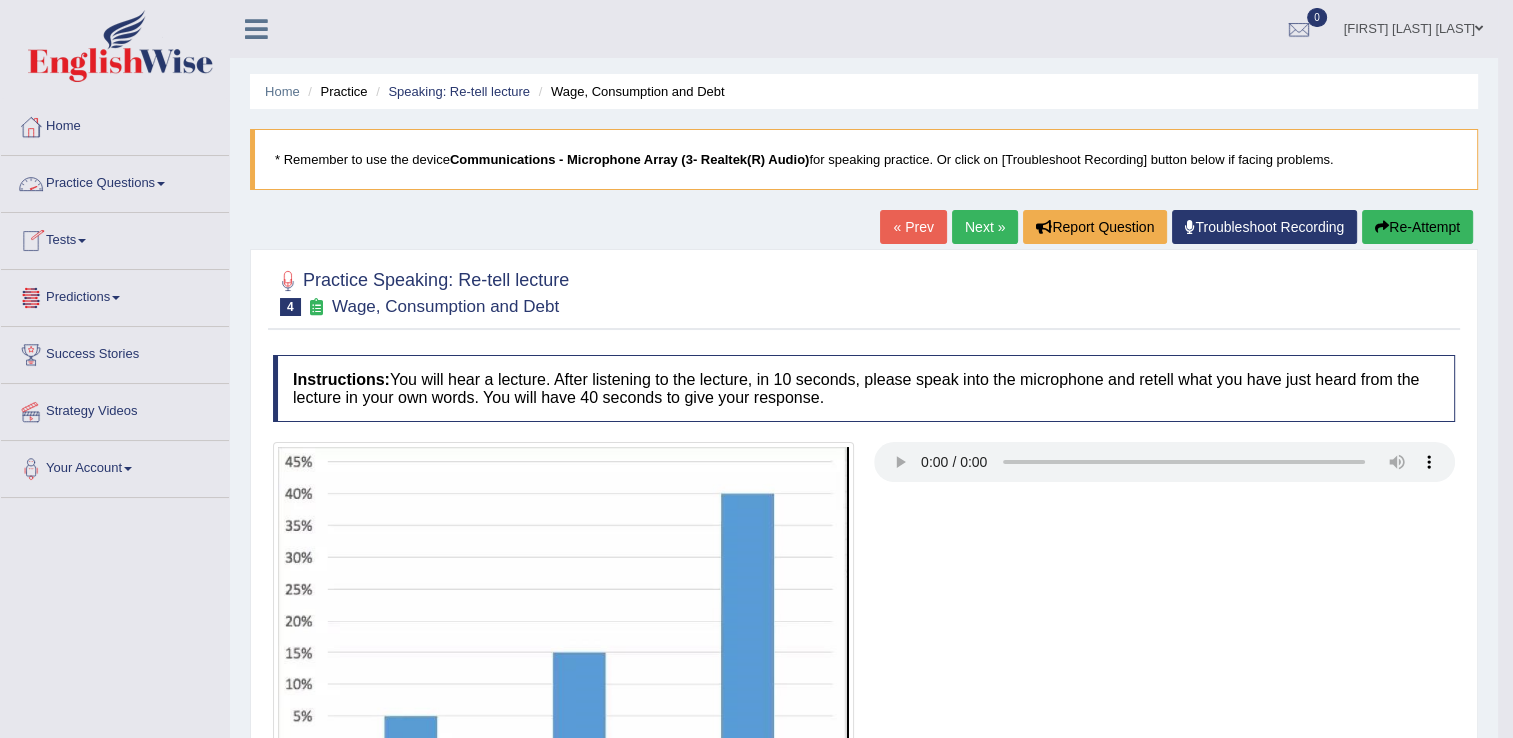 click on "Practice Questions" at bounding box center (115, 181) 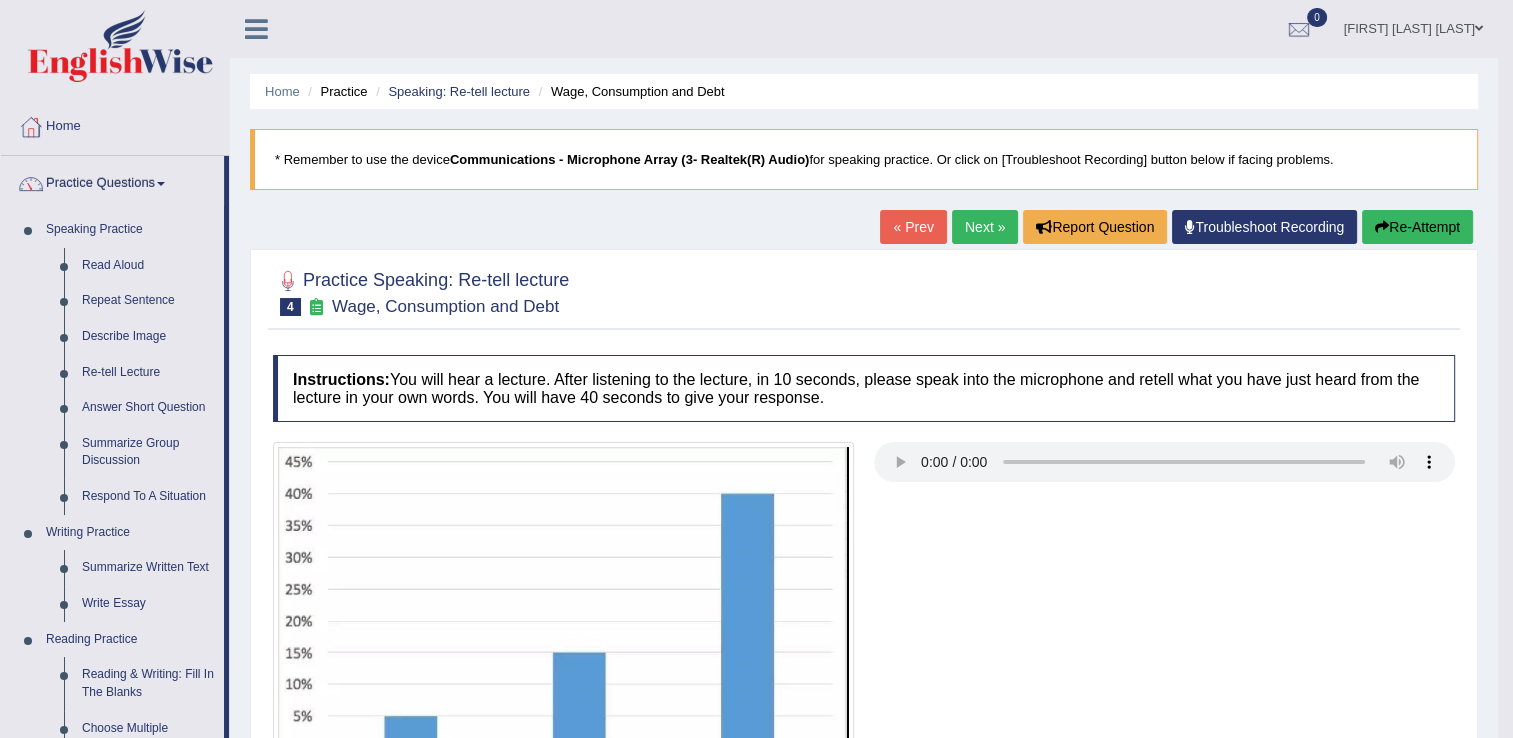 click on "Next »" at bounding box center (985, 227) 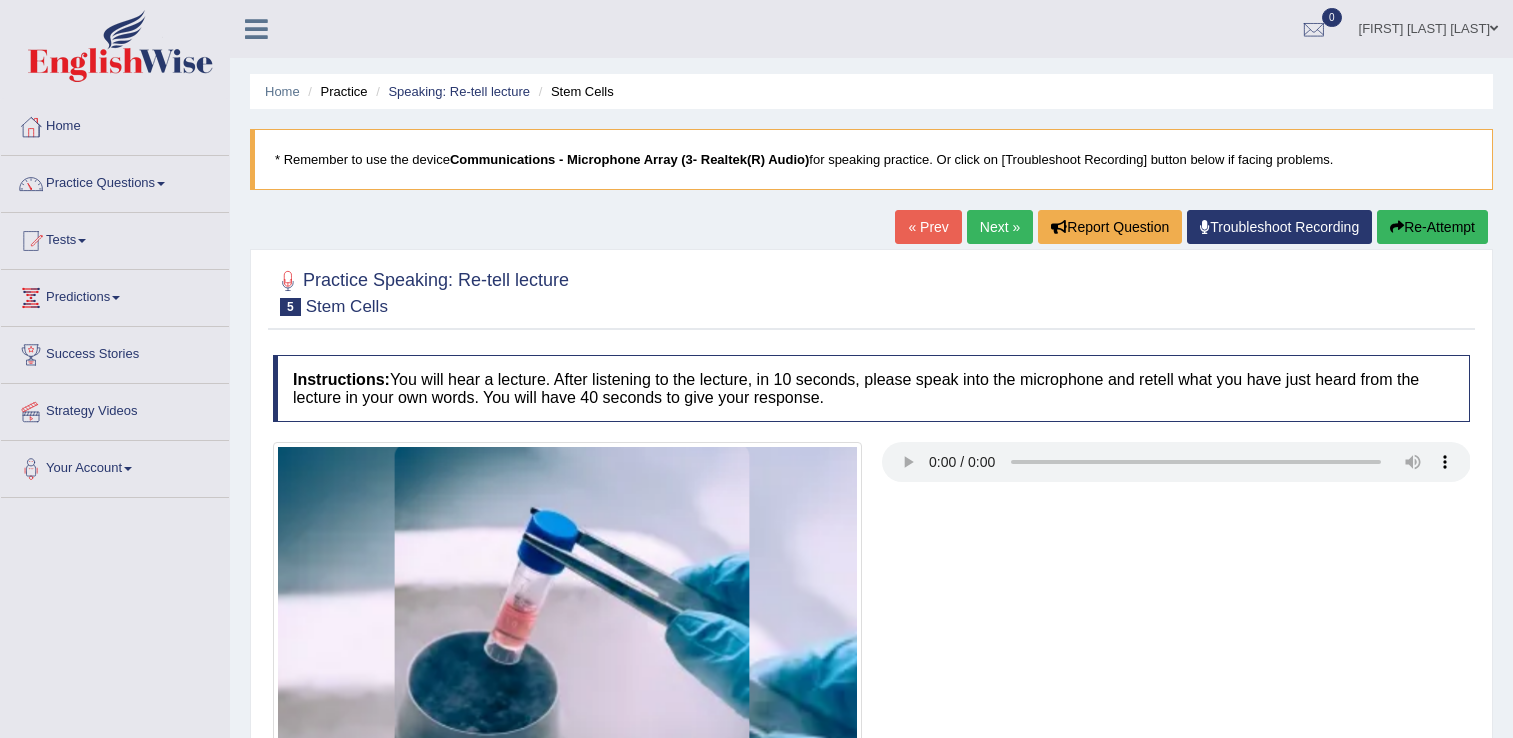 scroll, scrollTop: 0, scrollLeft: 0, axis: both 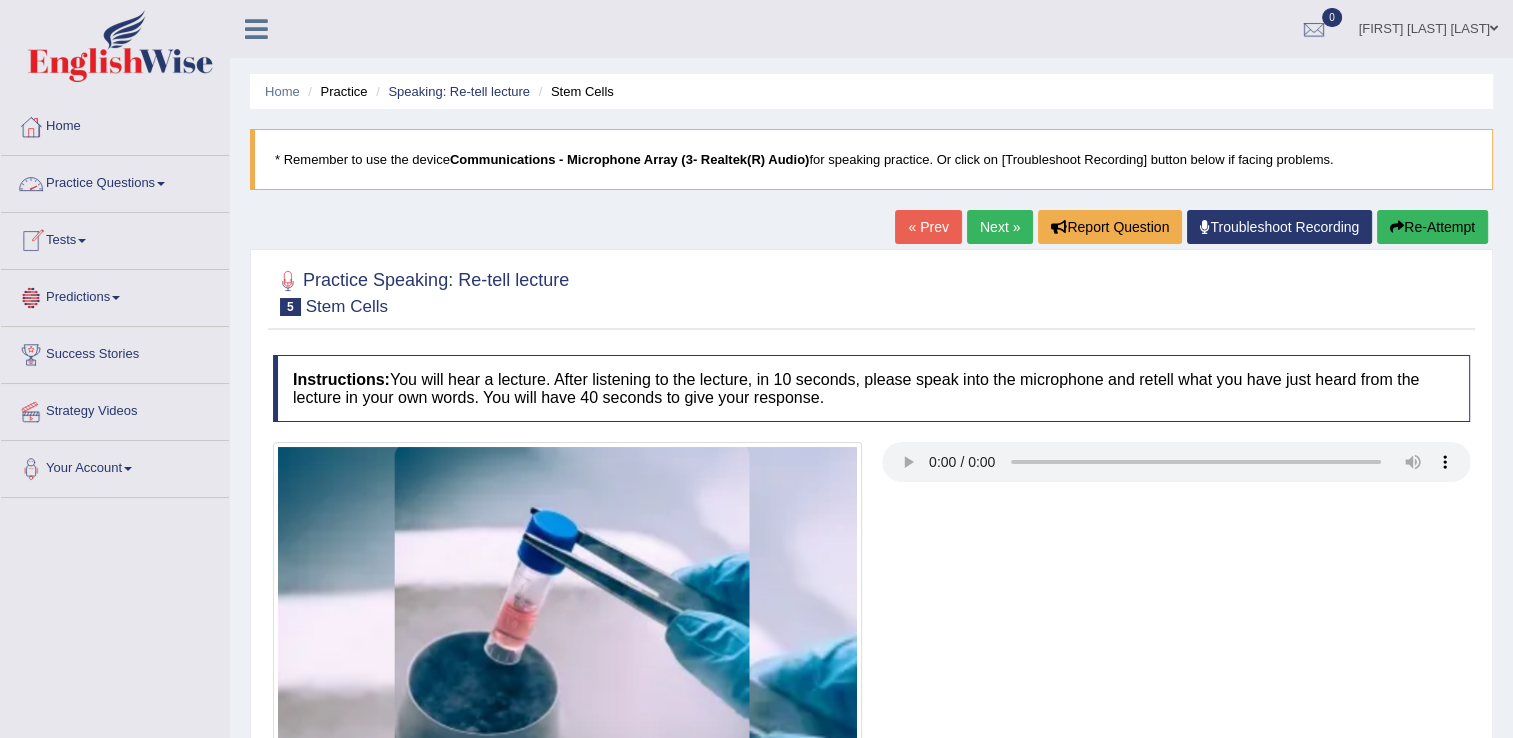click on "Practice Questions" at bounding box center [115, 181] 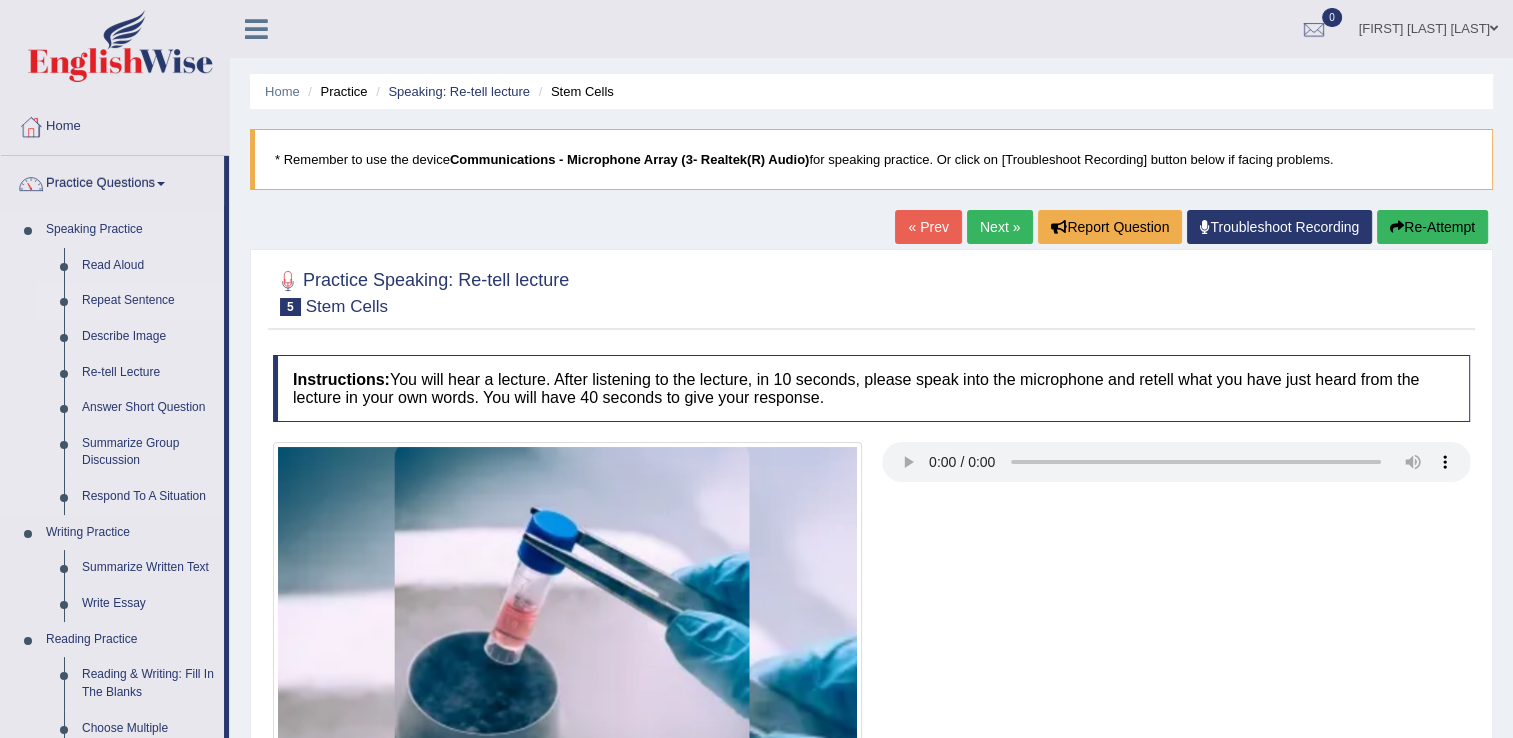 click on "Repeat Sentence" at bounding box center (148, 301) 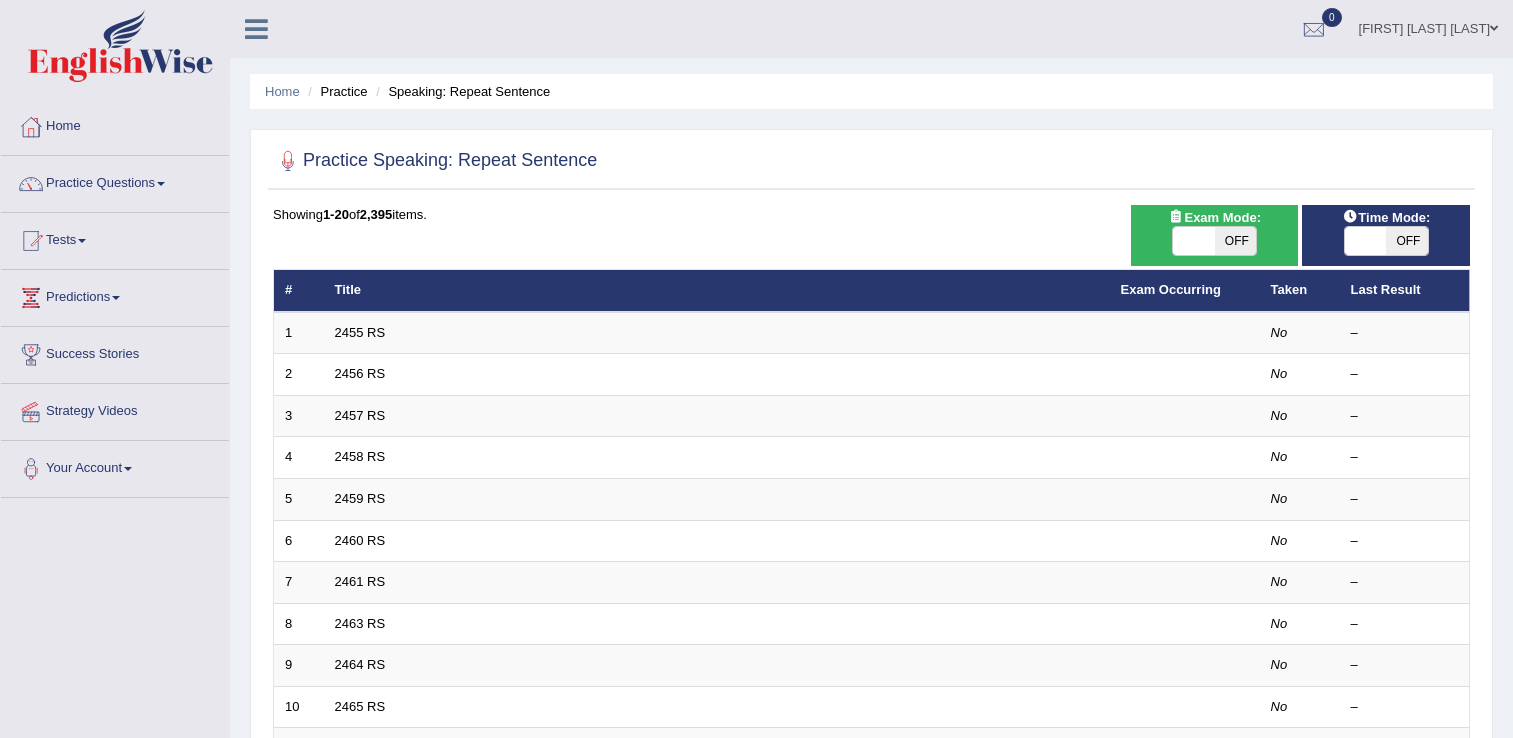 scroll, scrollTop: 0, scrollLeft: 0, axis: both 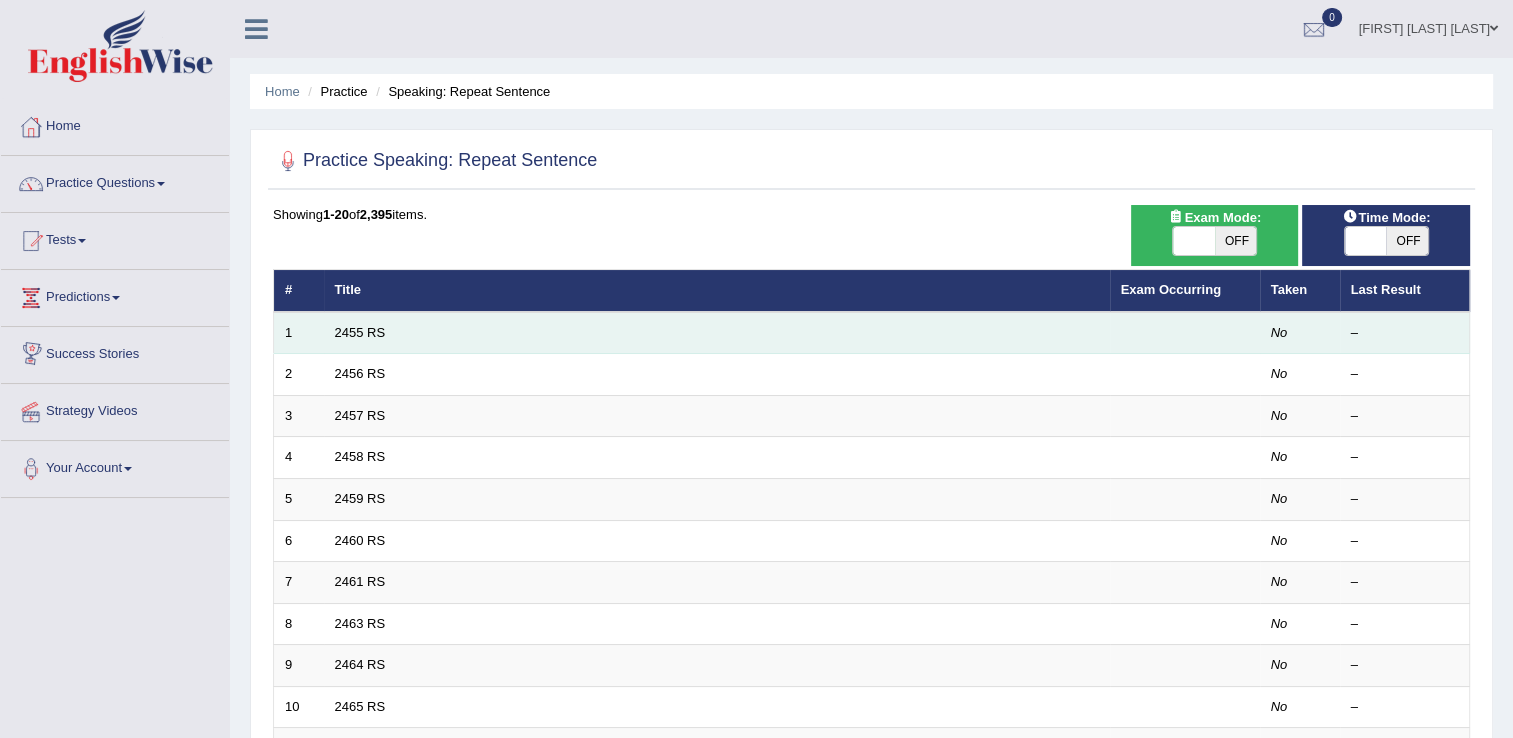 click on "2455 RS" at bounding box center (717, 333) 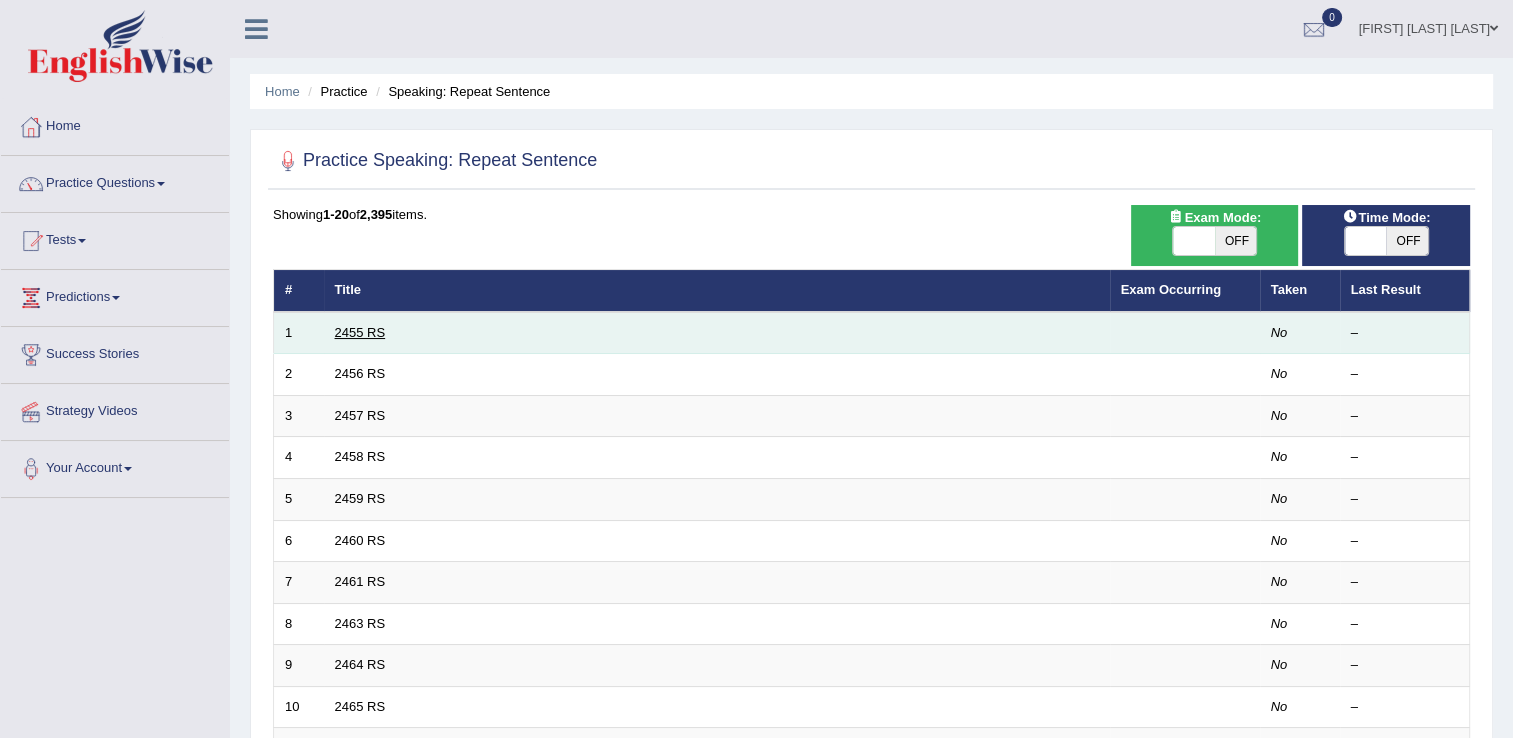 click on "2455 RS" at bounding box center (360, 332) 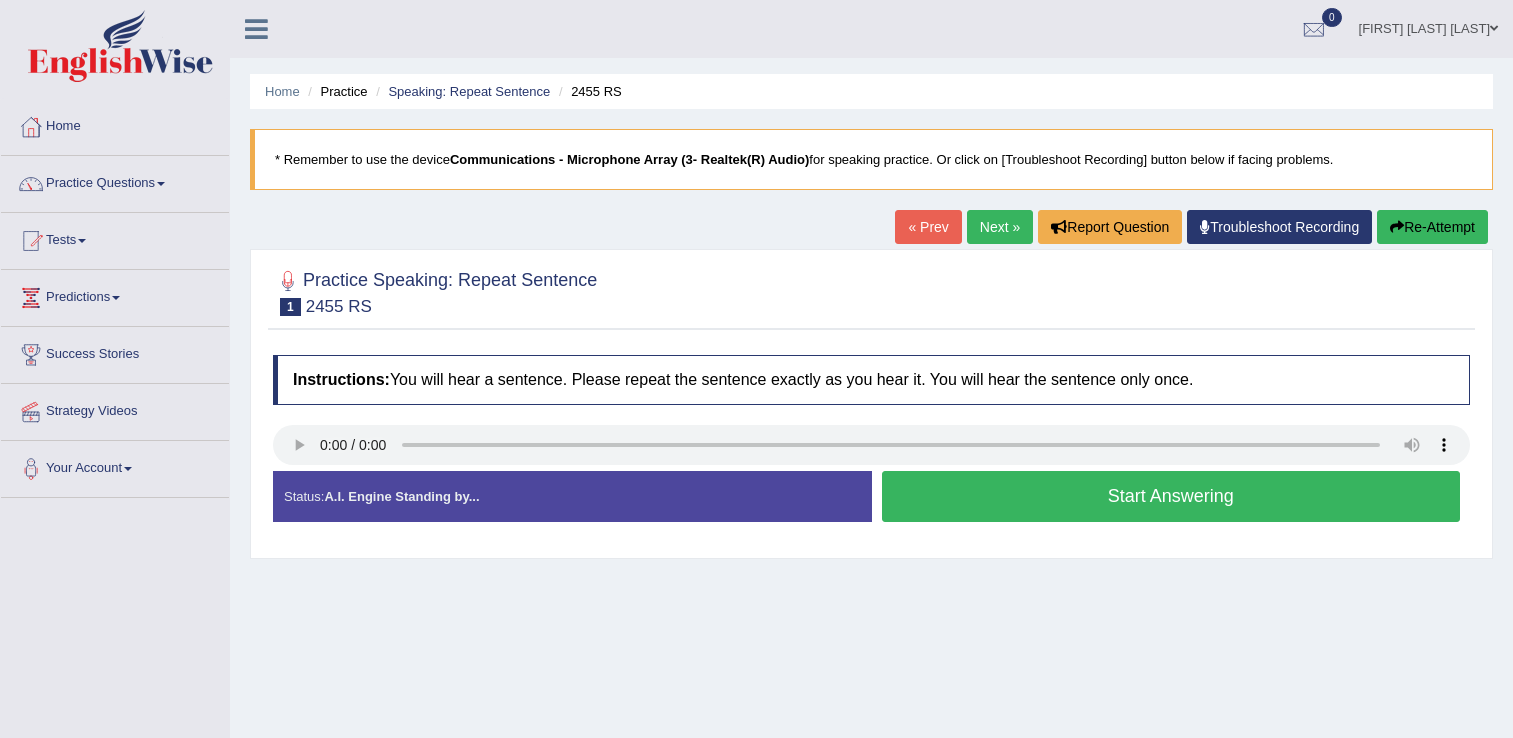 scroll, scrollTop: 0, scrollLeft: 0, axis: both 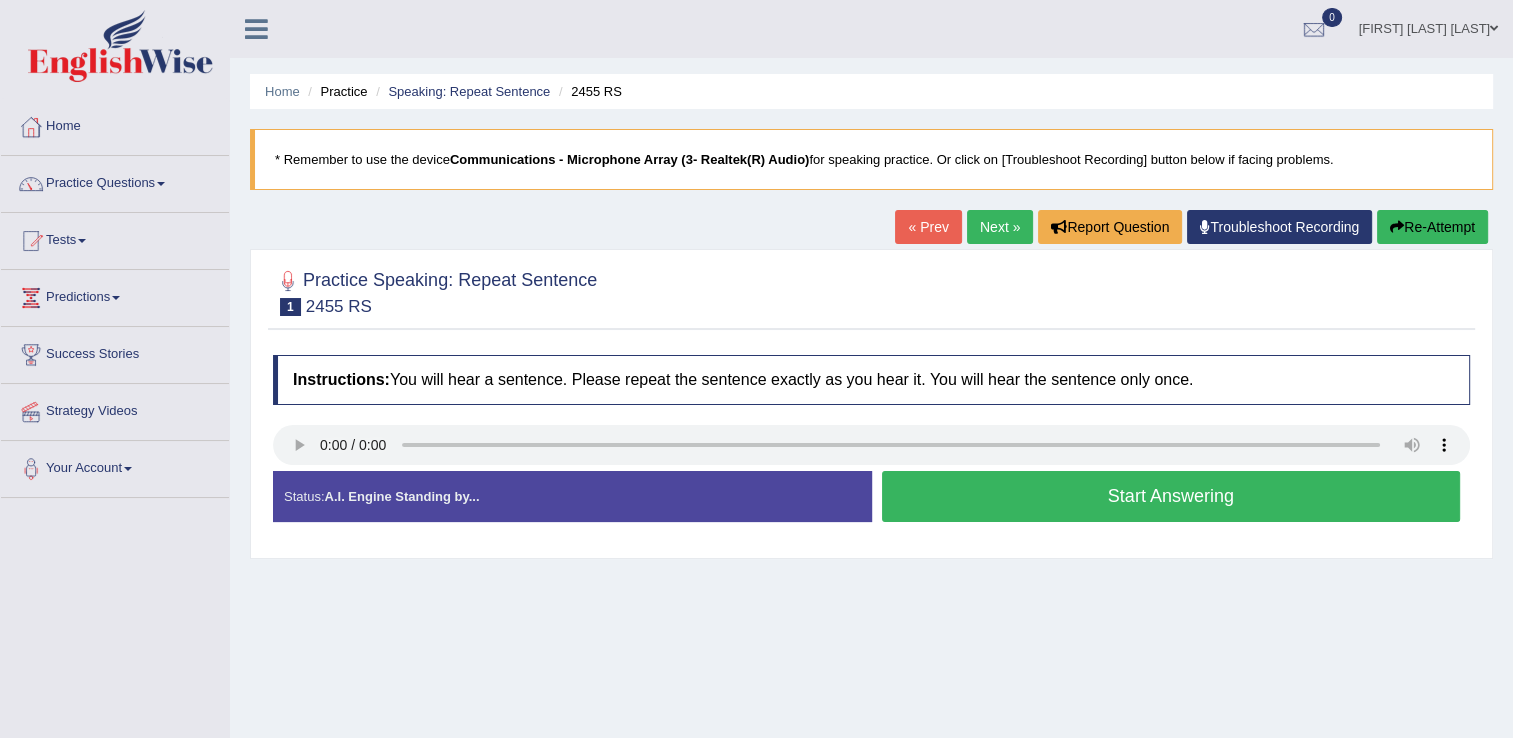 click on "Start Answering" at bounding box center (1171, 496) 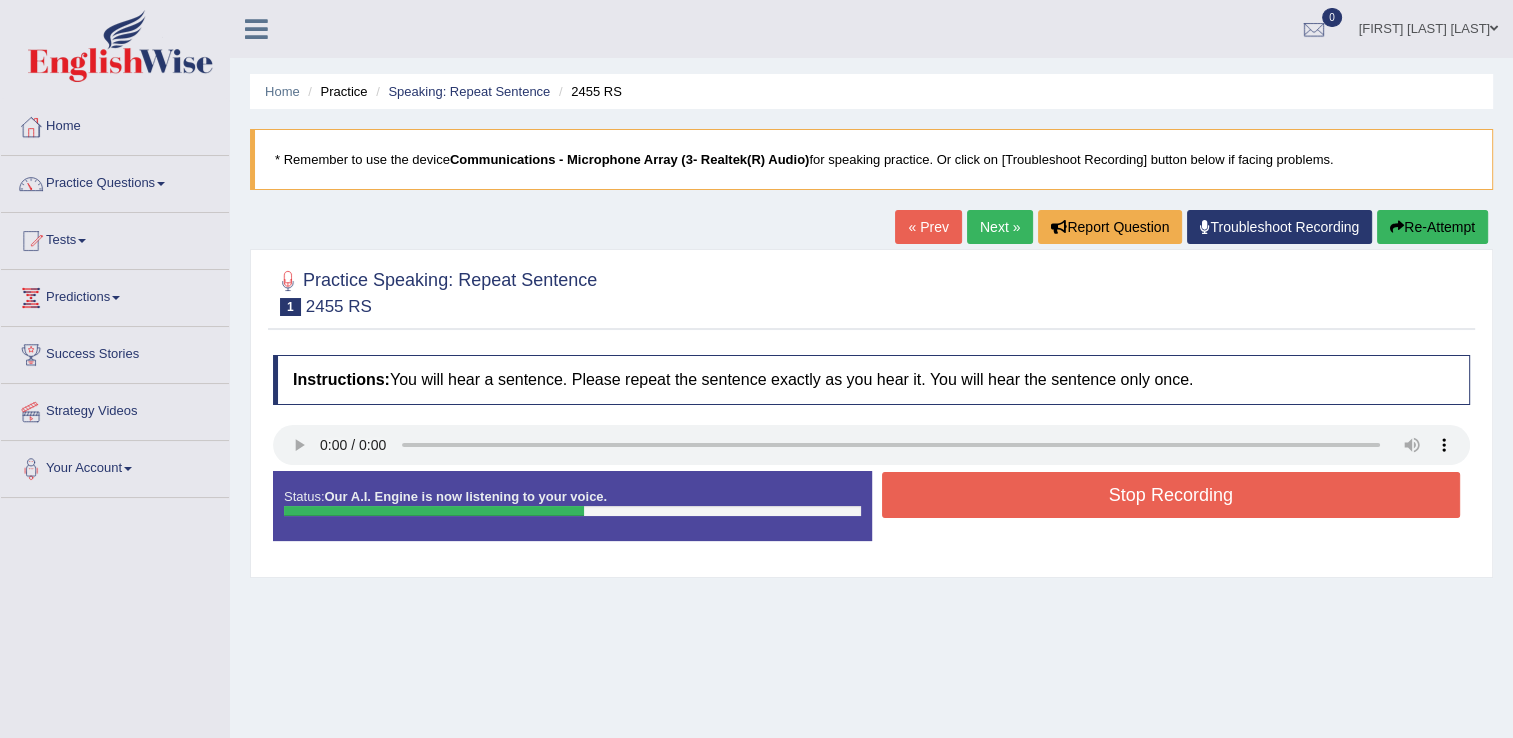 click on "Stop Recording" at bounding box center [1171, 495] 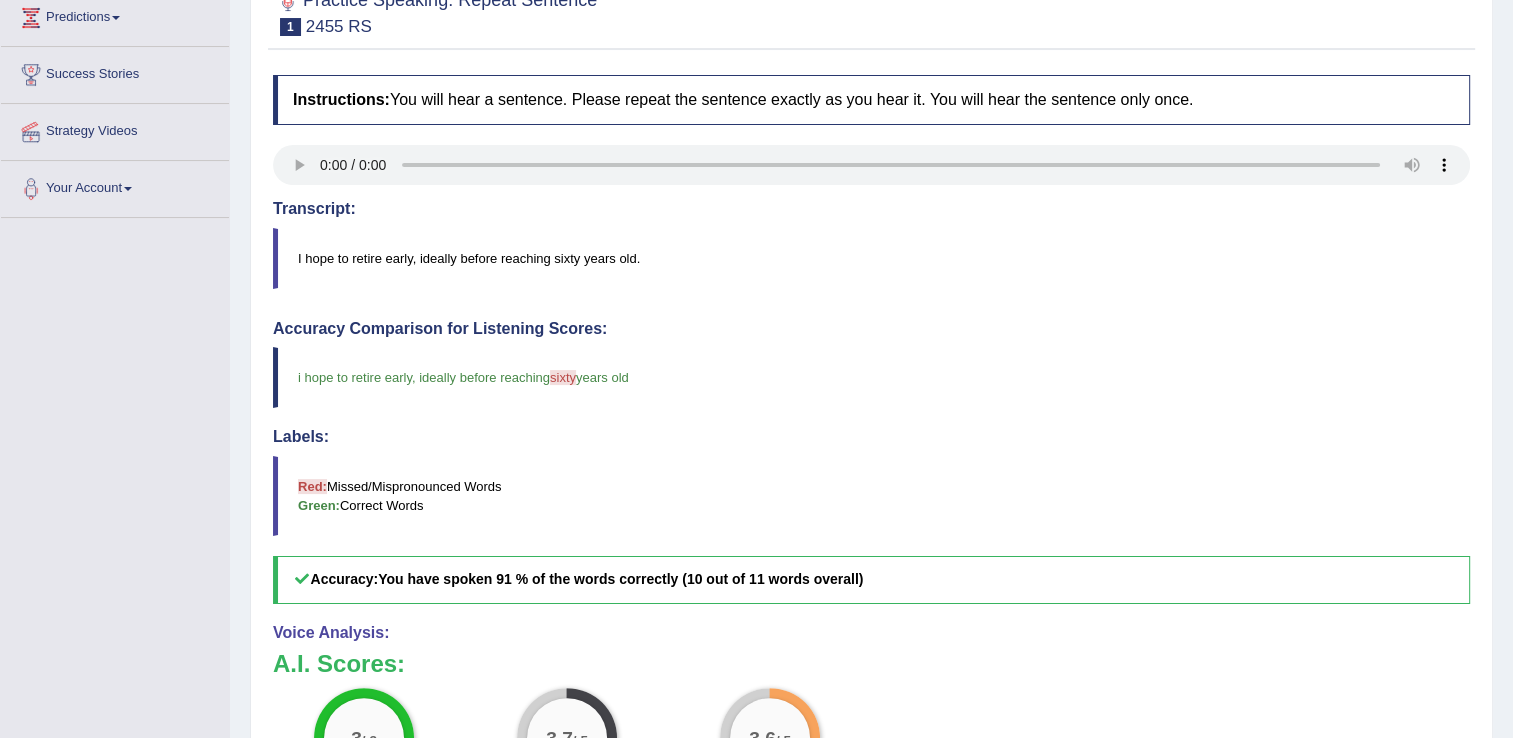 scroll, scrollTop: 320, scrollLeft: 0, axis: vertical 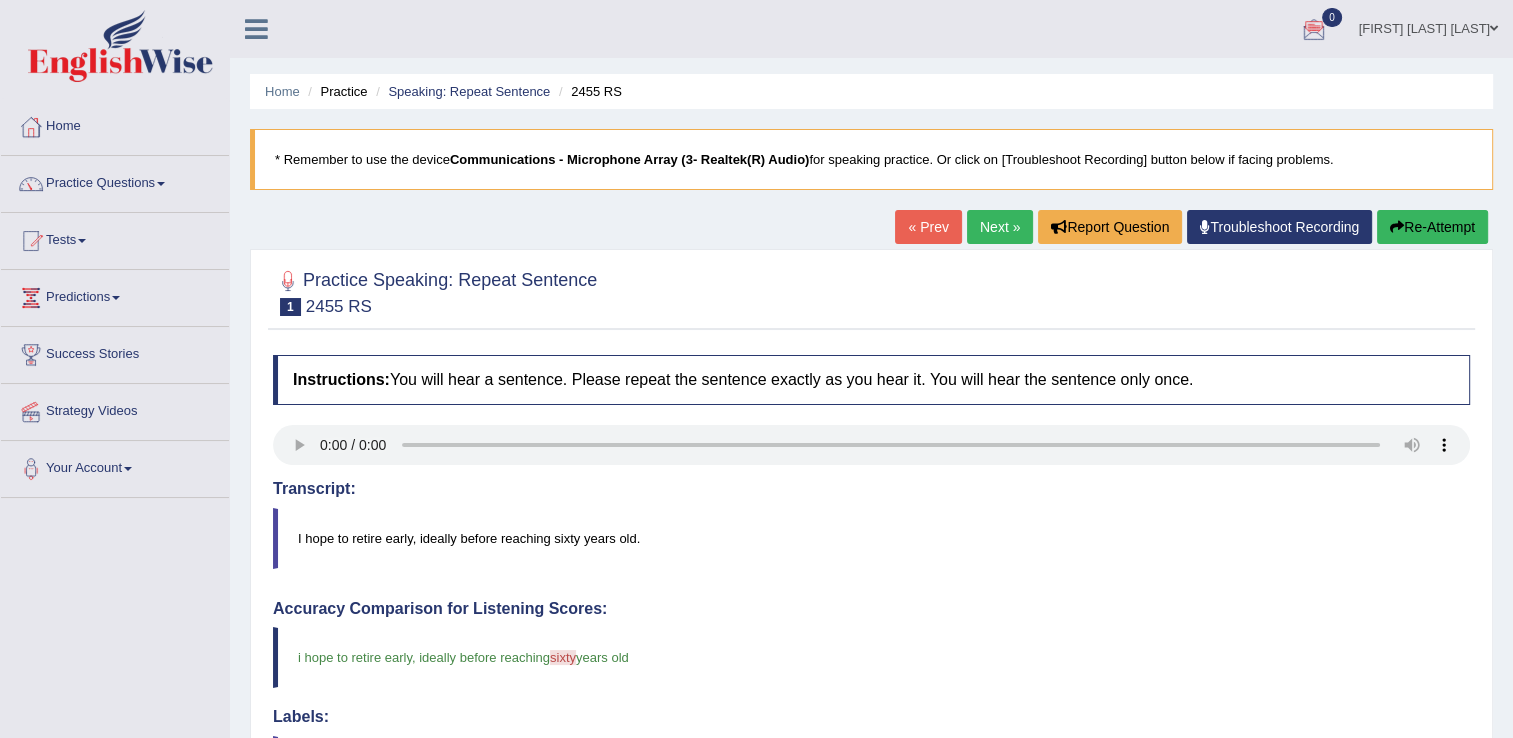 click on "Next »" at bounding box center (1000, 227) 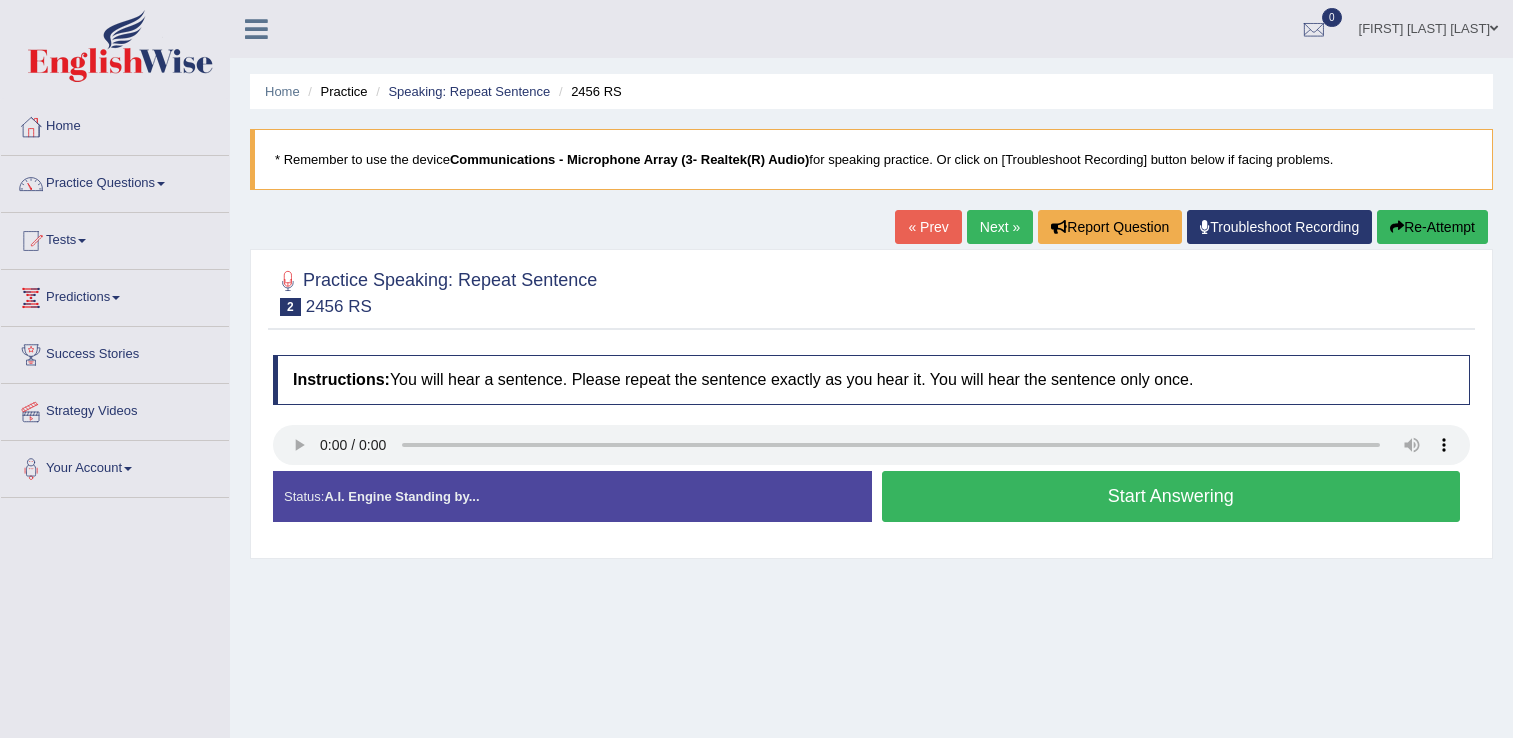 scroll, scrollTop: 0, scrollLeft: 0, axis: both 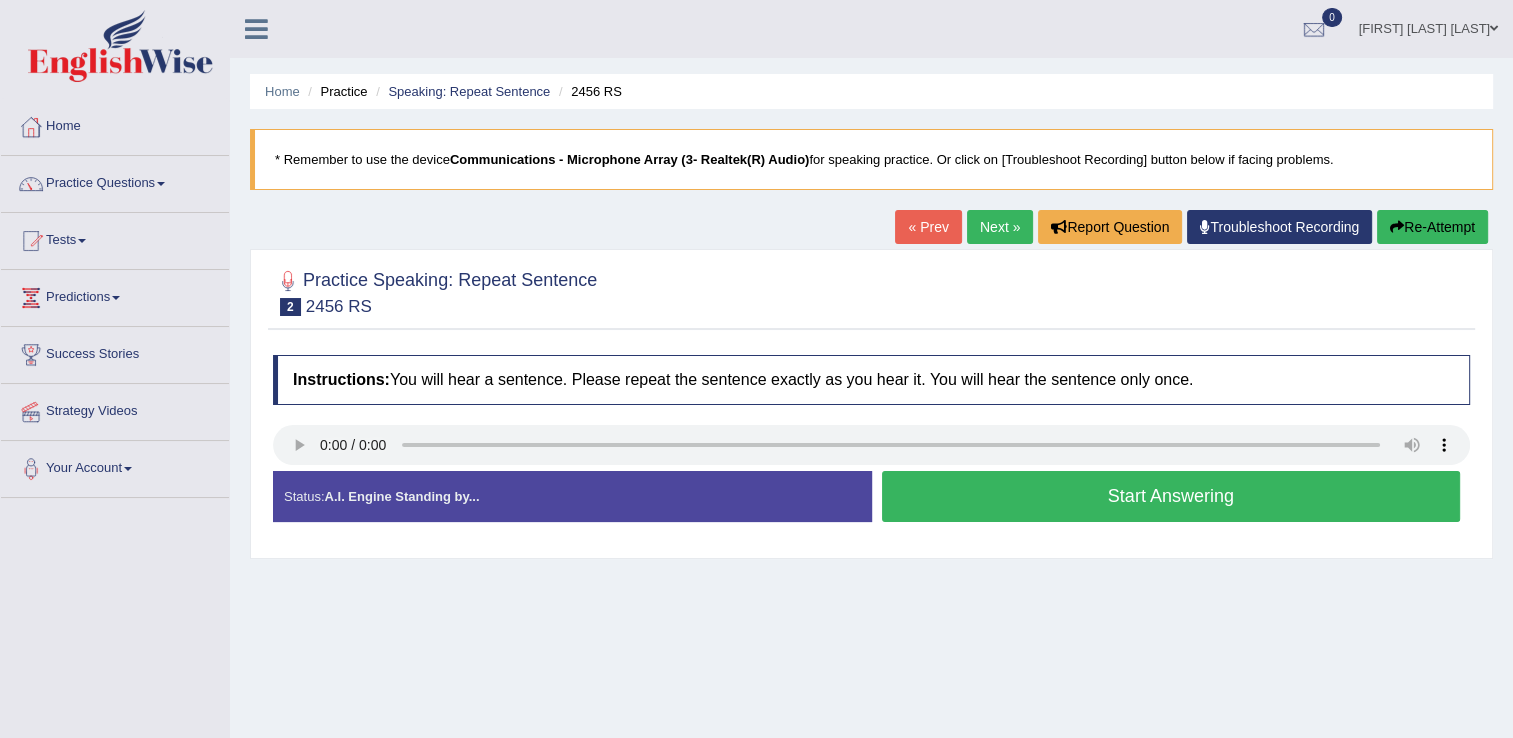 click on "Start Answering" at bounding box center [1171, 496] 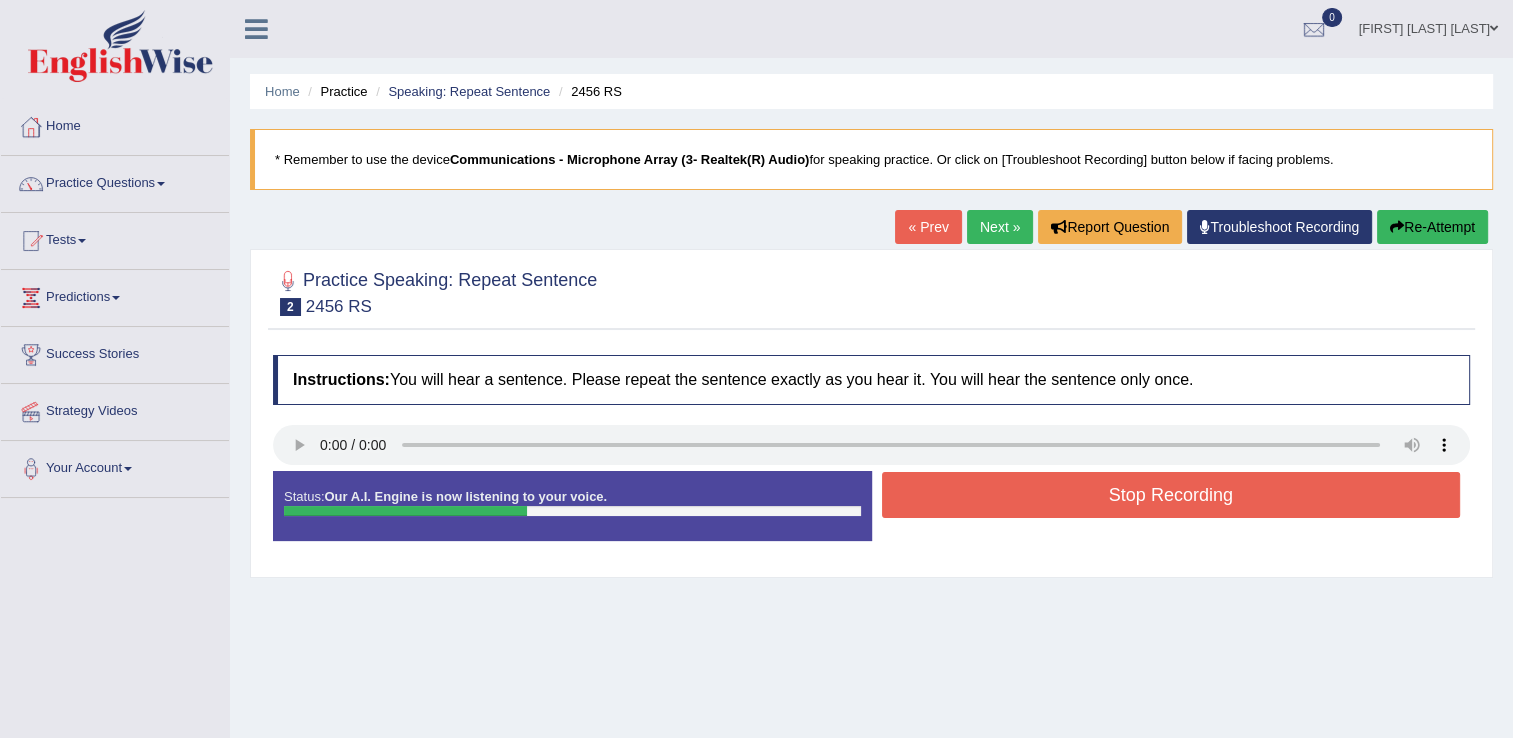 click on "Stop Recording" at bounding box center [1171, 495] 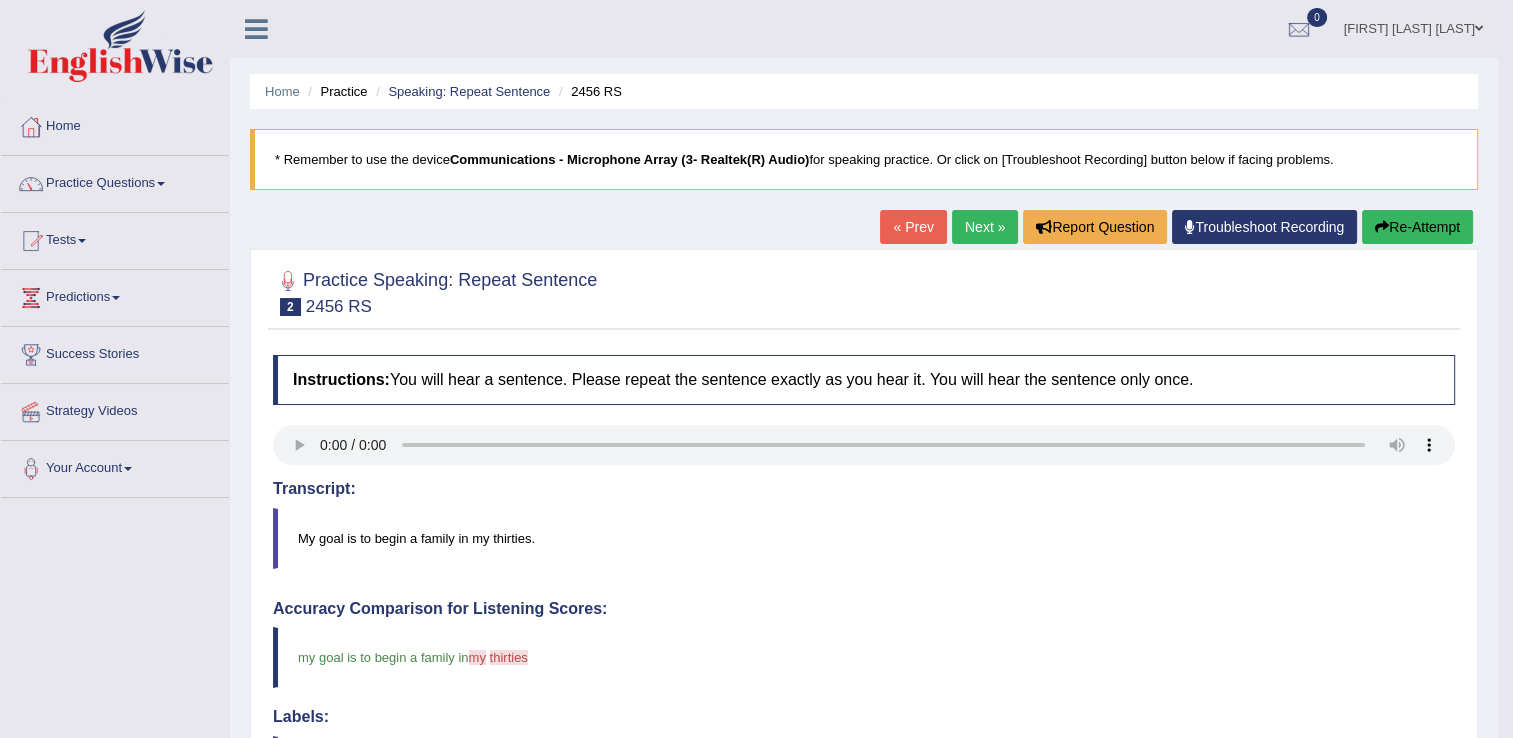 scroll, scrollTop: 611, scrollLeft: 0, axis: vertical 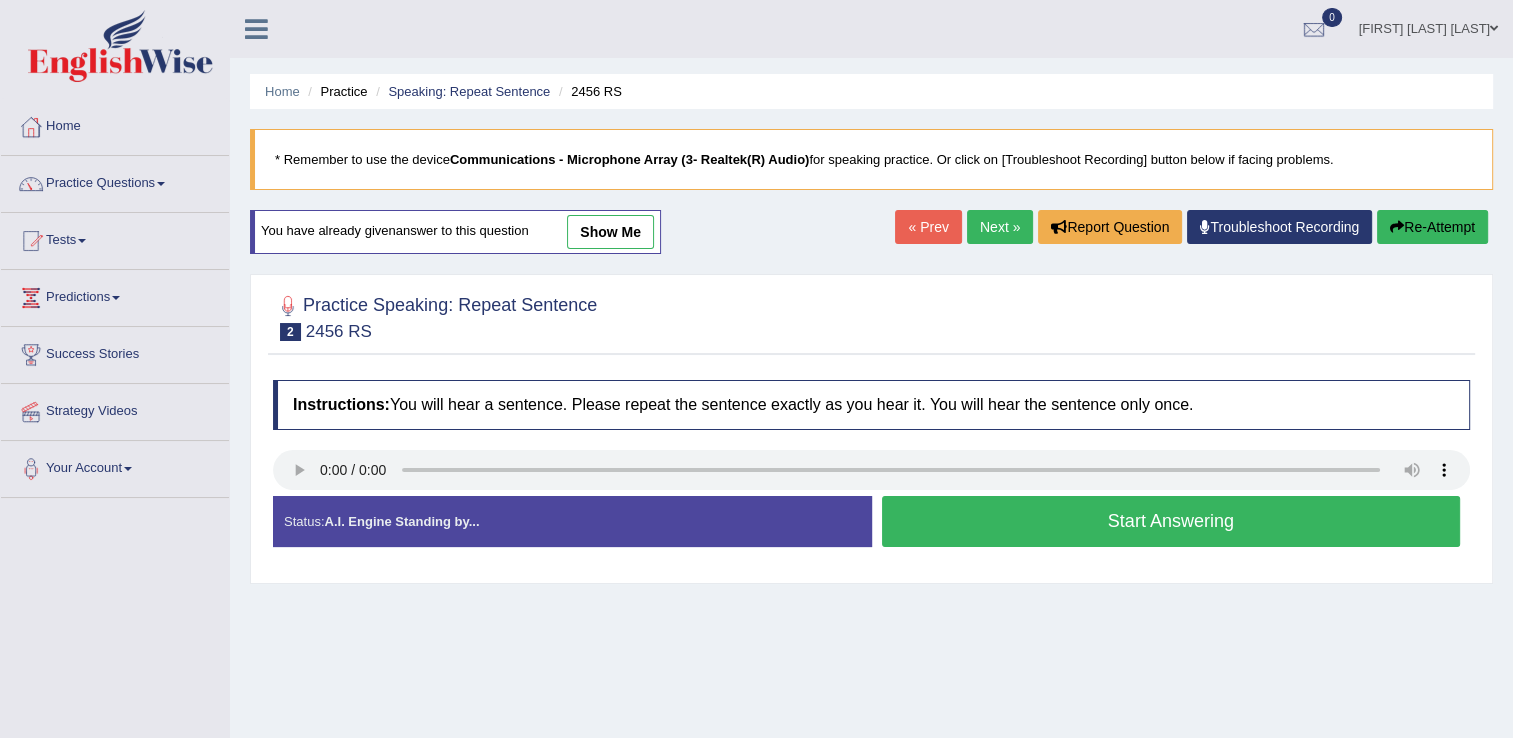 click on "Start Answering" at bounding box center (1171, 521) 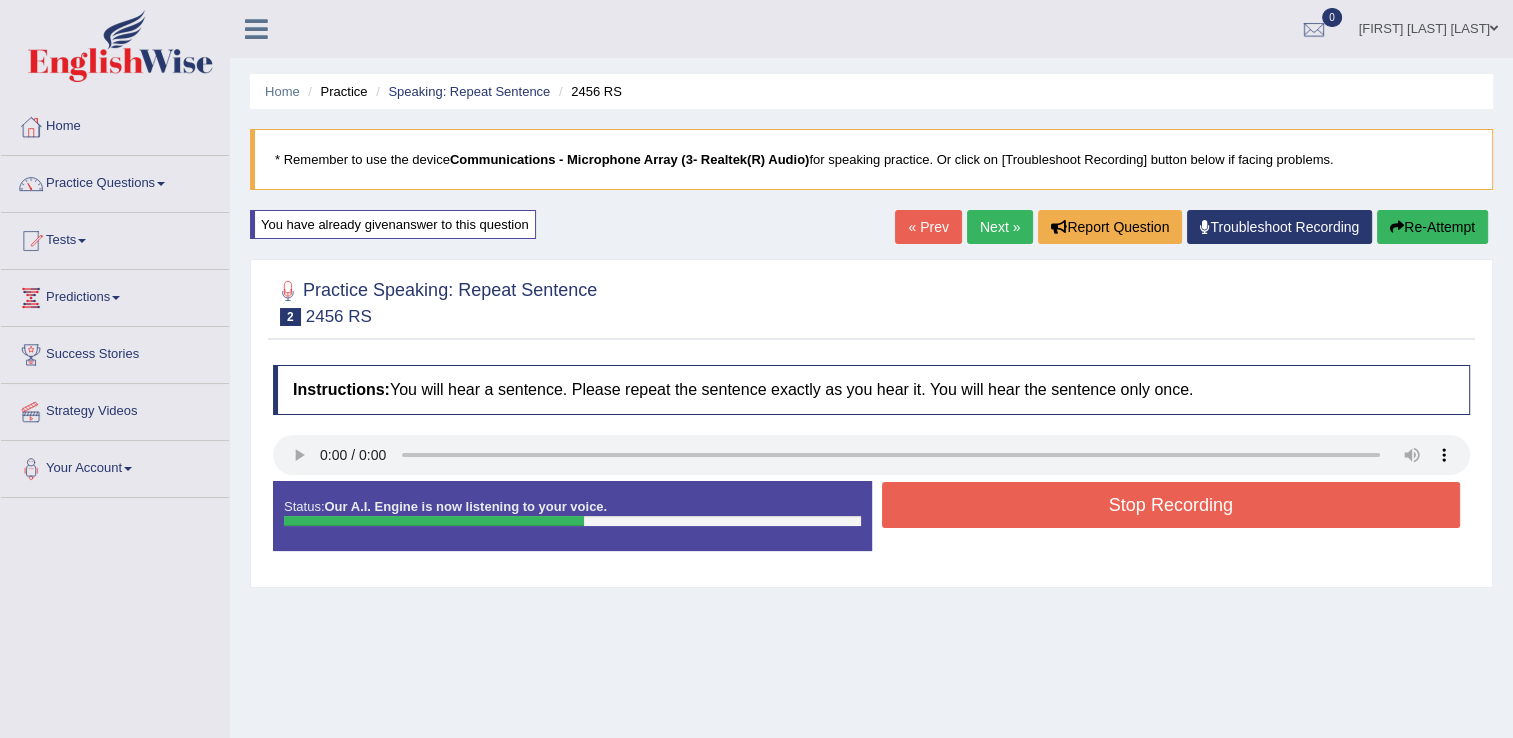 click on "Stop Recording" at bounding box center (1171, 505) 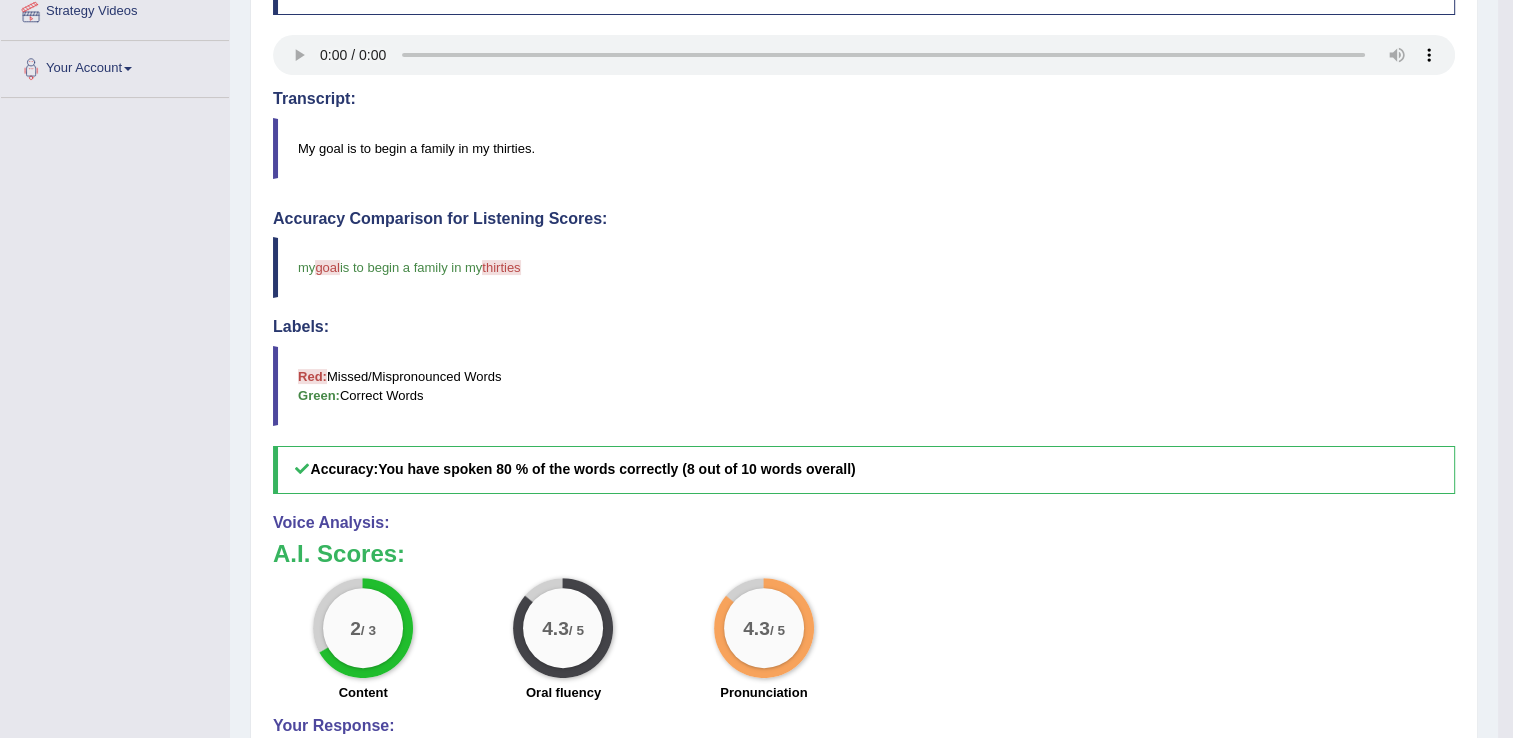 scroll, scrollTop: 480, scrollLeft: 0, axis: vertical 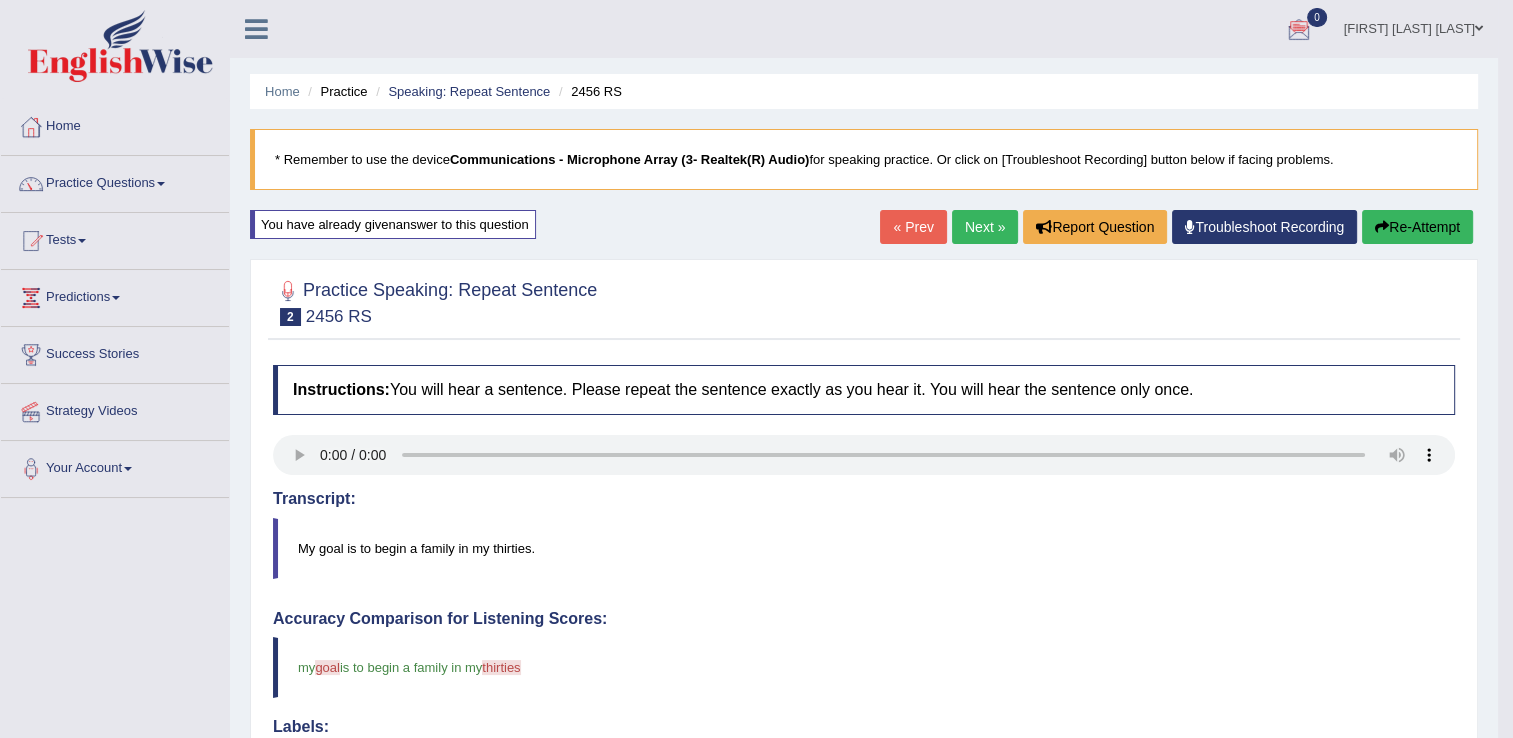 click on "Re-Attempt" at bounding box center (1417, 227) 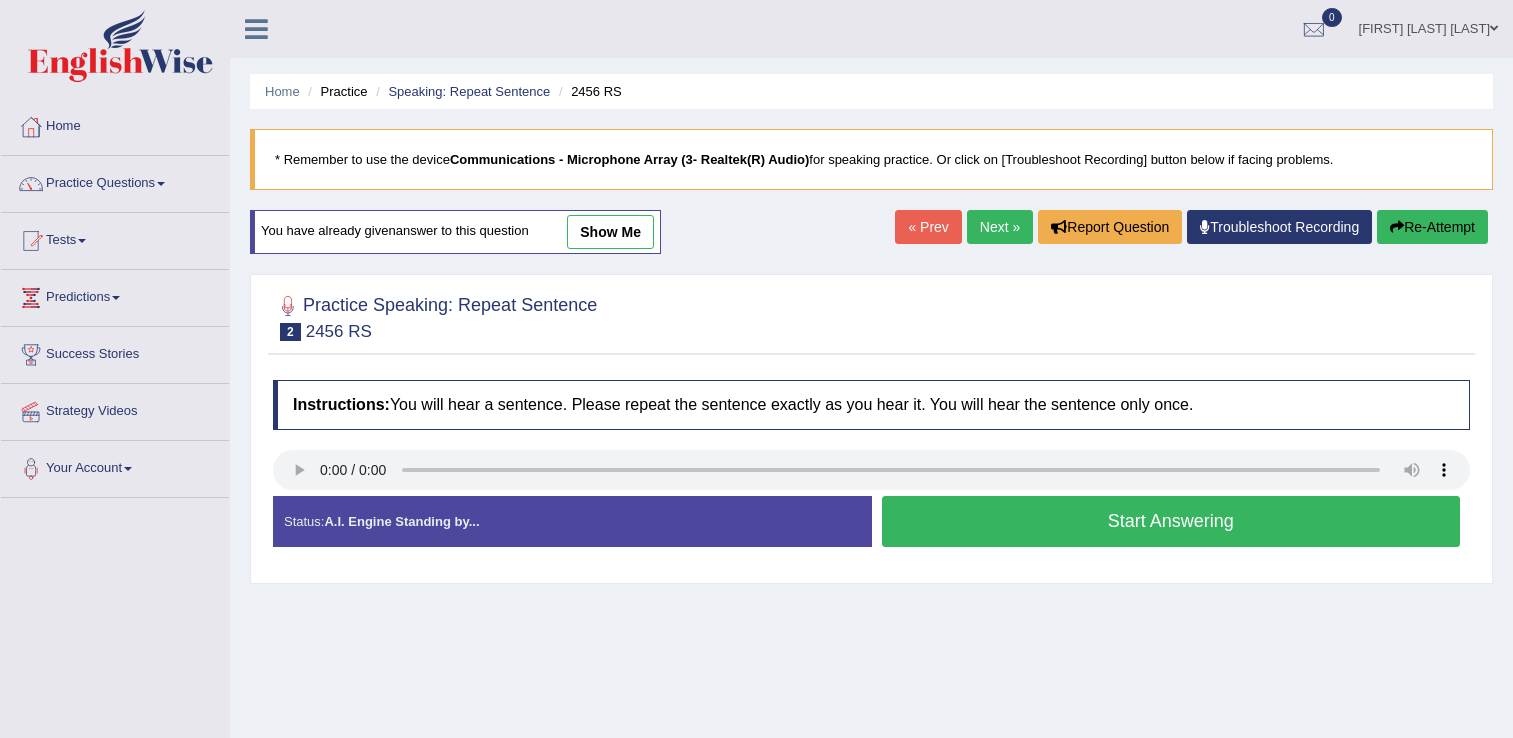 scroll, scrollTop: 0, scrollLeft: 0, axis: both 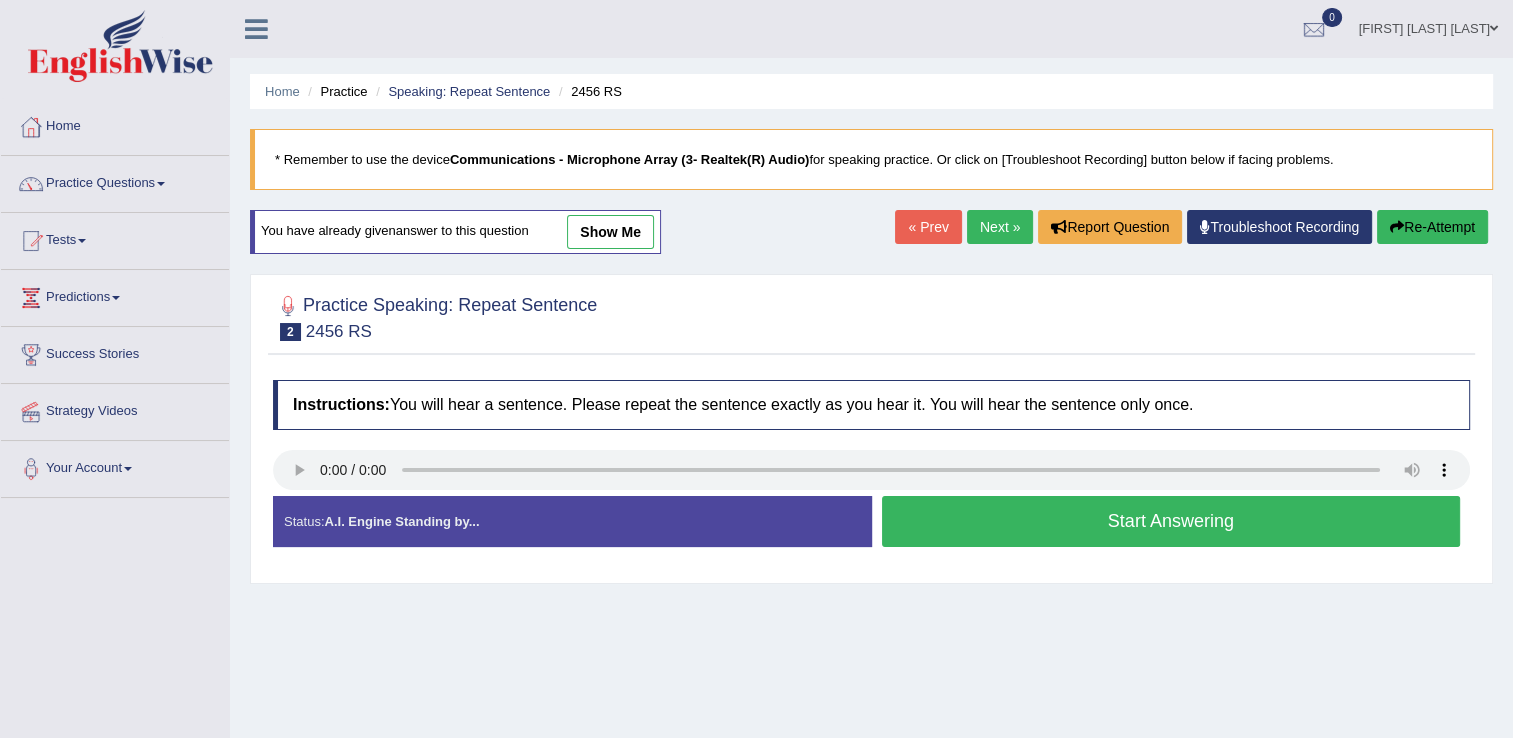 click on "Start Answering" at bounding box center (1171, 521) 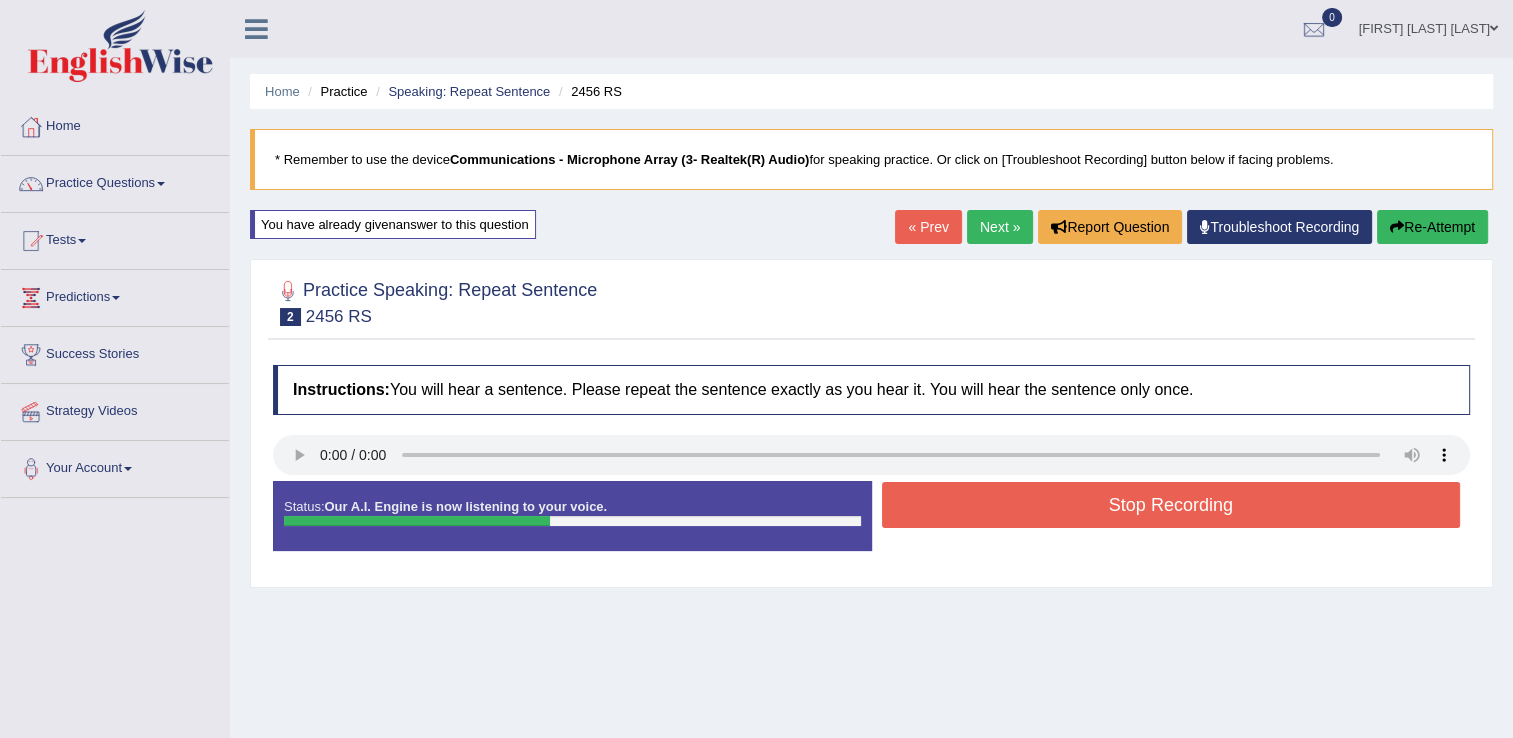 click on "Stop Recording" at bounding box center (1171, 505) 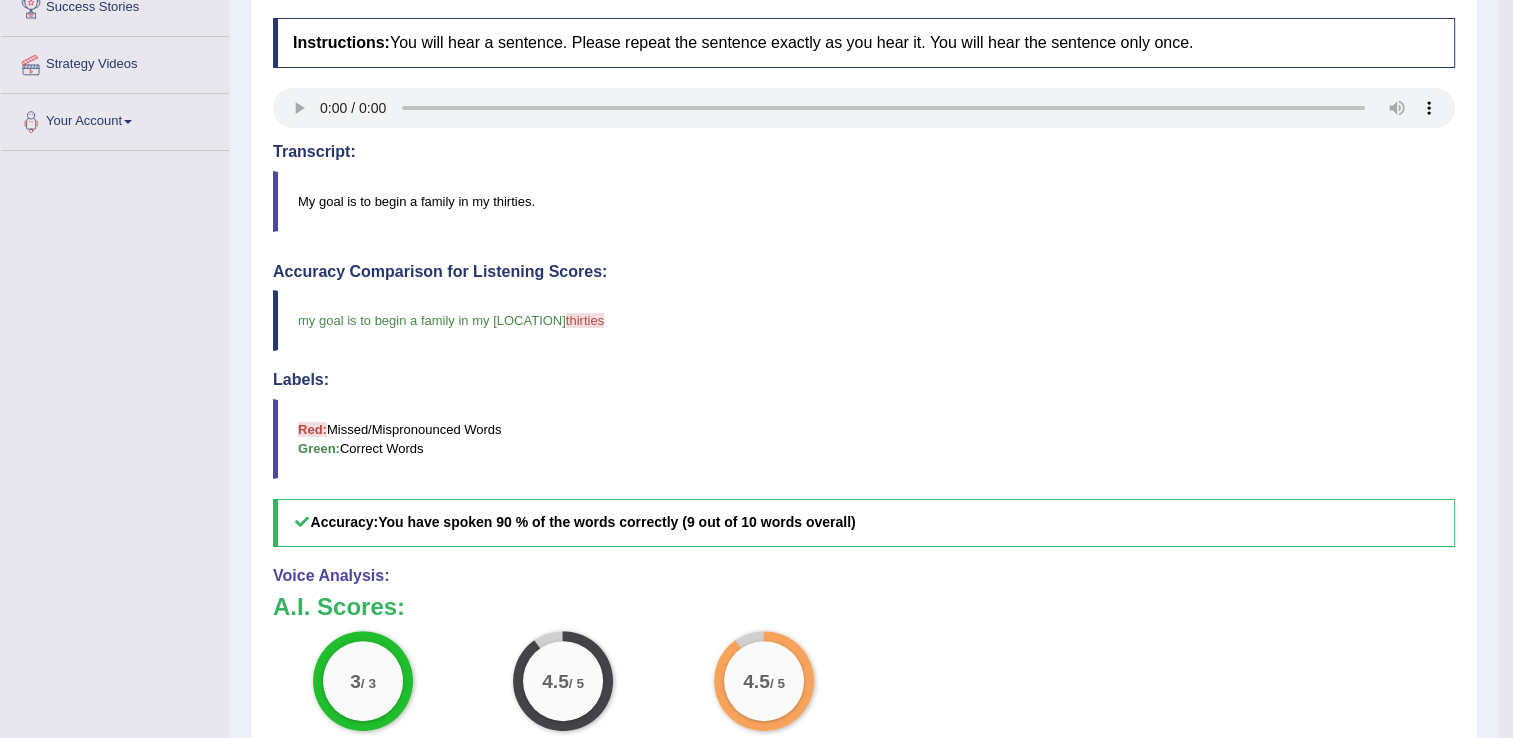 scroll, scrollTop: 360, scrollLeft: 0, axis: vertical 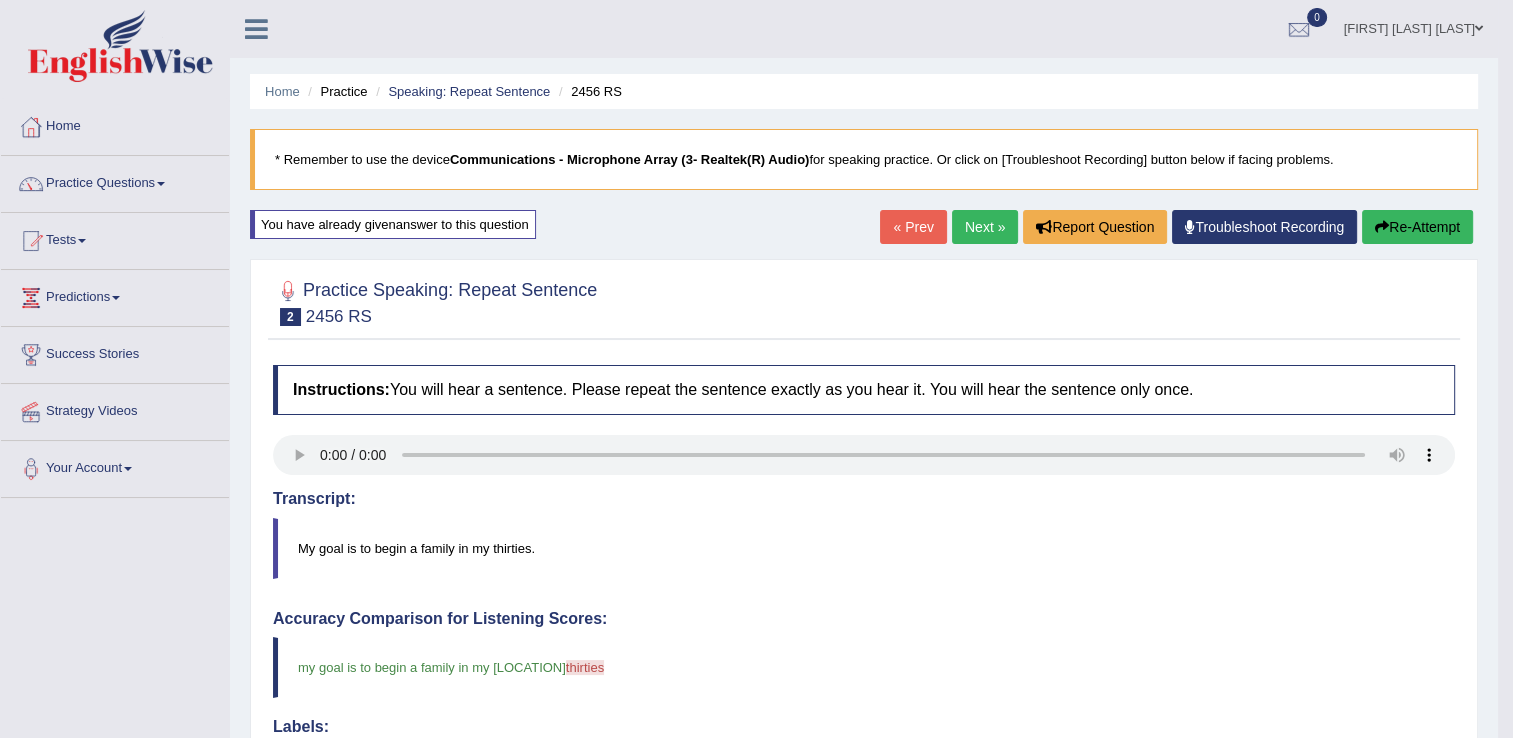 click on "Re-Attempt" at bounding box center (1417, 227) 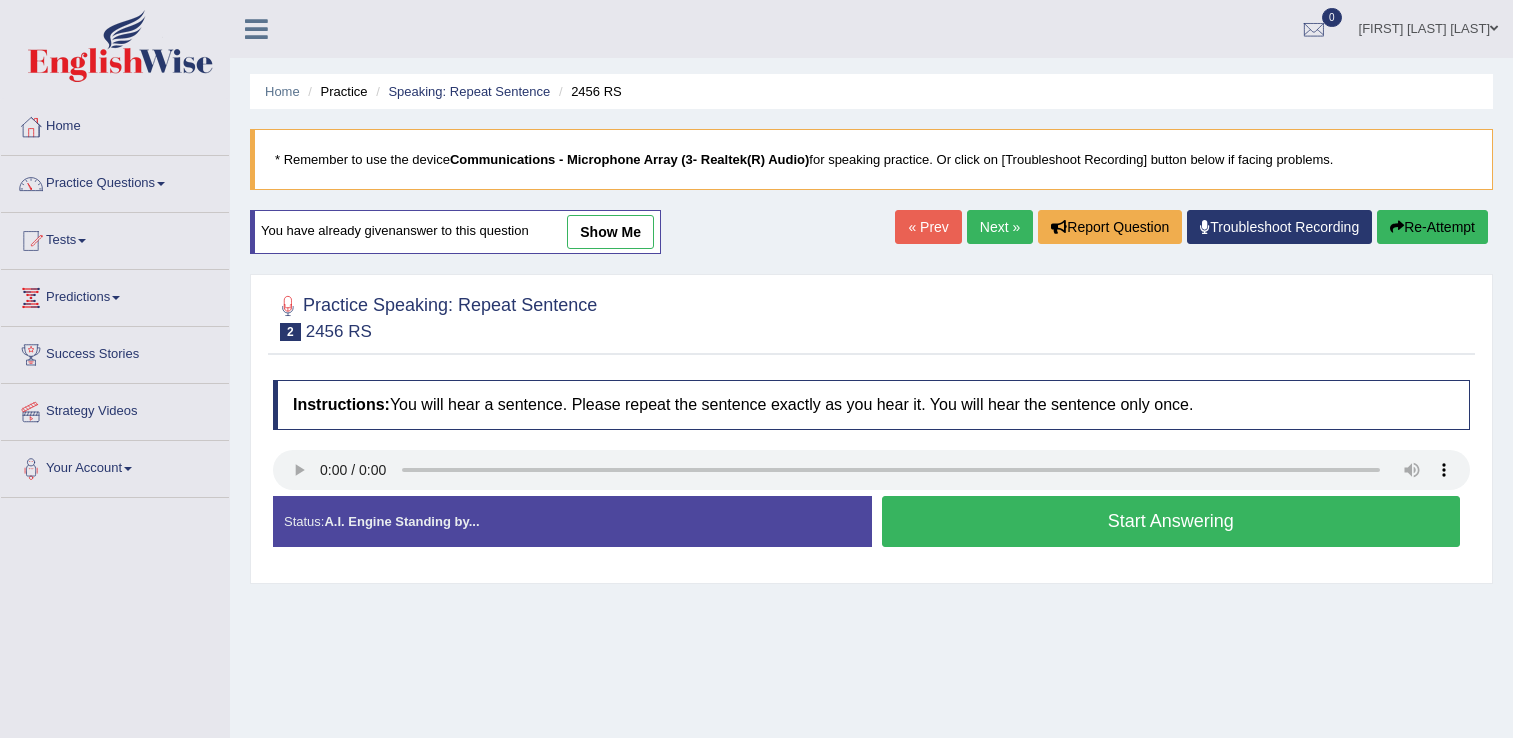 scroll, scrollTop: 0, scrollLeft: 0, axis: both 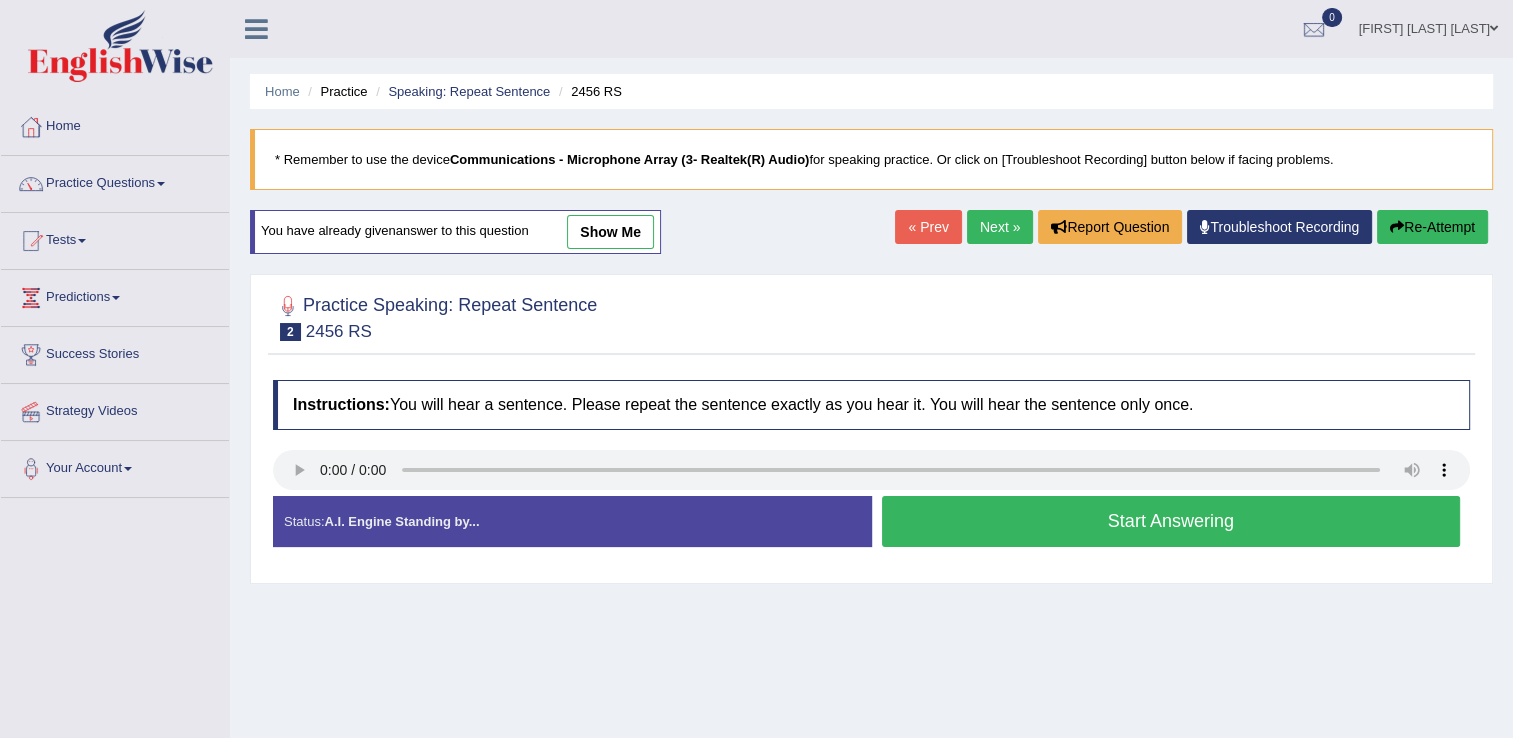 click on "Start Answering" at bounding box center (1171, 521) 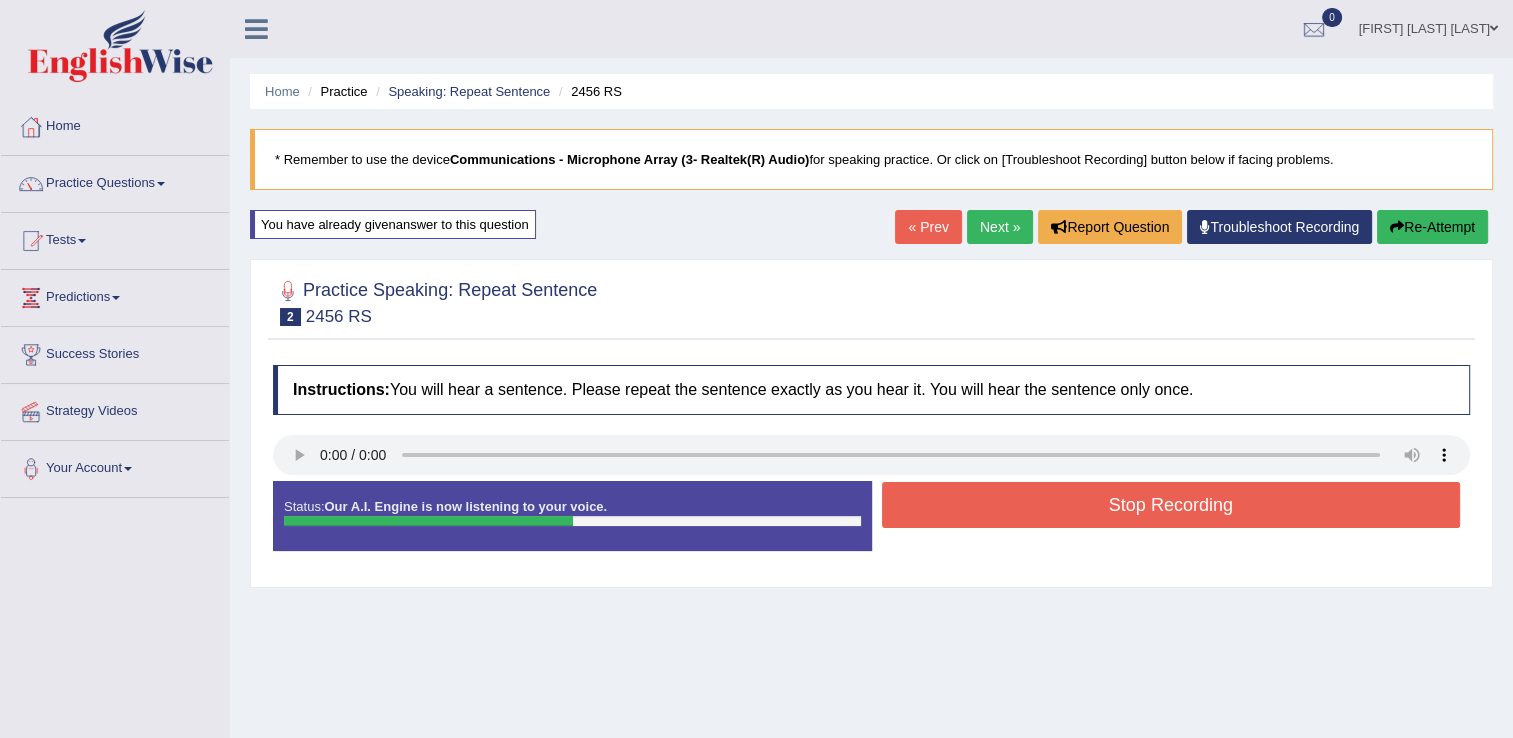 click on "Stop Recording" at bounding box center [1171, 505] 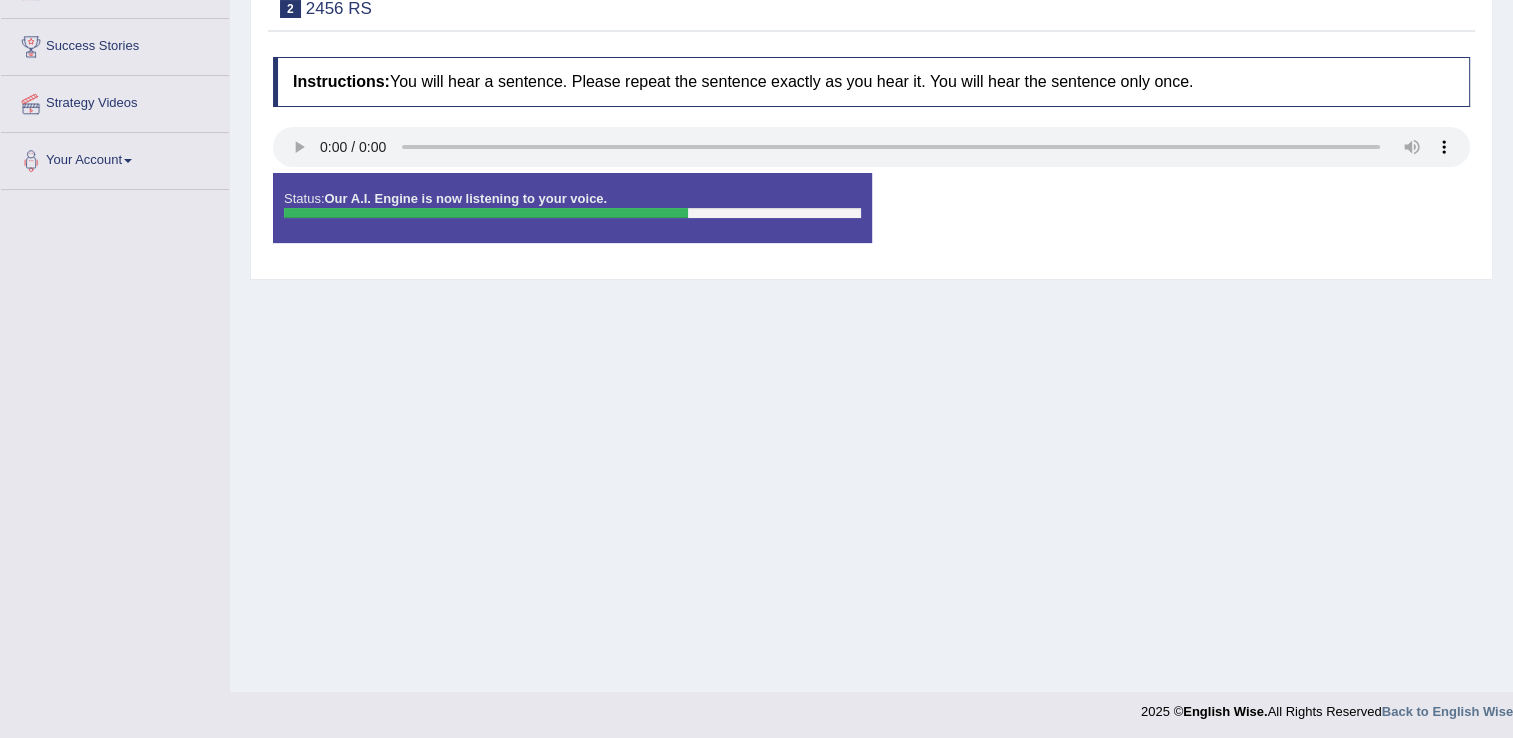 scroll, scrollTop: 312, scrollLeft: 0, axis: vertical 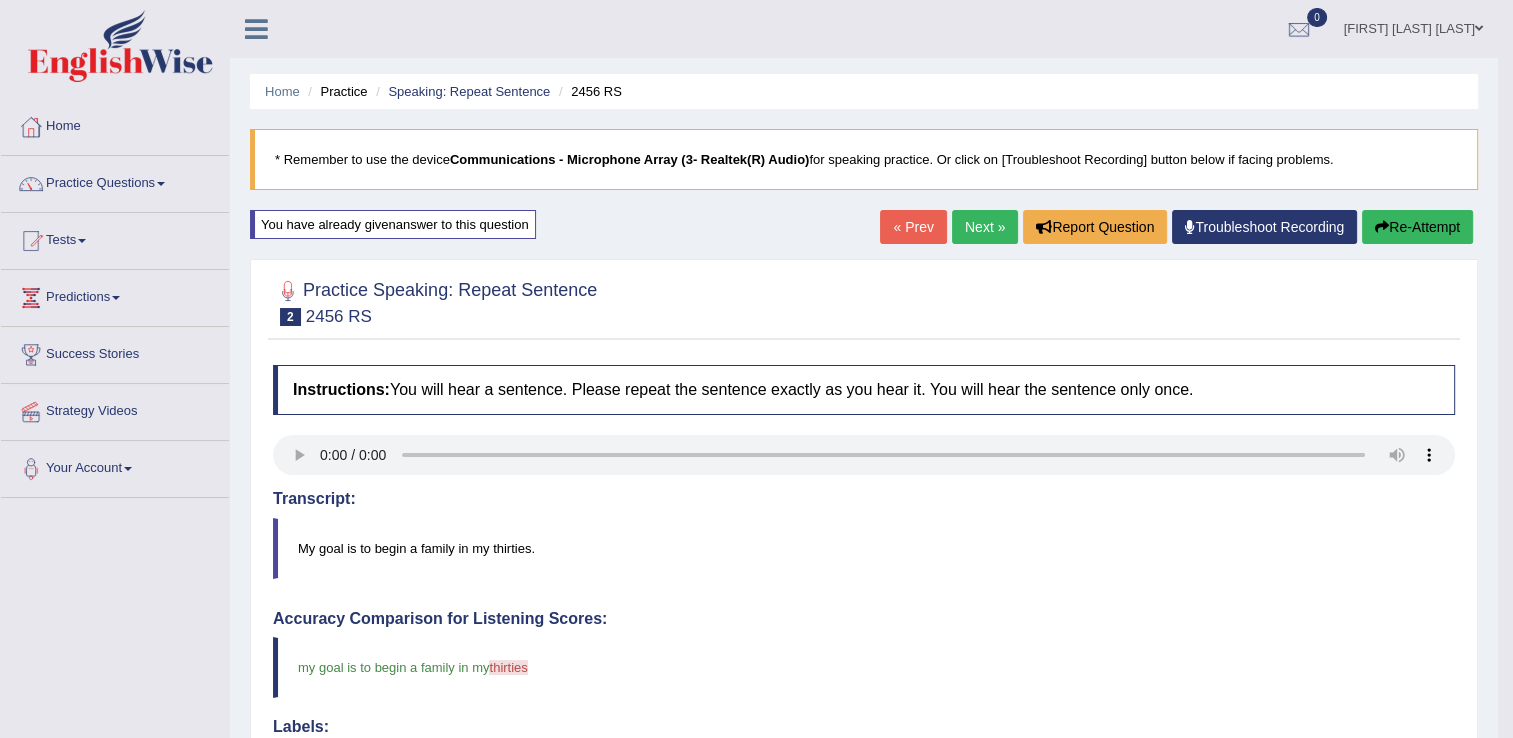 click on "Next »" at bounding box center (985, 227) 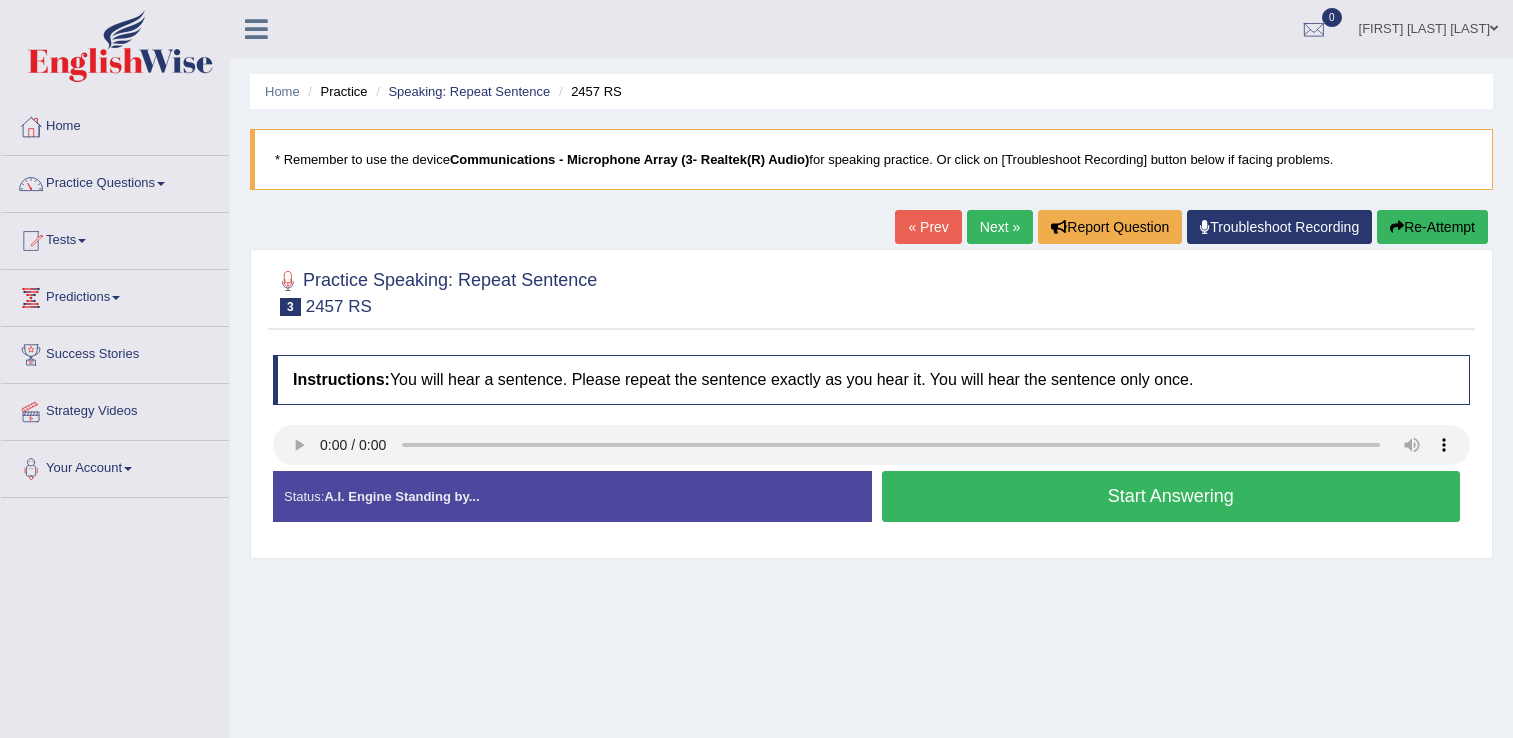 scroll, scrollTop: 0, scrollLeft: 0, axis: both 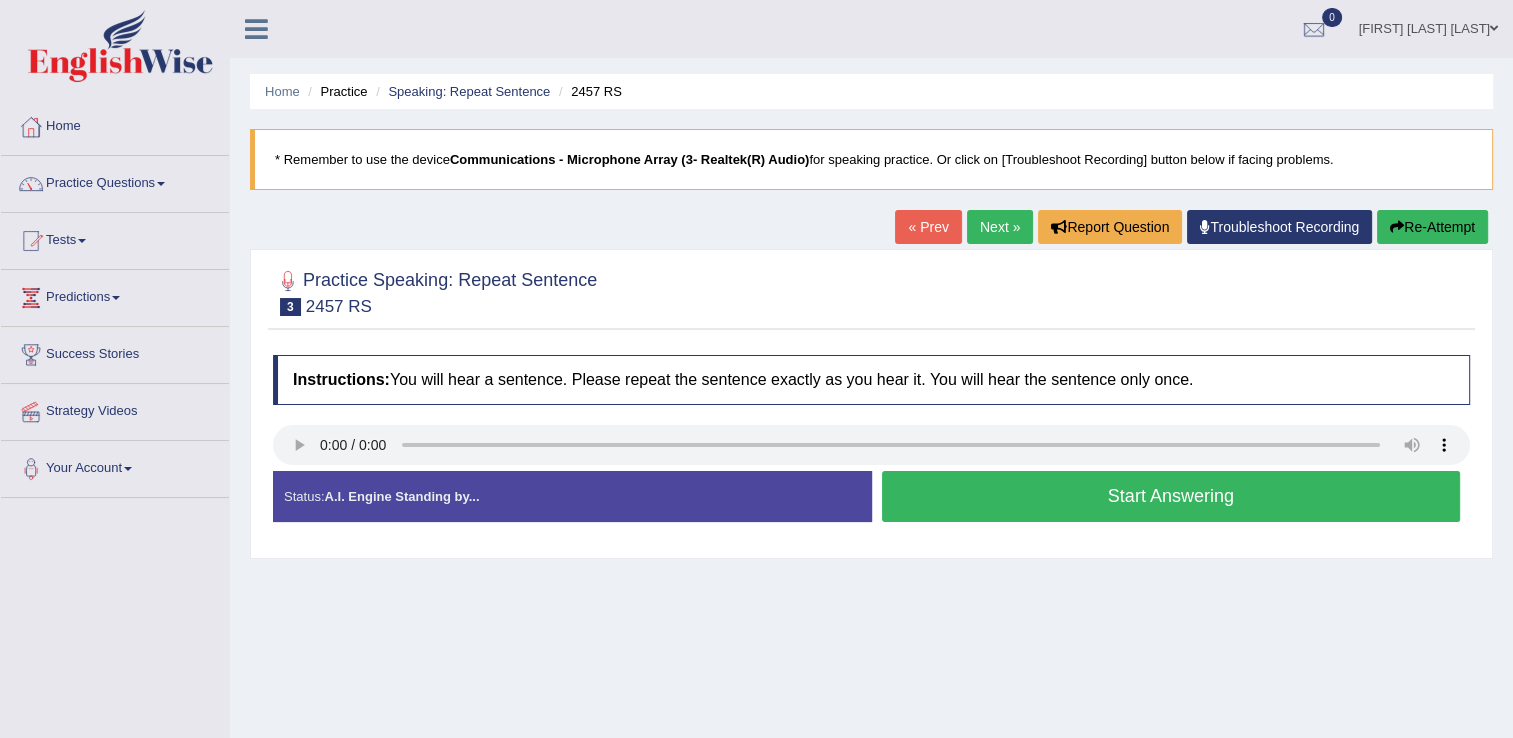 click on "Start Answering" at bounding box center [1171, 496] 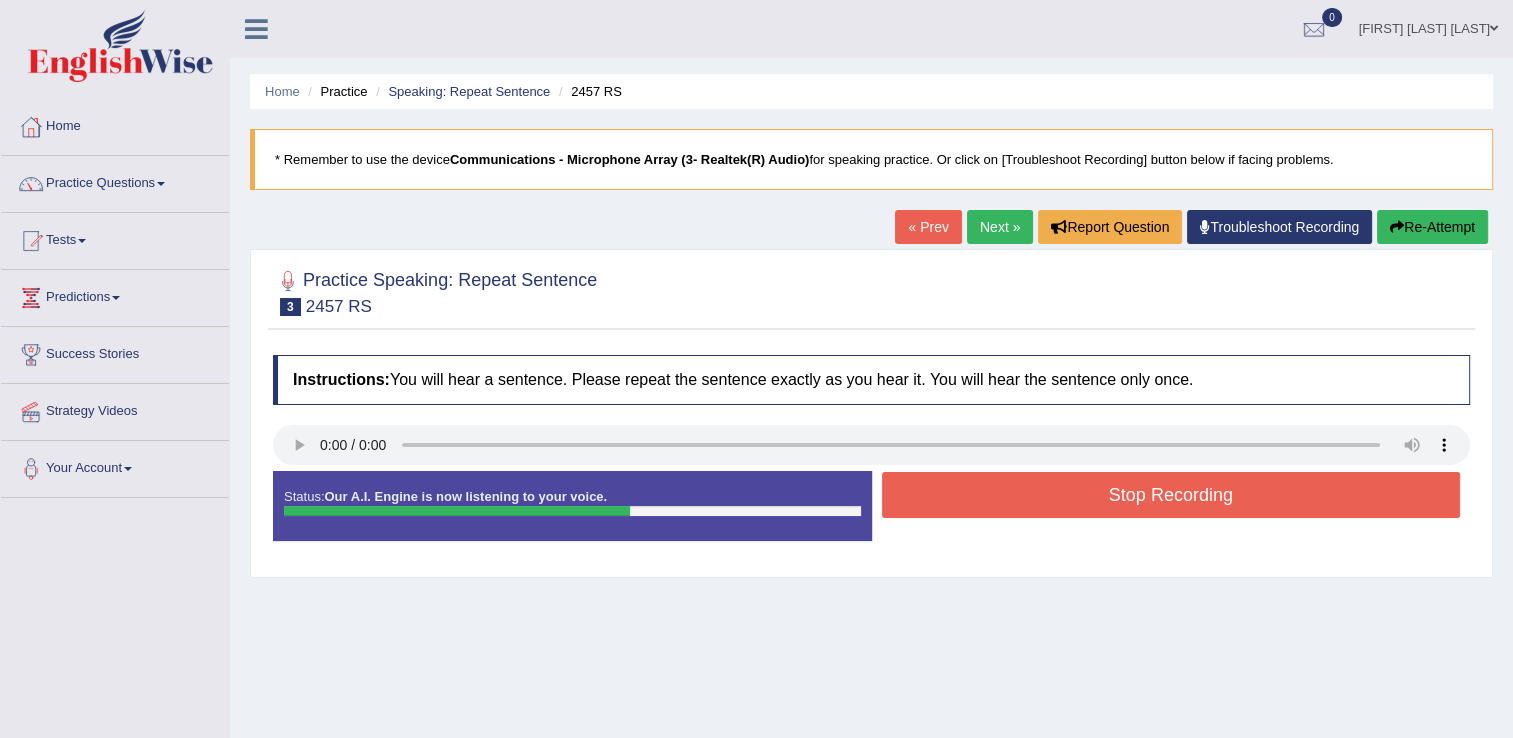 click on "Stop Recording" at bounding box center (1171, 495) 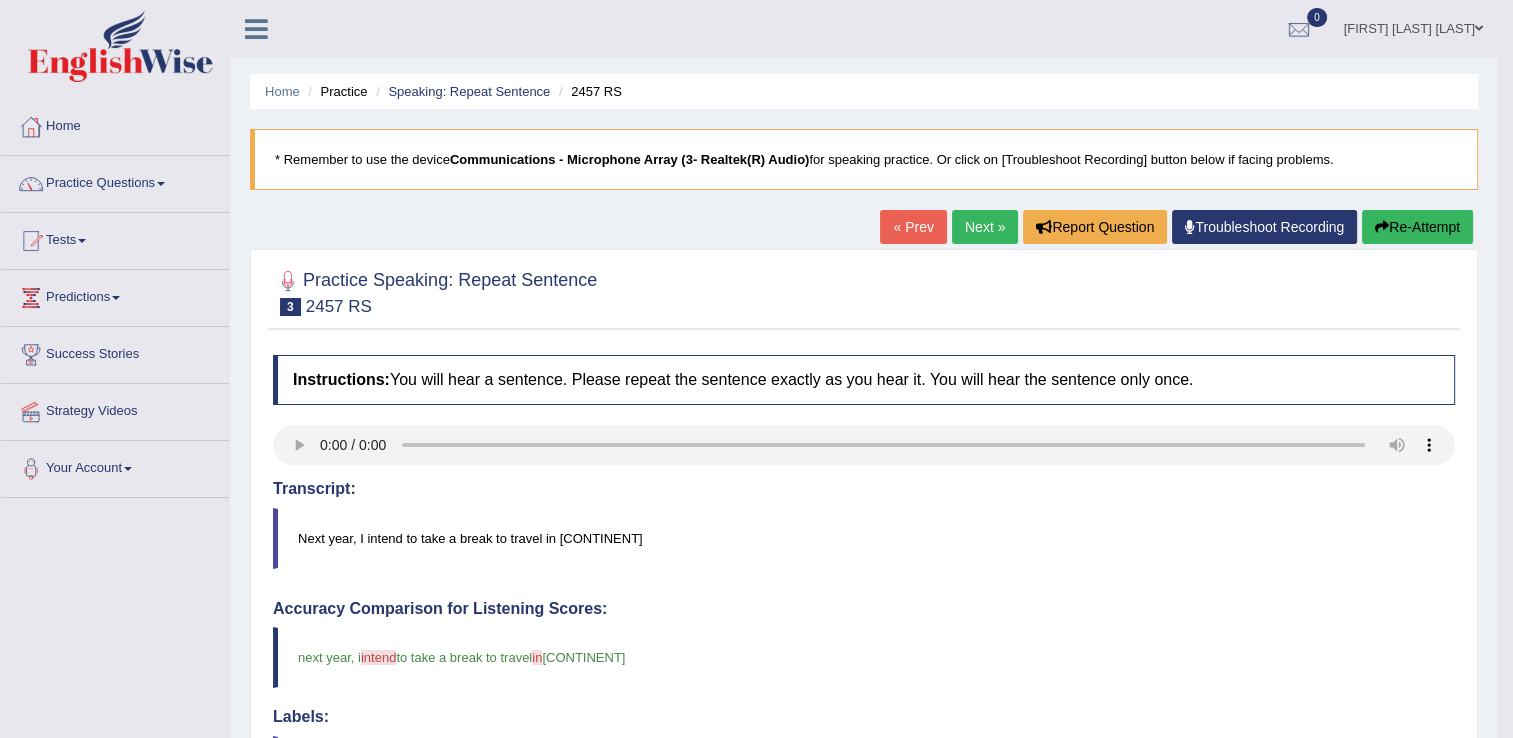 click on "Re-Attempt" at bounding box center (1417, 227) 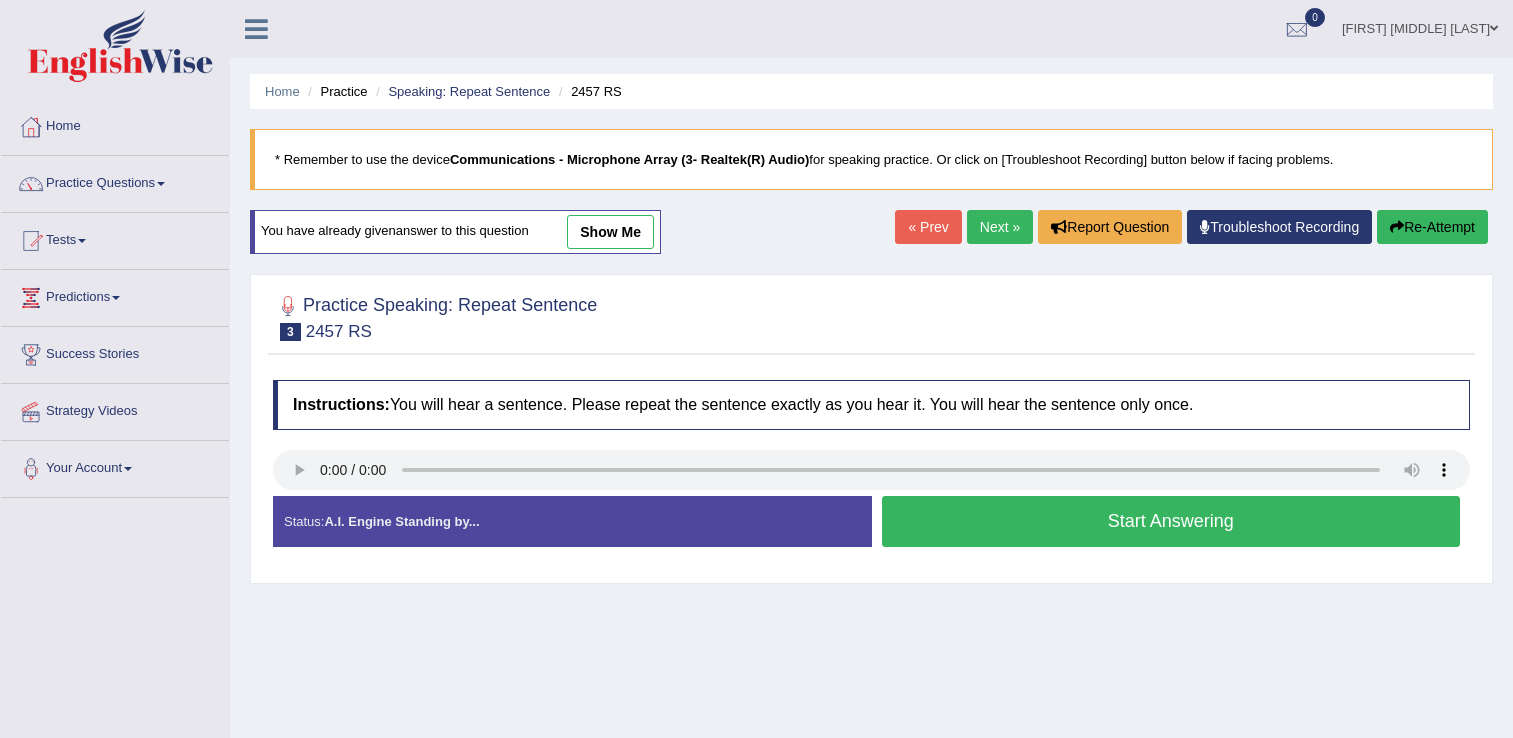 scroll, scrollTop: 0, scrollLeft: 0, axis: both 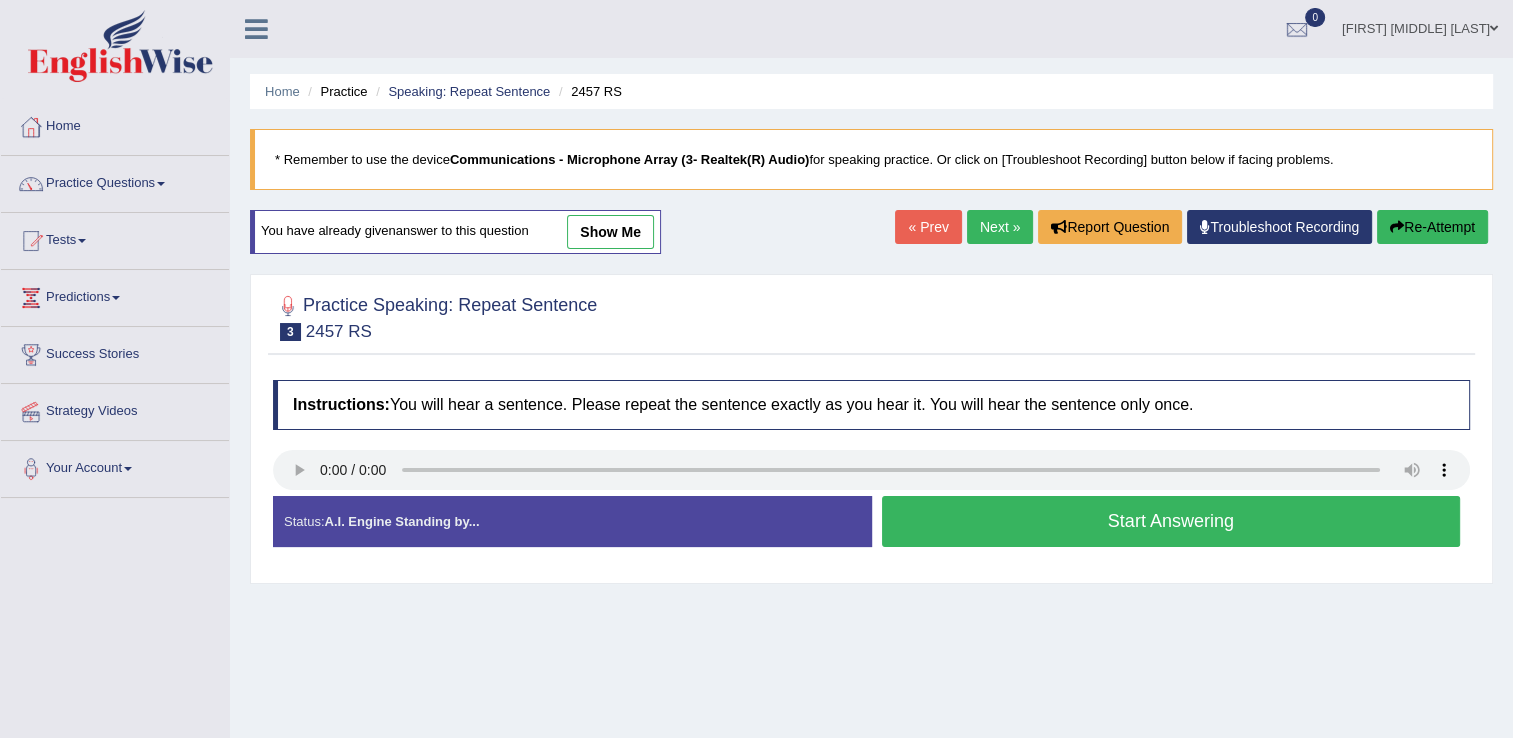 click on "Start Answering" at bounding box center [1171, 521] 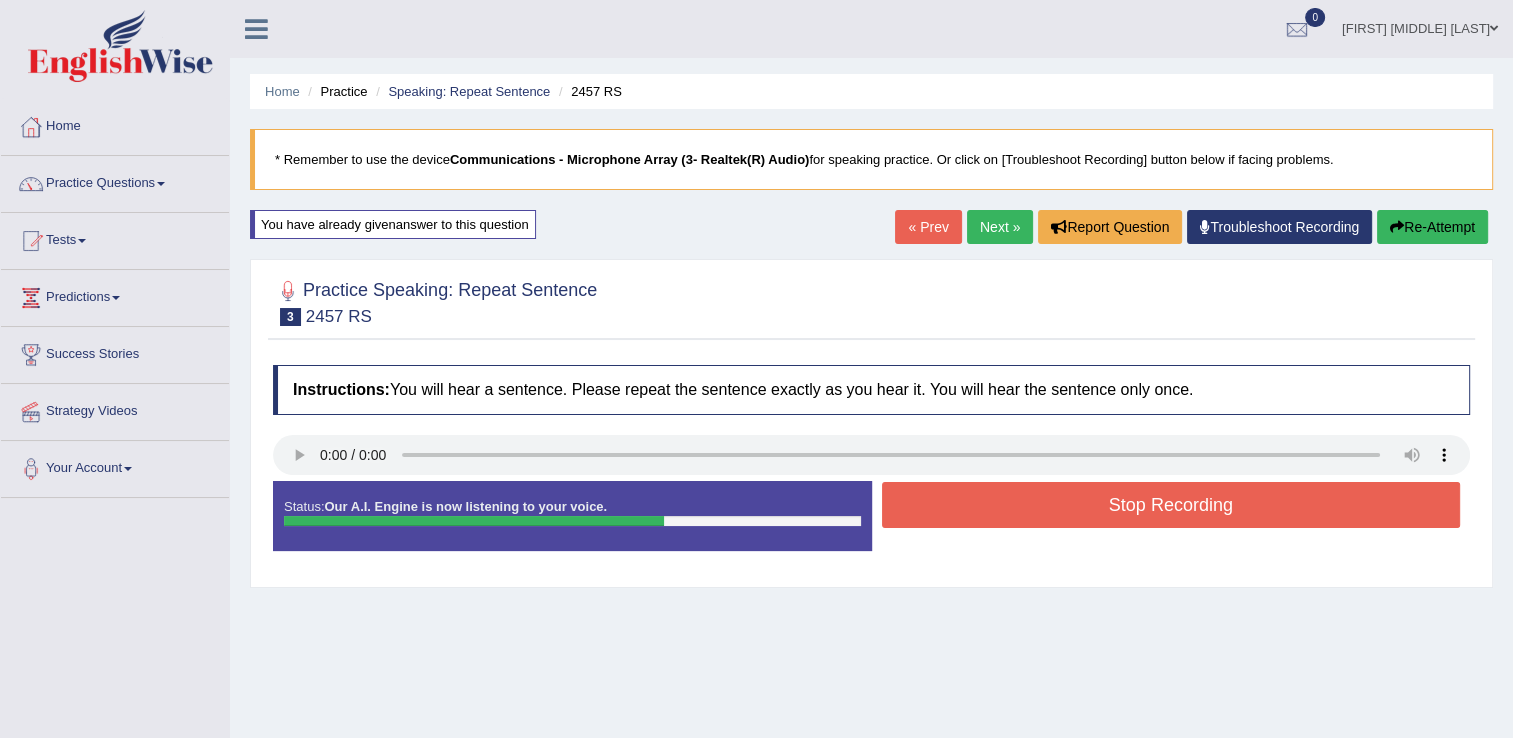 click on "Stop Recording" at bounding box center [1171, 505] 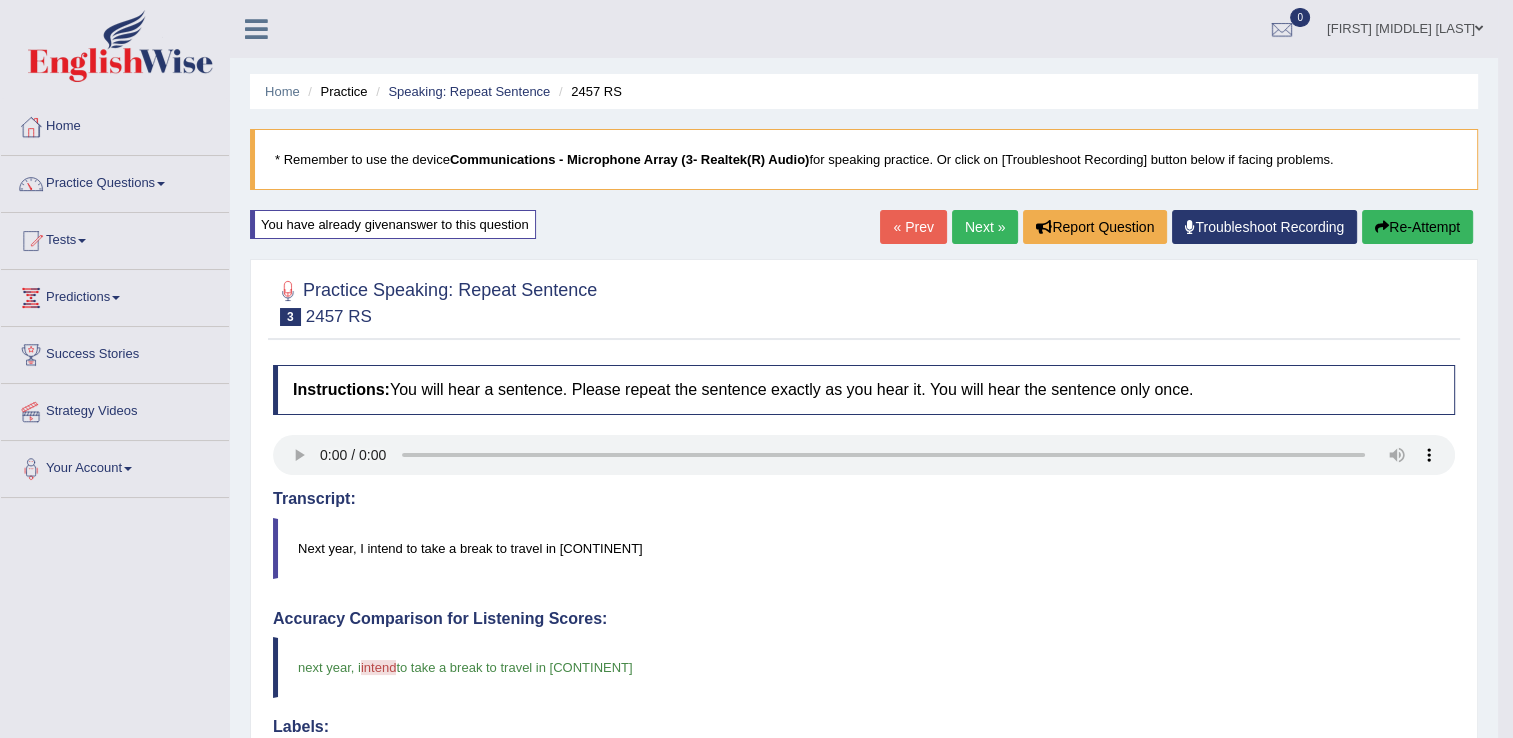 drag, startPoint x: 1419, startPoint y: 204, endPoint x: 1417, endPoint y: 218, distance: 14.142136 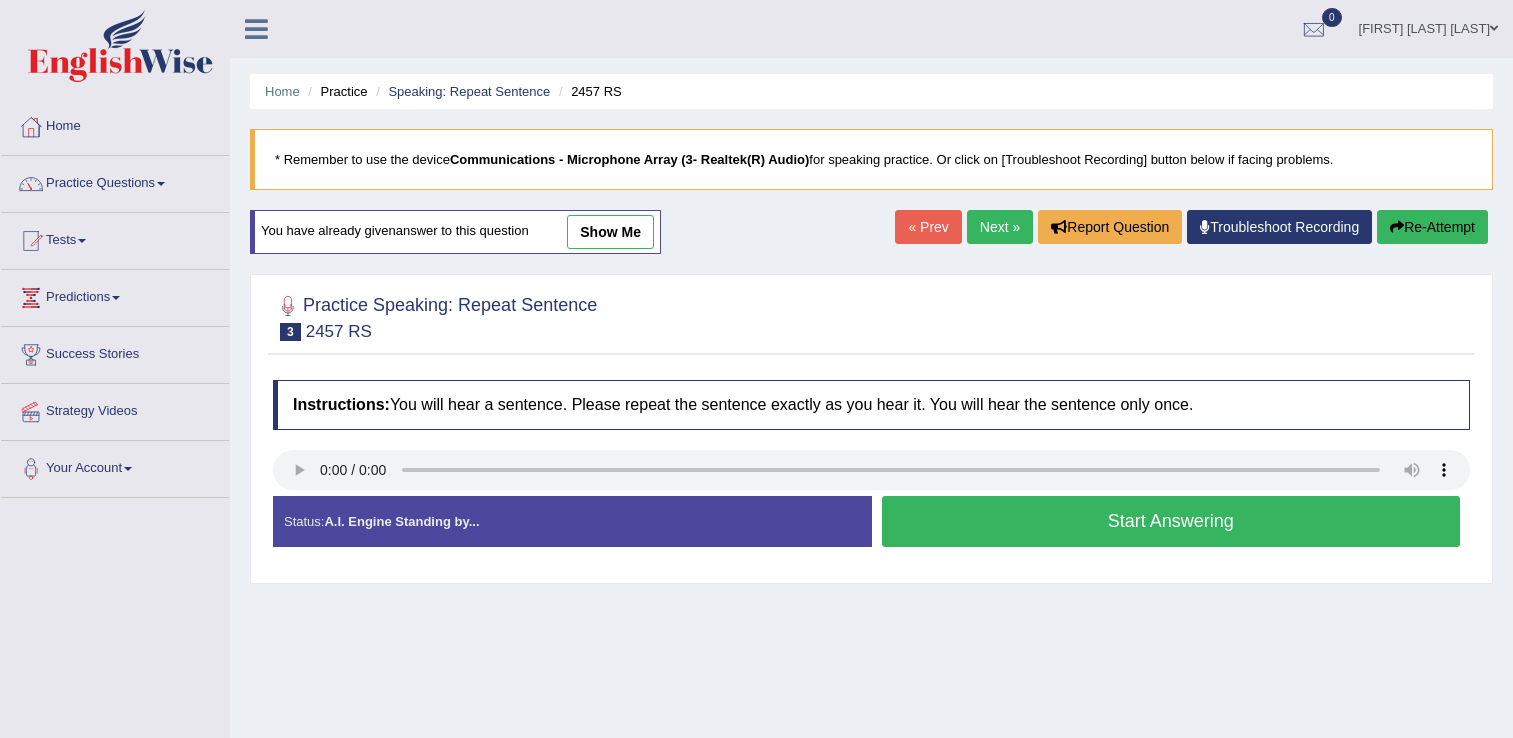 scroll, scrollTop: 0, scrollLeft: 0, axis: both 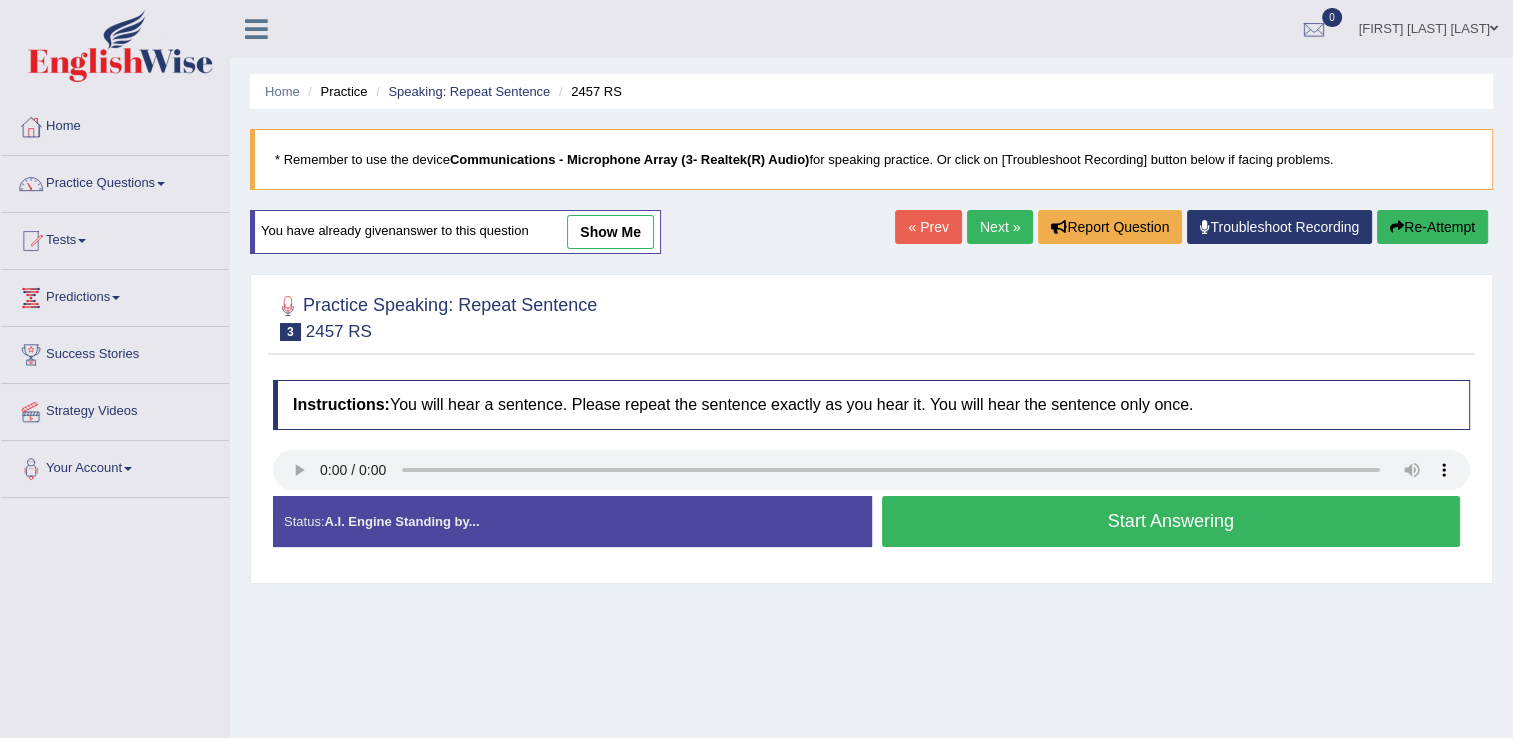 click on "Start Answering" at bounding box center [1171, 521] 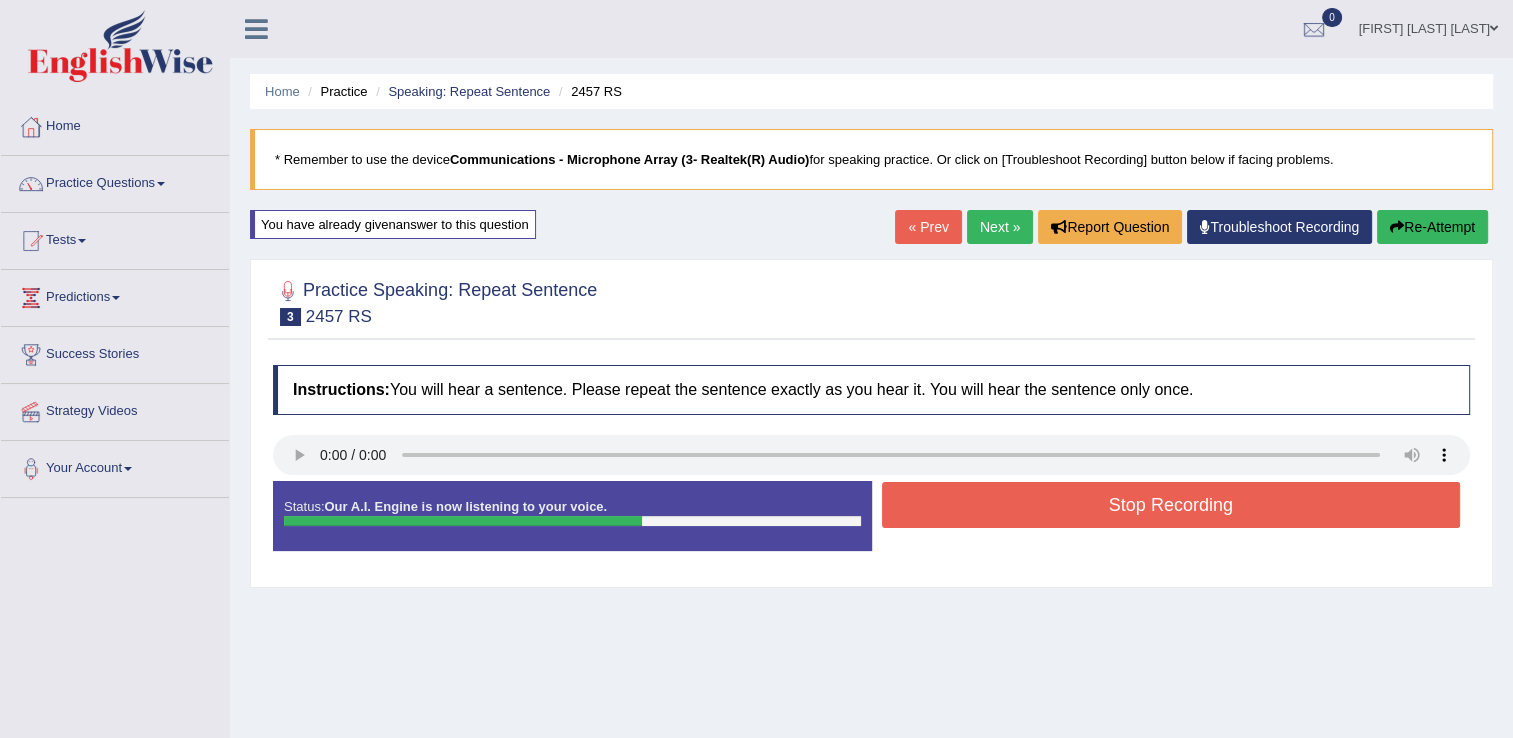 click on "Stop Recording" at bounding box center (1171, 505) 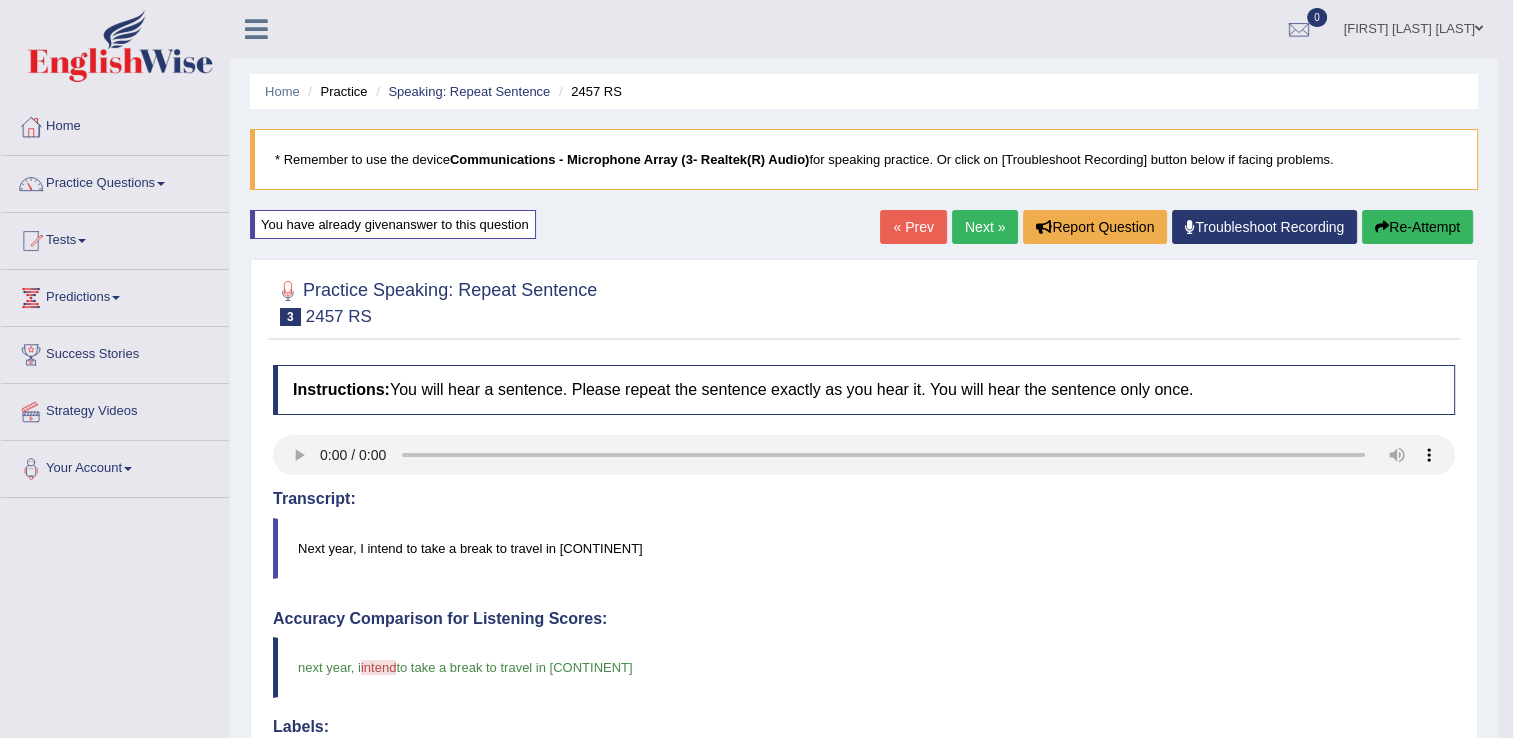 click on "Re-Attempt" at bounding box center [1417, 227] 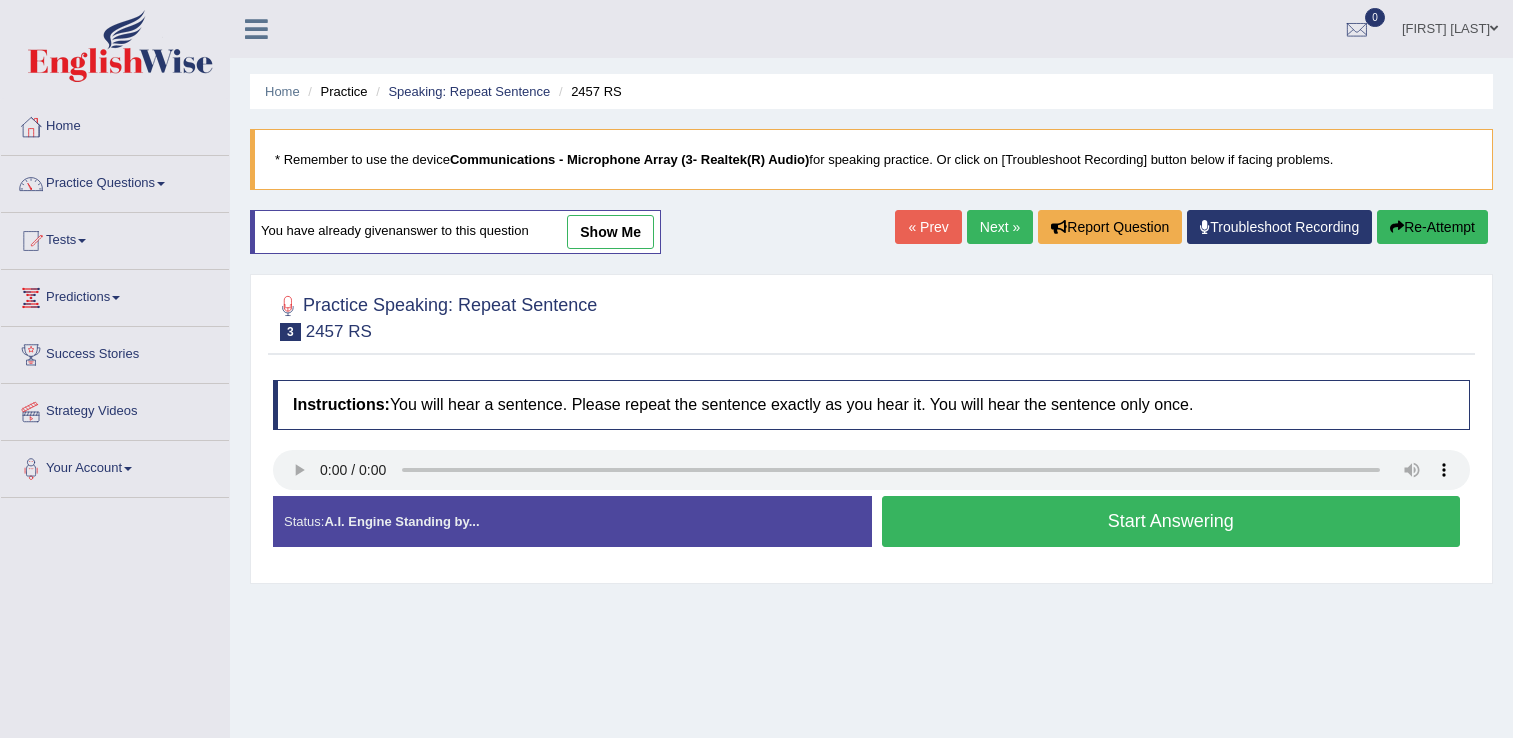 scroll, scrollTop: 0, scrollLeft: 0, axis: both 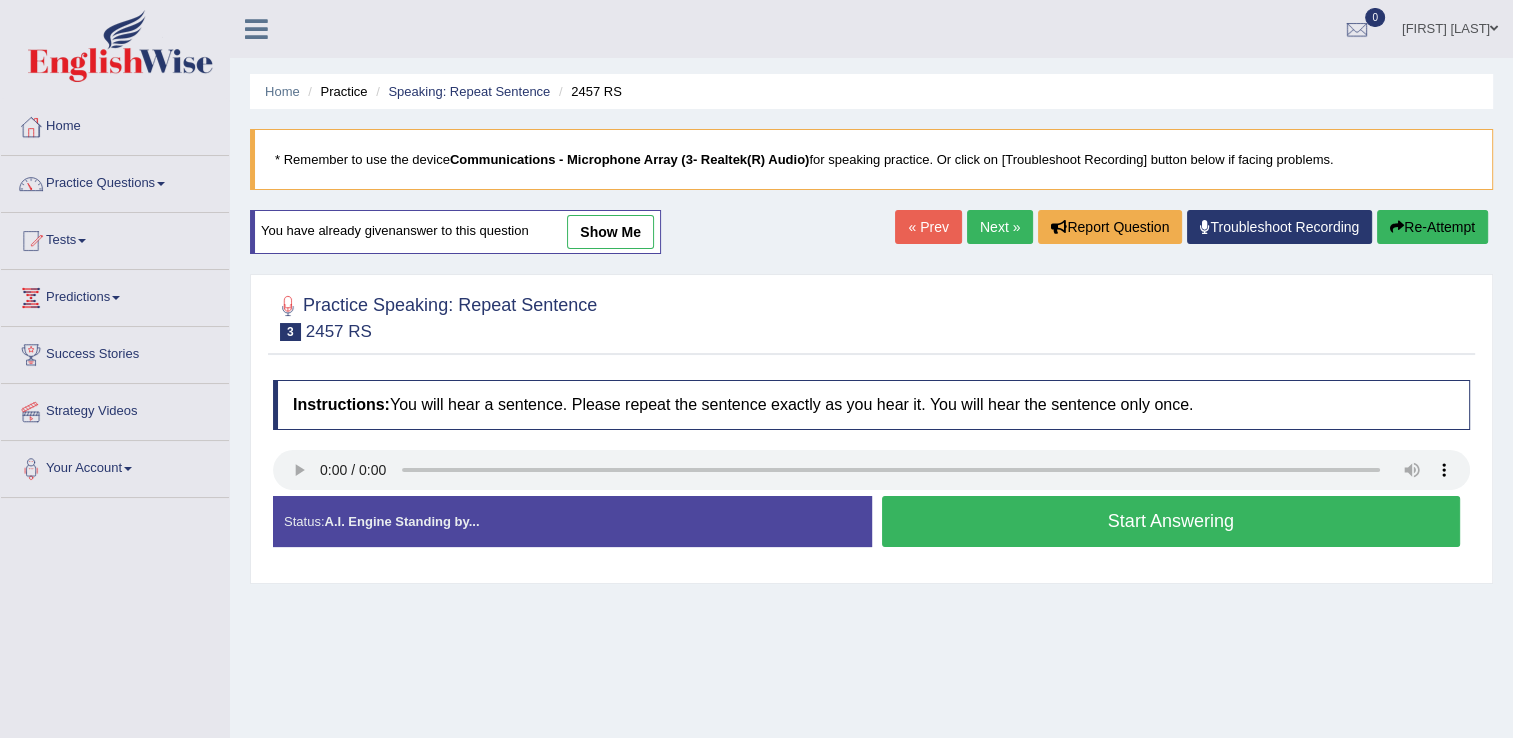 click on "show me" at bounding box center (610, 232) 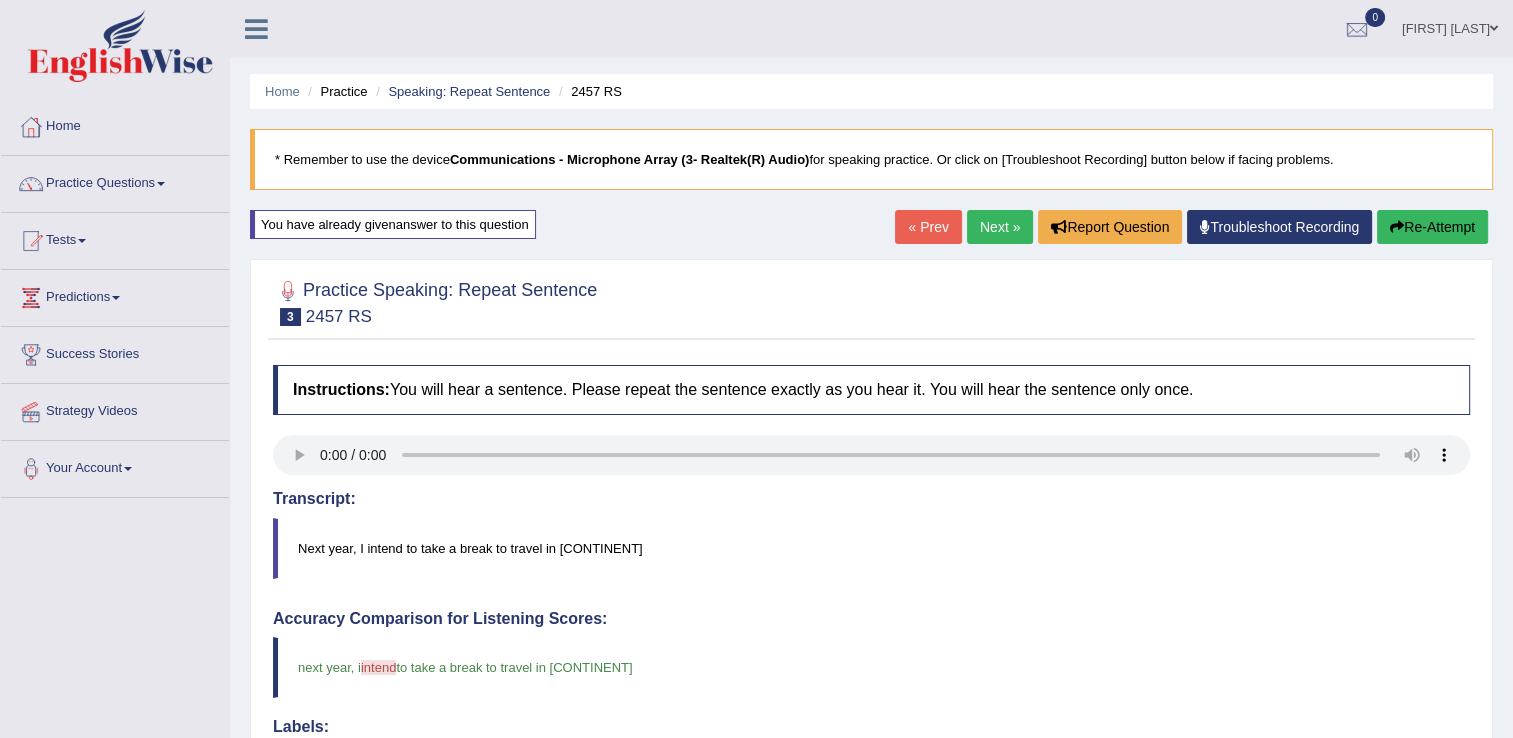 click on "Re-Attempt" at bounding box center [1432, 227] 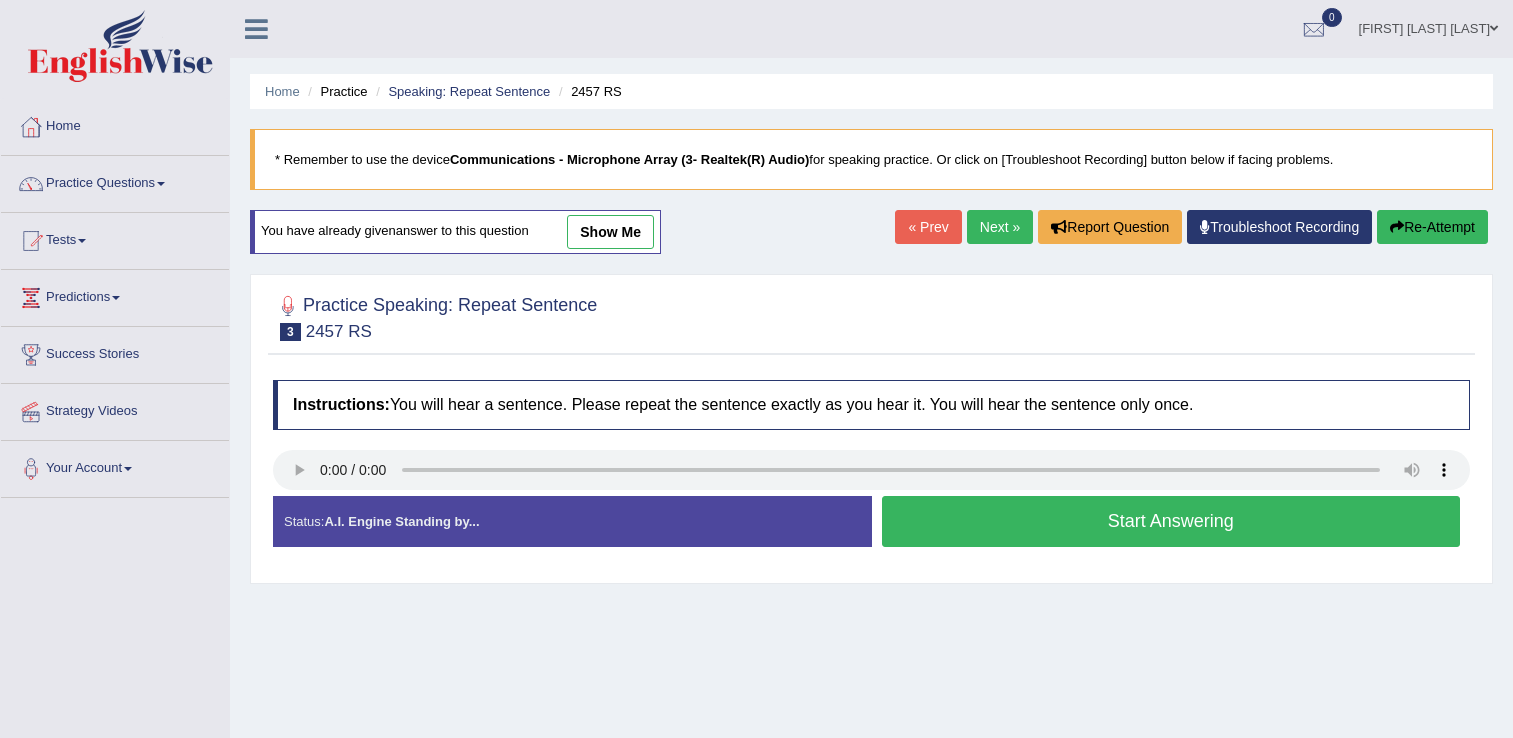 scroll, scrollTop: 0, scrollLeft: 0, axis: both 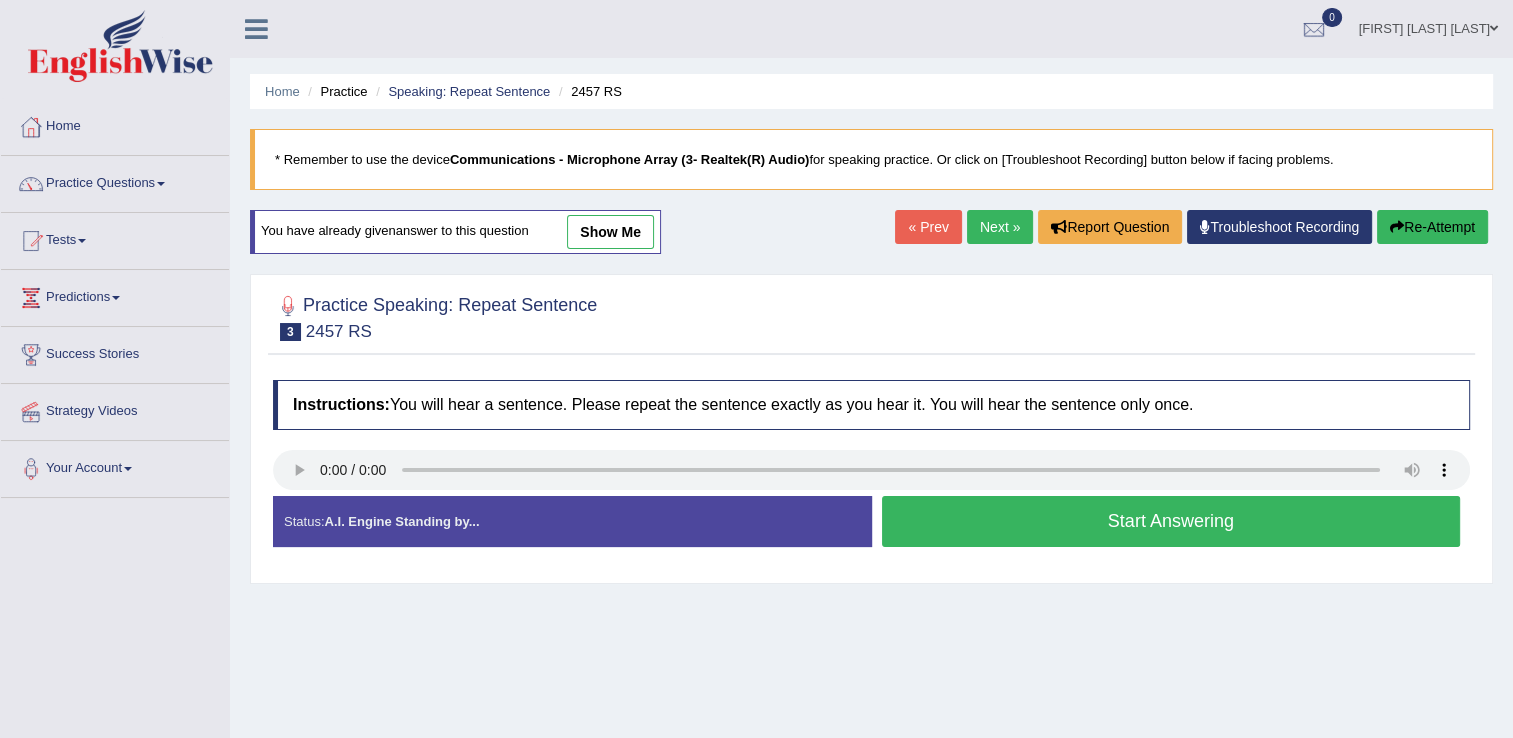 click on "Start Answering" at bounding box center [1171, 521] 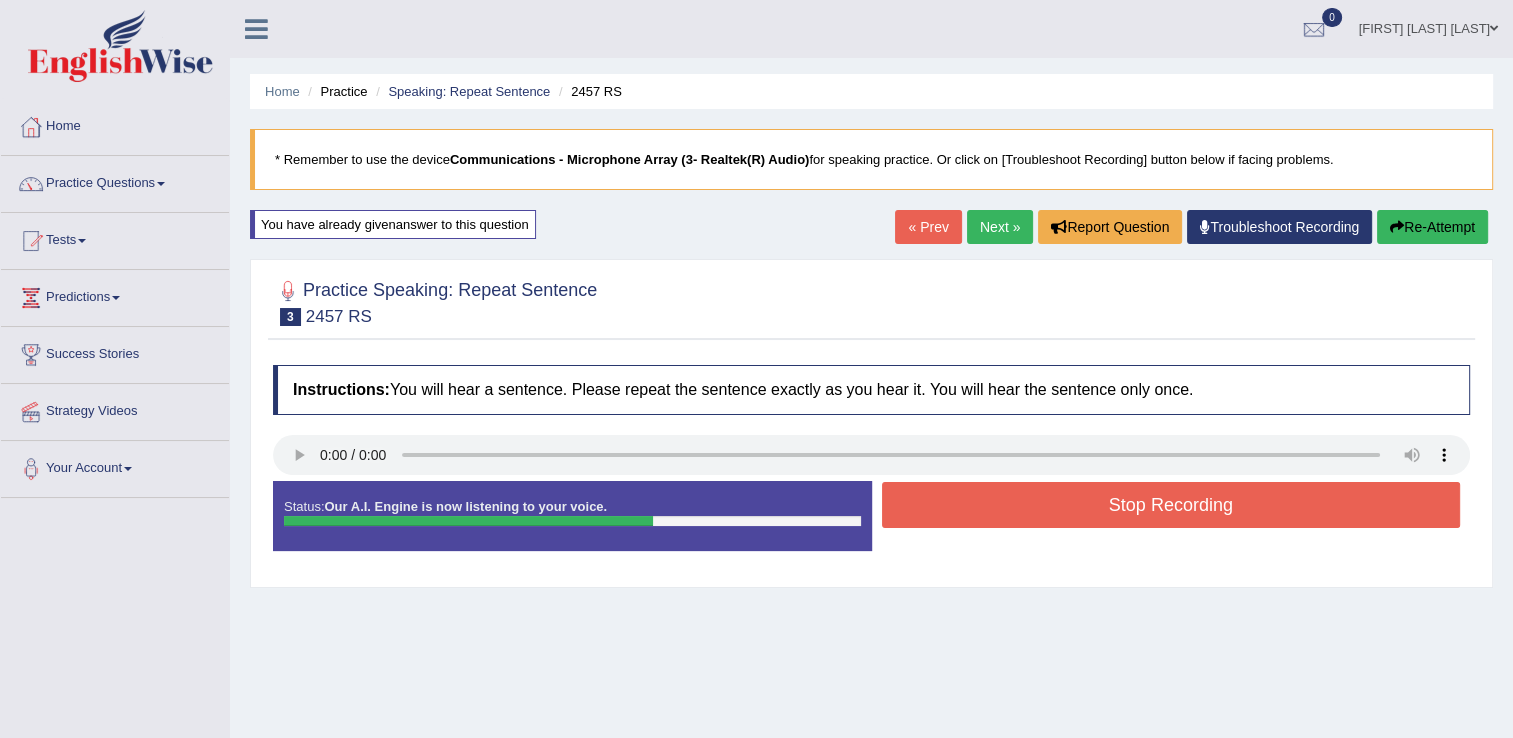 click on "Stop Recording" at bounding box center [1171, 505] 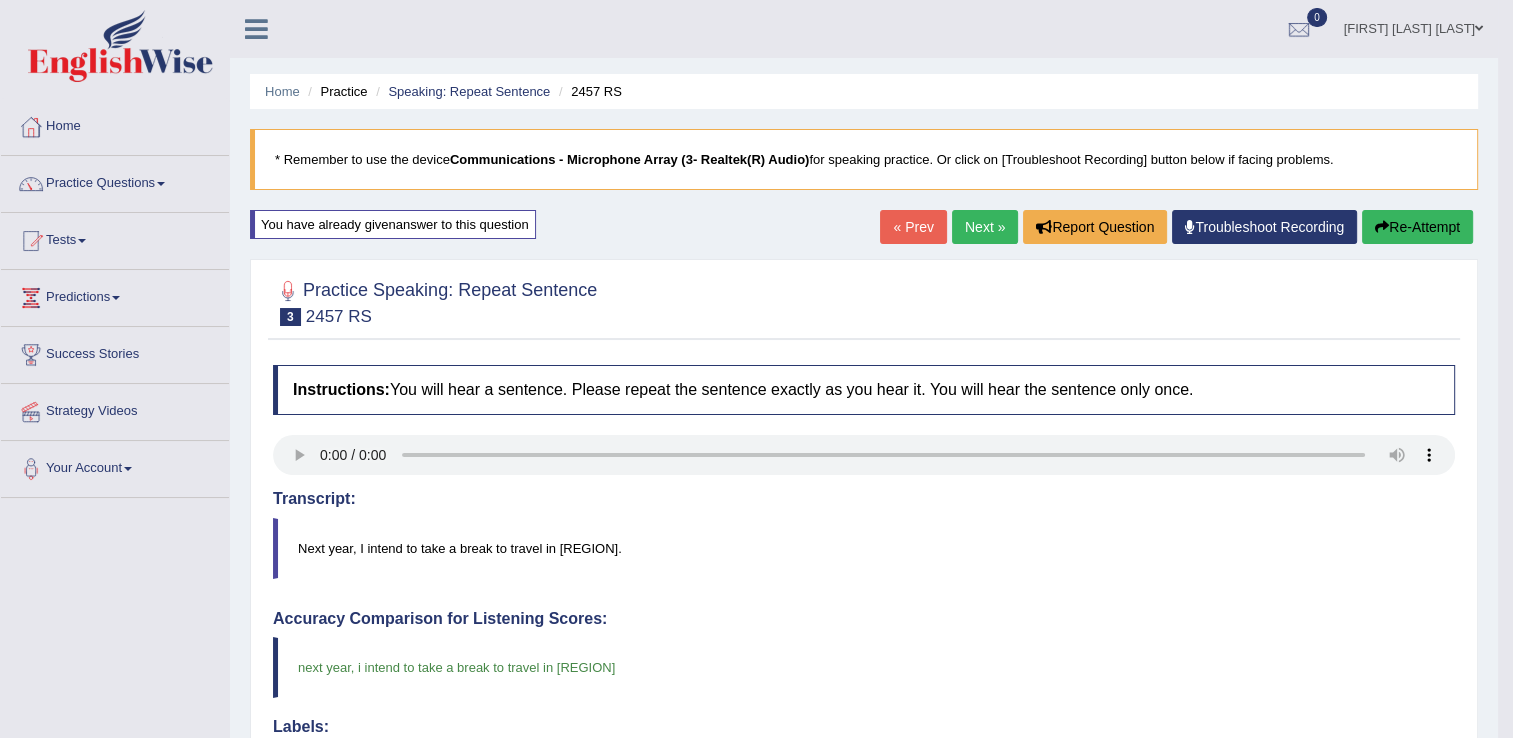 scroll, scrollTop: 621, scrollLeft: 0, axis: vertical 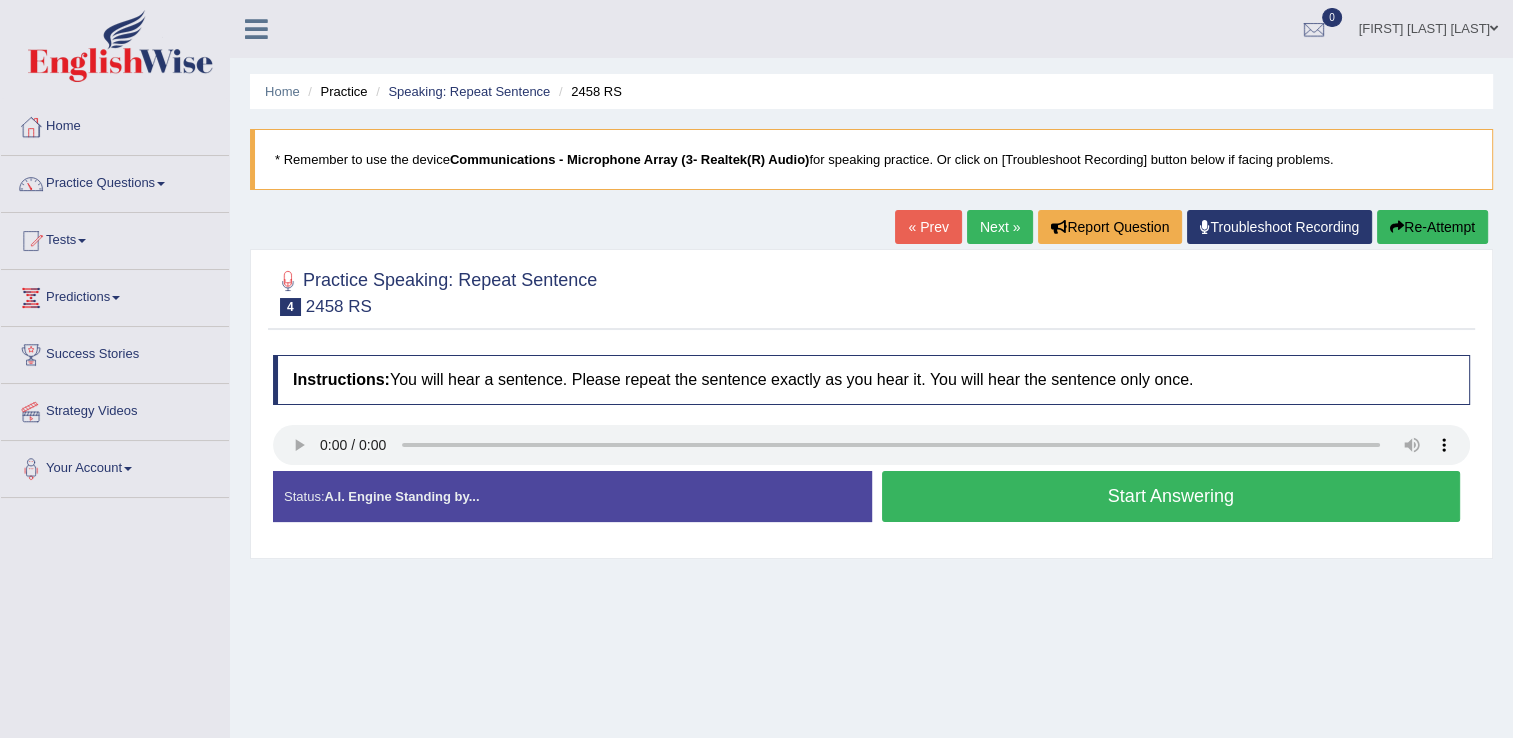 click on "Start Answering" at bounding box center [1171, 496] 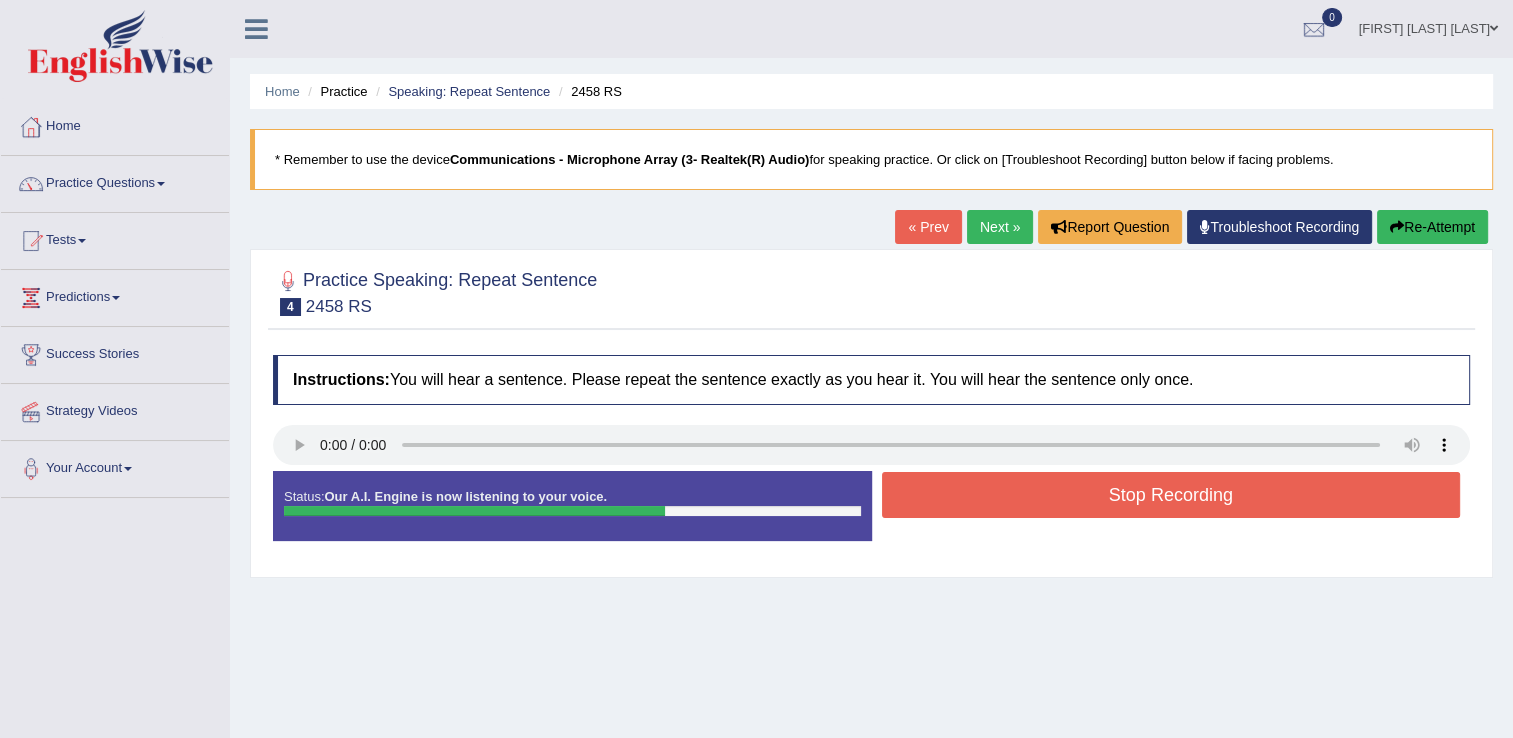 click on "Stop Recording" at bounding box center (1171, 495) 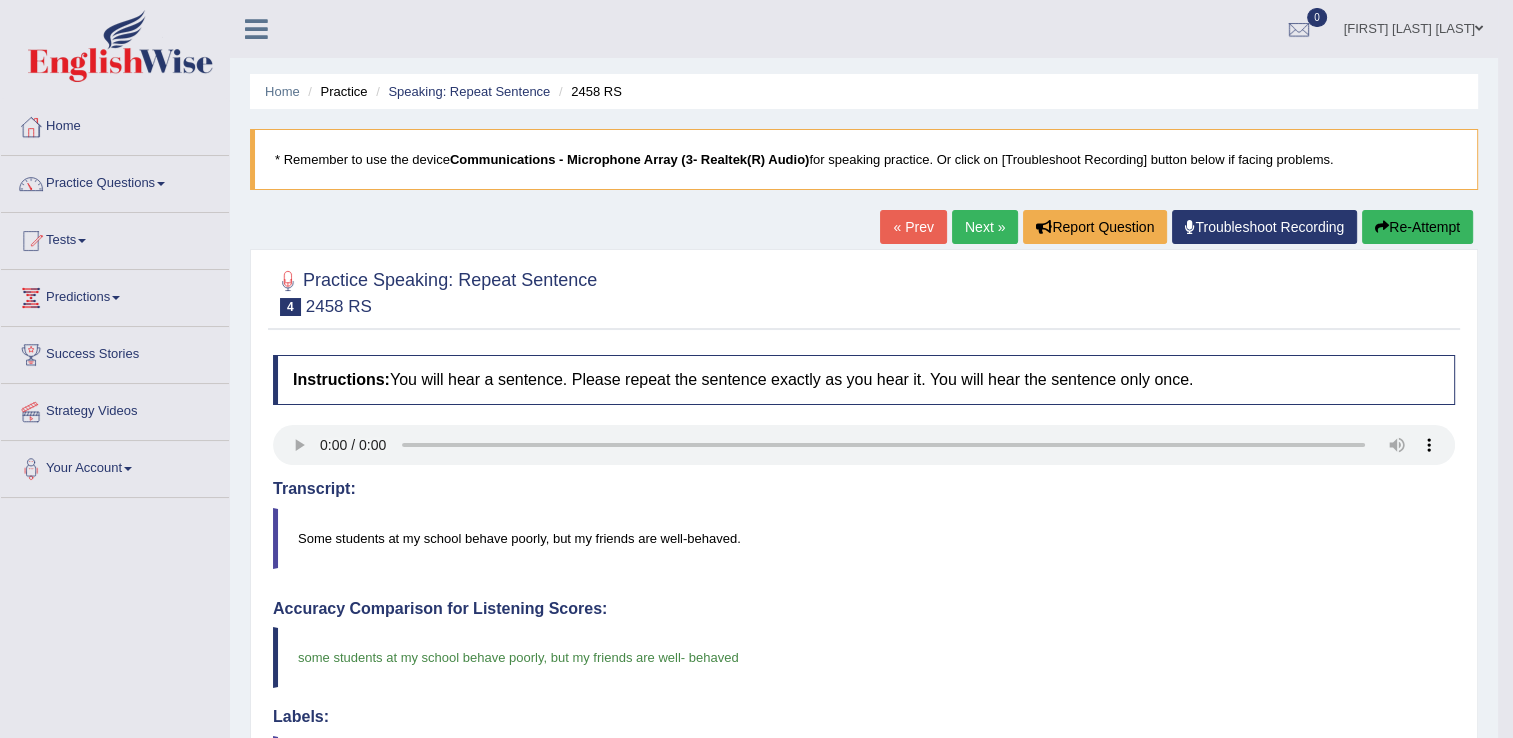 scroll, scrollTop: 611, scrollLeft: 0, axis: vertical 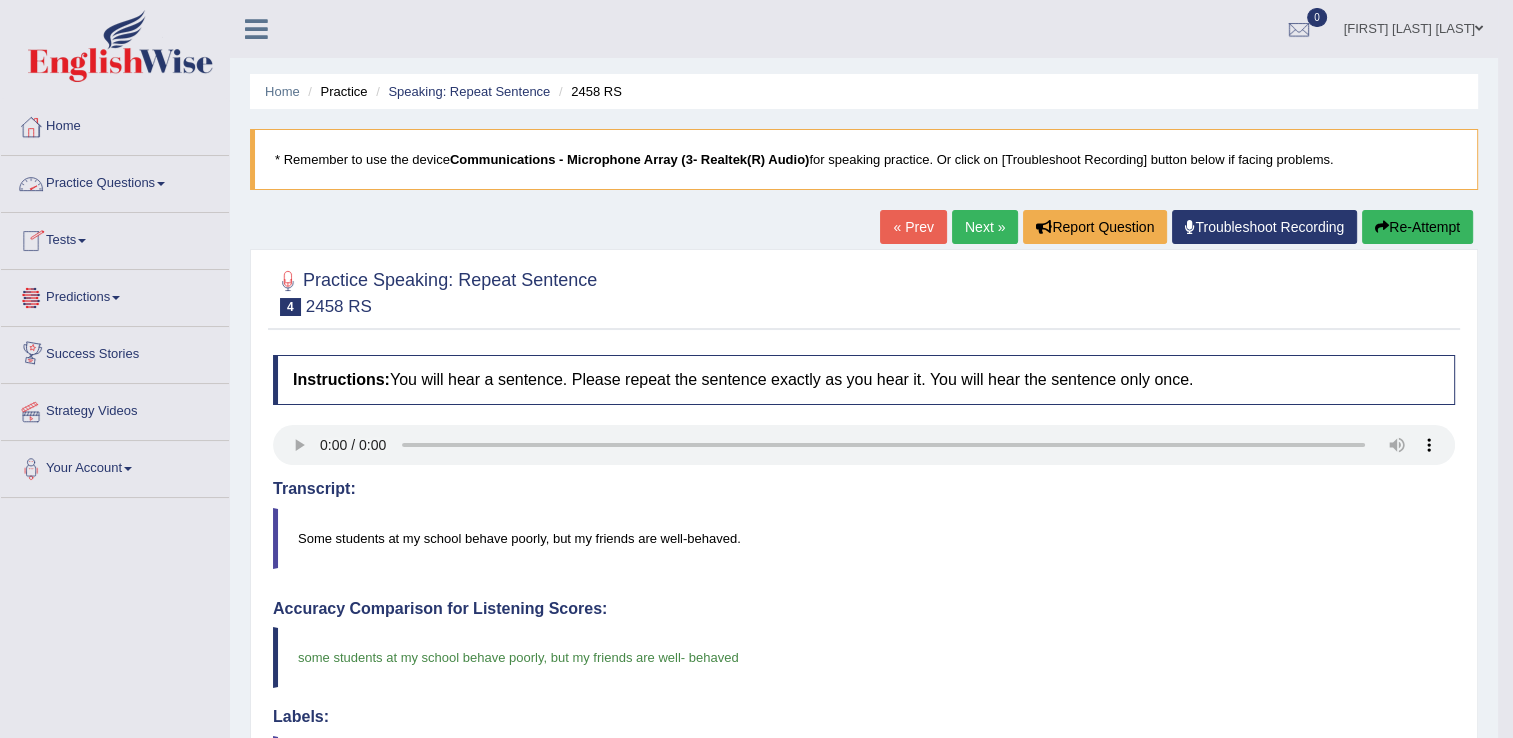 click on "Practice Questions" at bounding box center (115, 181) 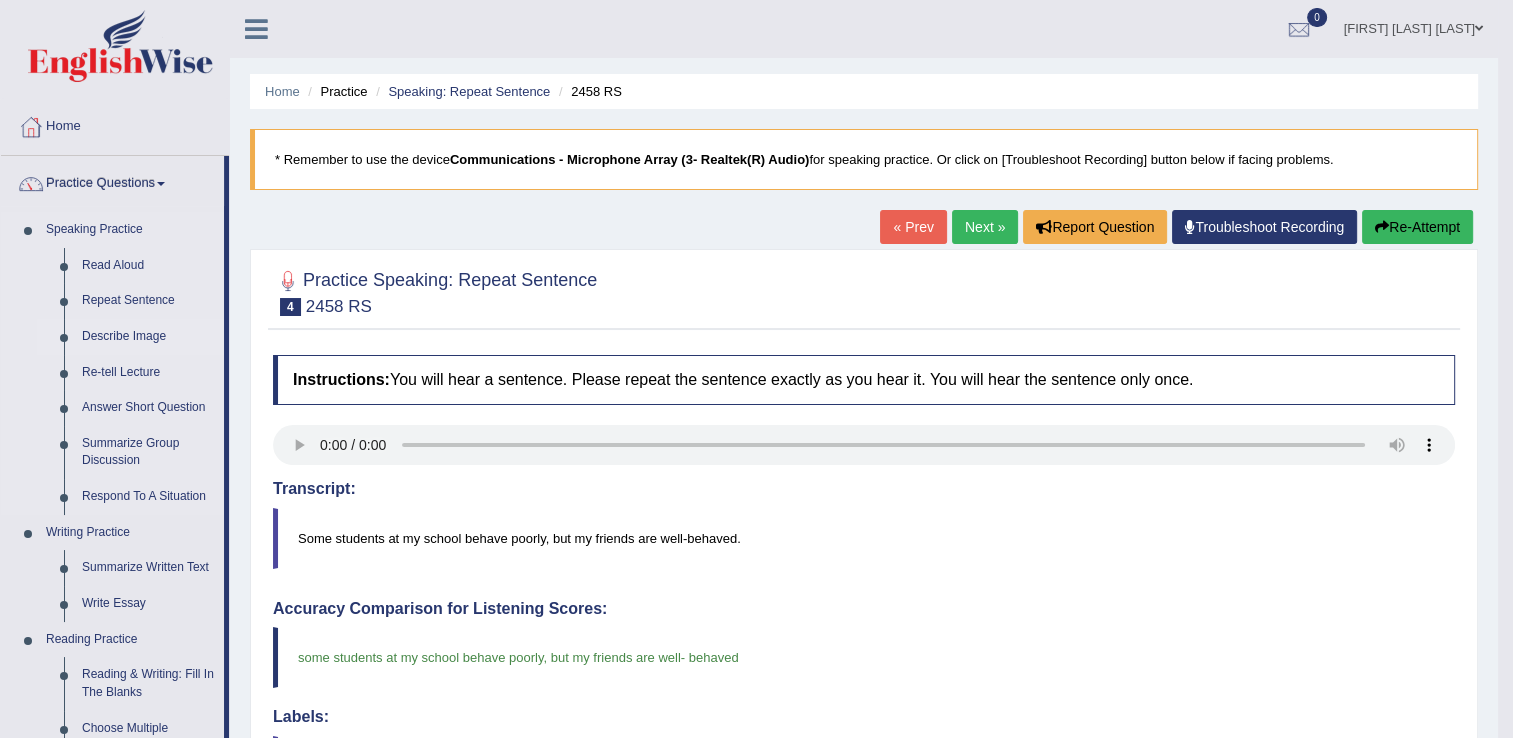 click on "Describe Image" at bounding box center [148, 337] 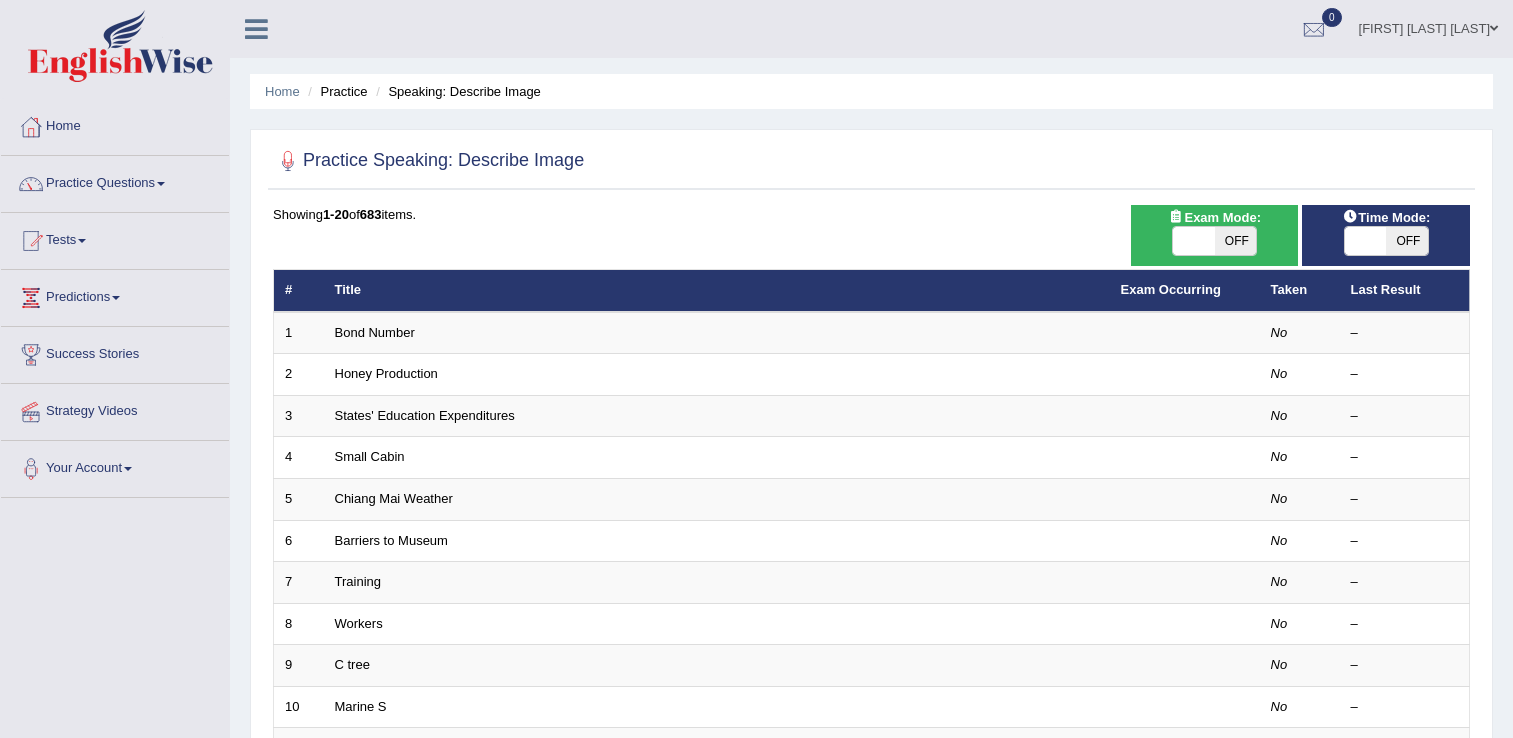scroll, scrollTop: 0, scrollLeft: 0, axis: both 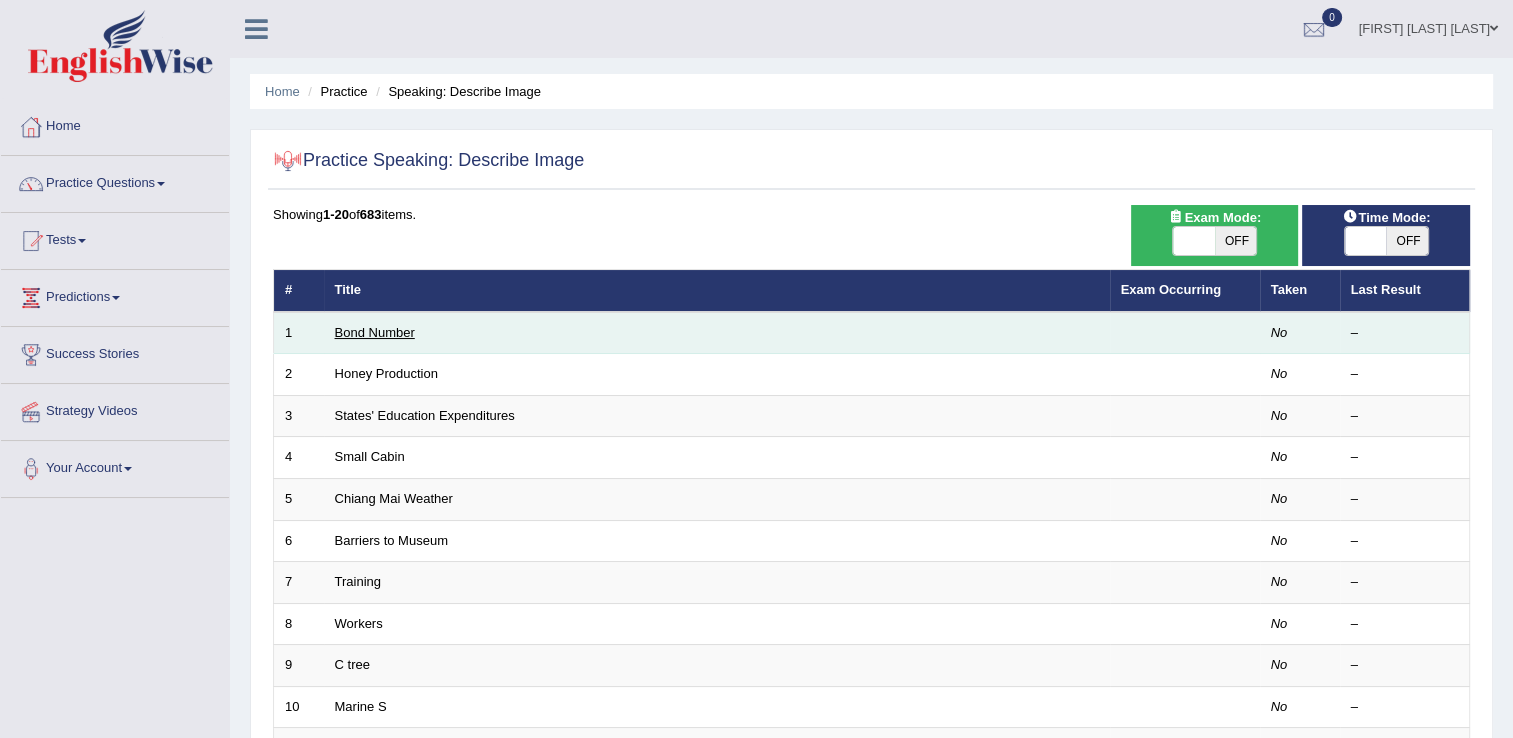 click on "Bond Number" at bounding box center [375, 332] 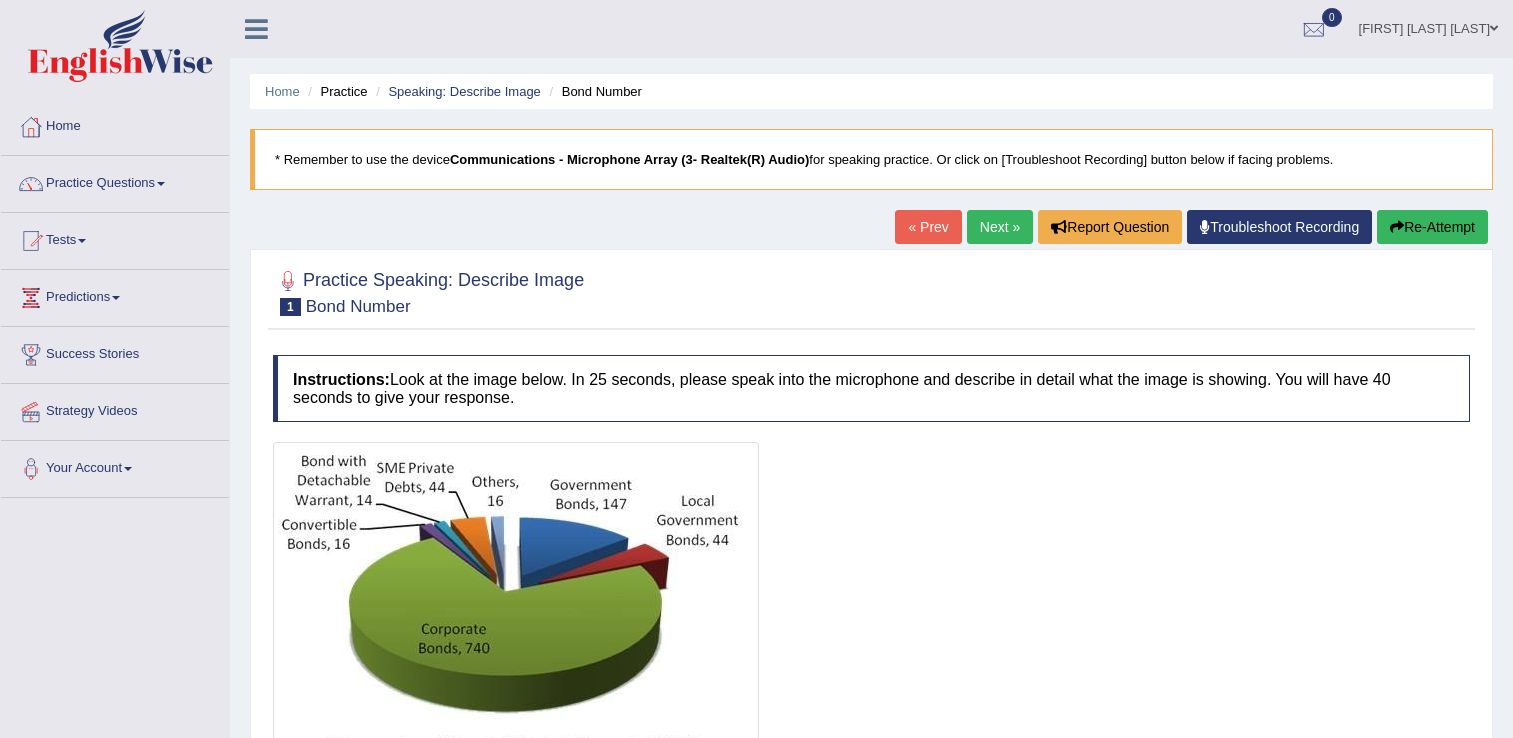 scroll, scrollTop: 0, scrollLeft: 0, axis: both 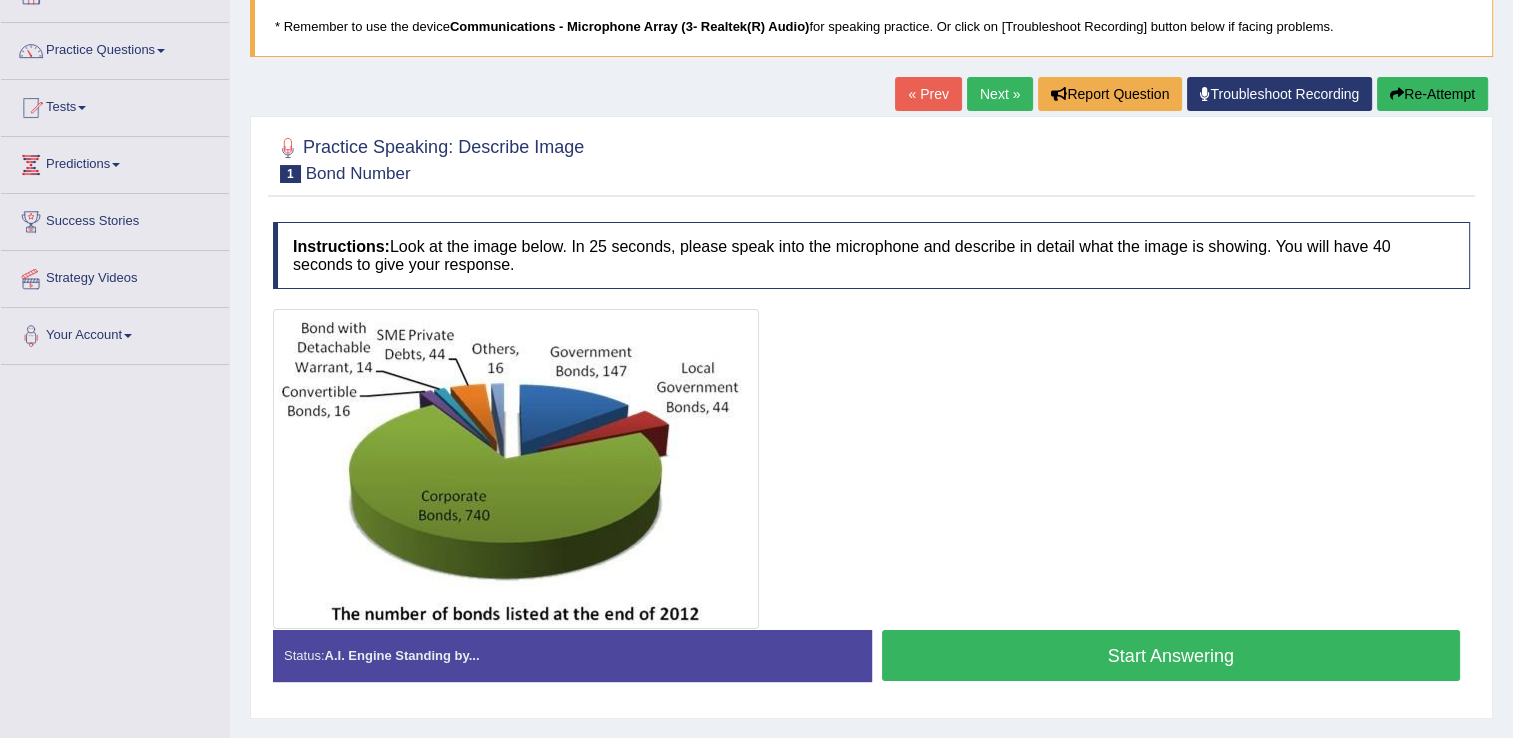 click on "Start Answering" at bounding box center (1171, 655) 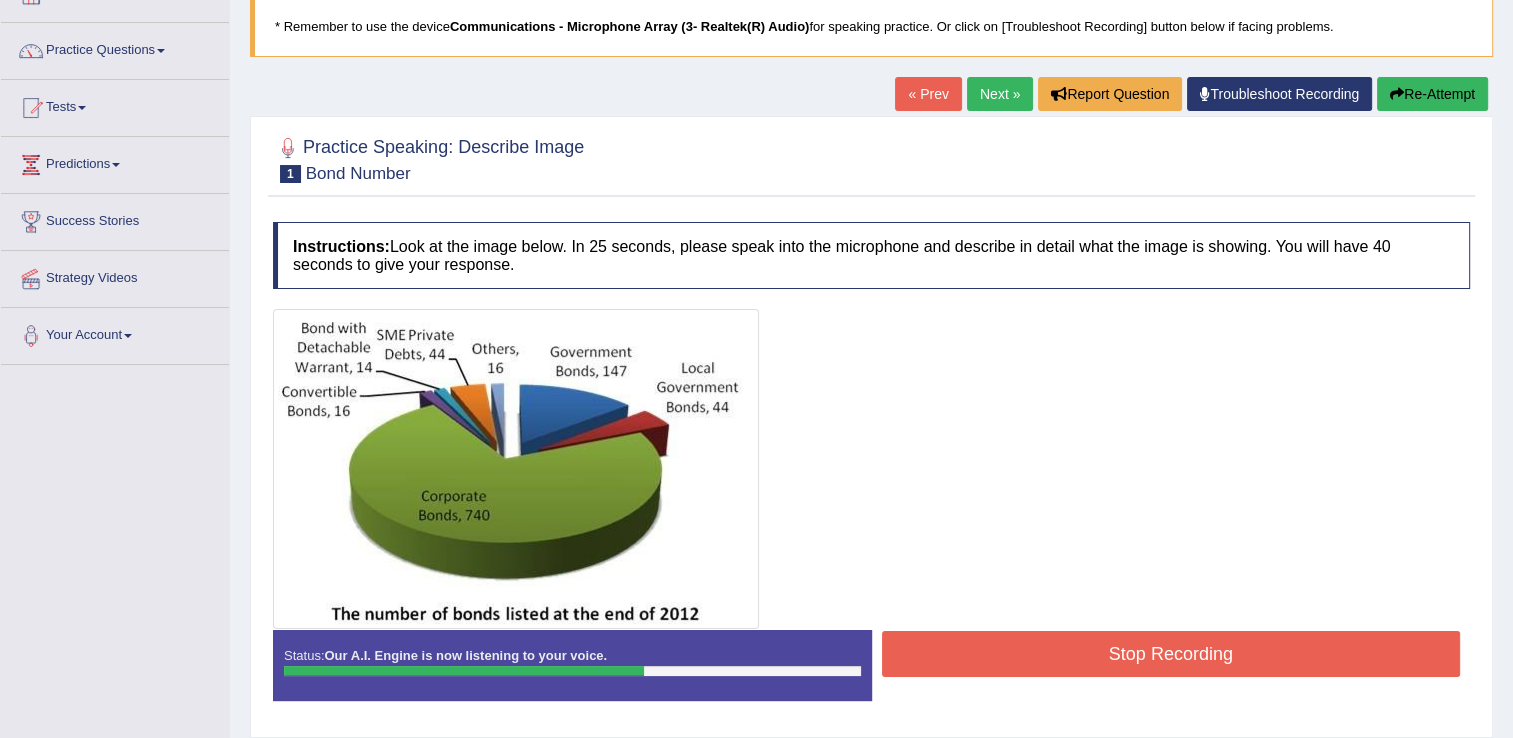 click on "Stop Recording" at bounding box center (1171, 654) 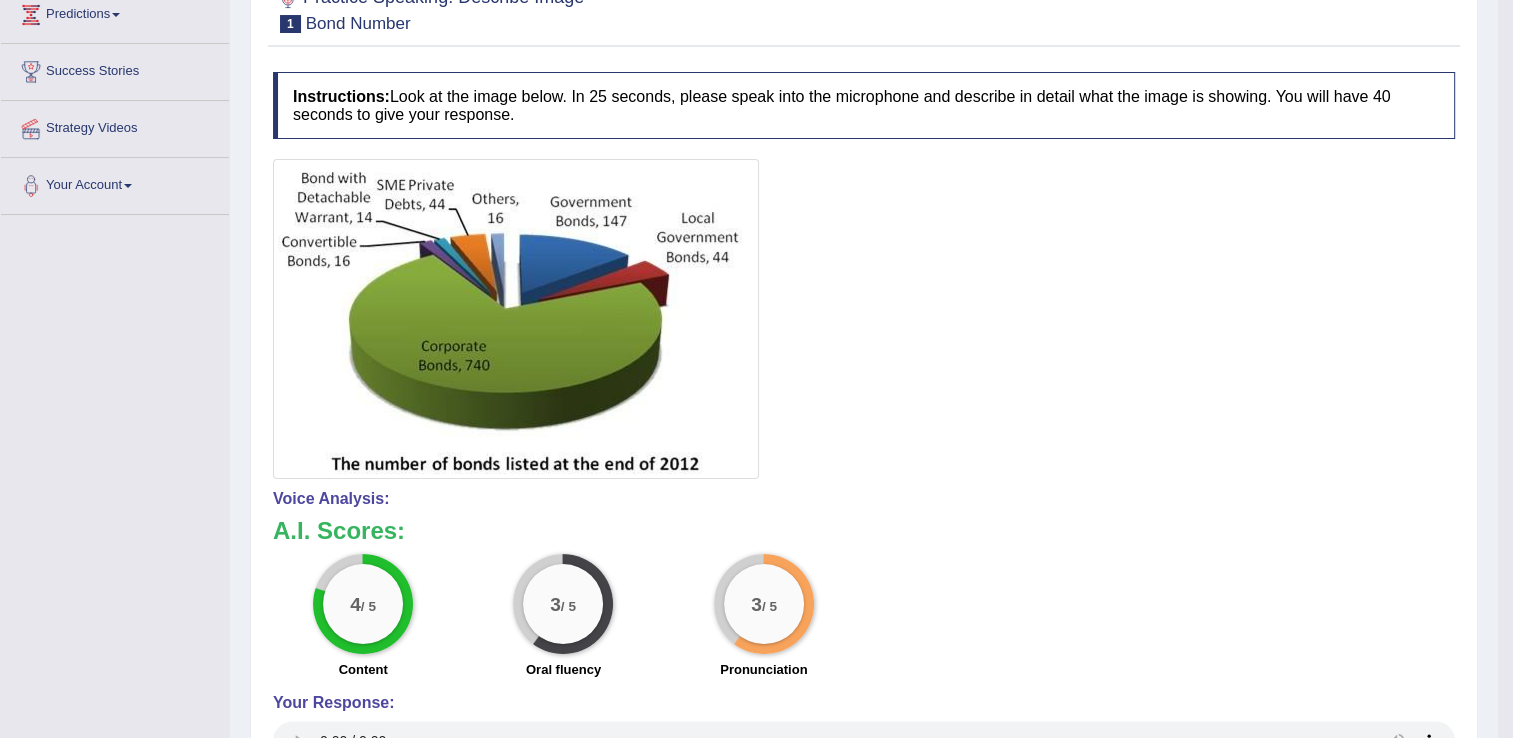 scroll, scrollTop: 293, scrollLeft: 0, axis: vertical 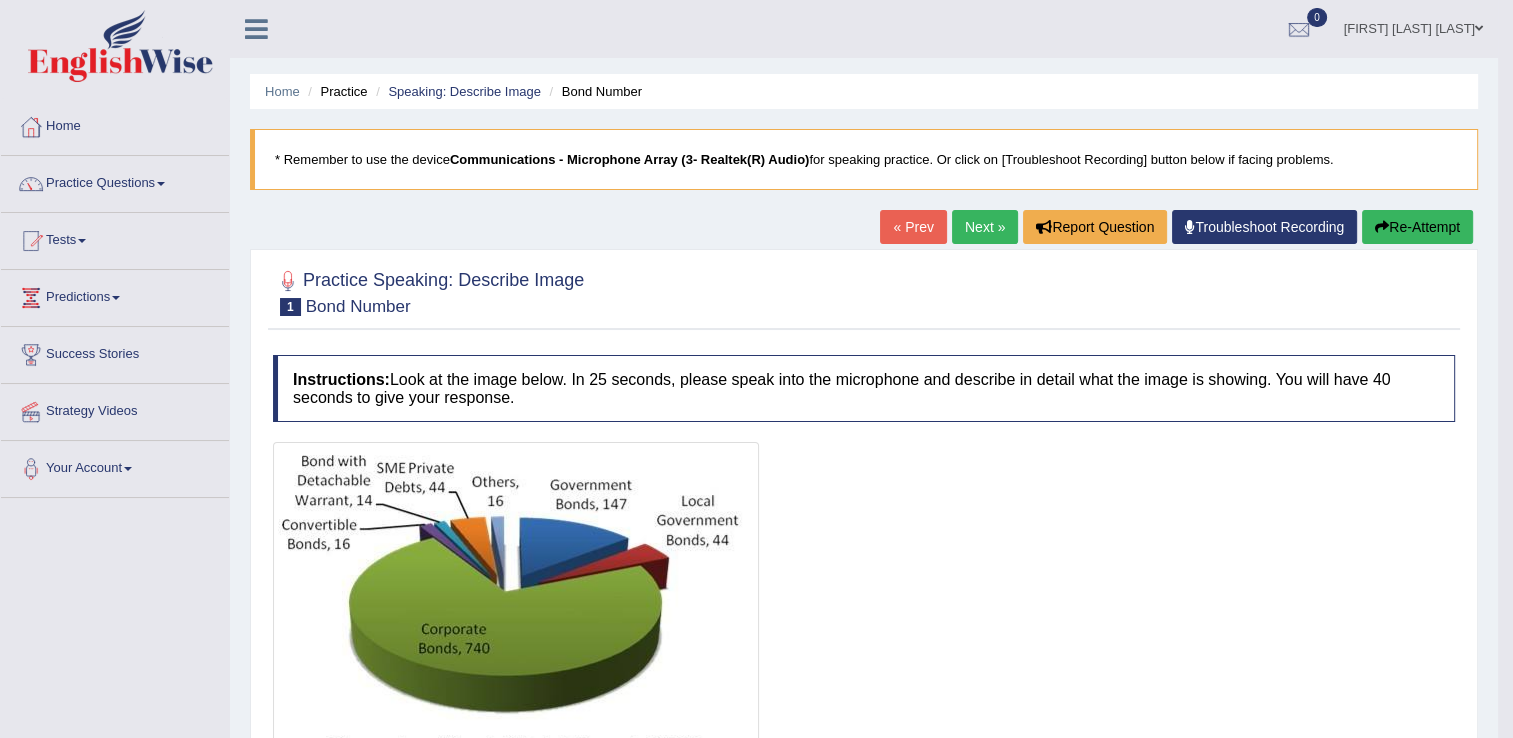 click on "Re-Attempt" at bounding box center (1417, 227) 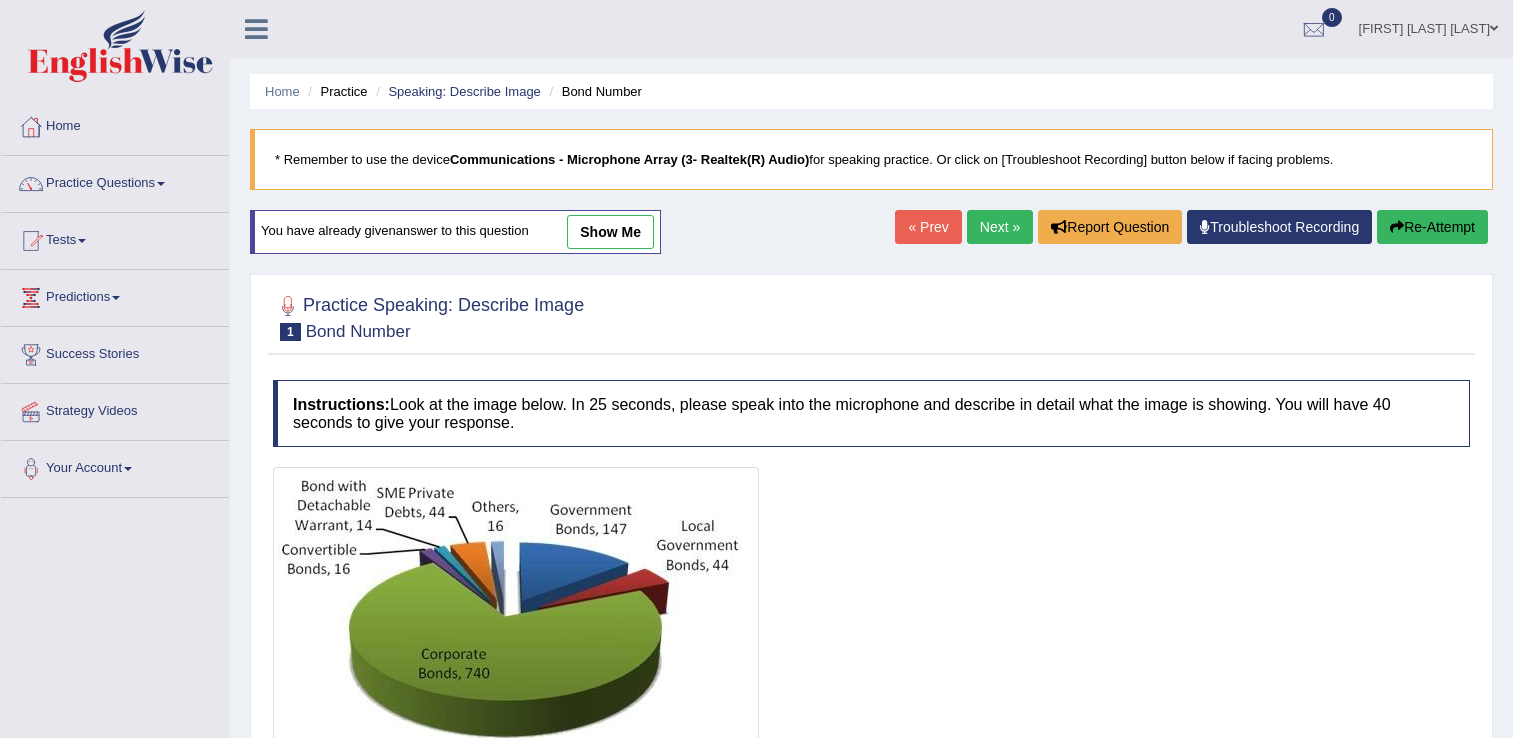 scroll, scrollTop: 0, scrollLeft: 0, axis: both 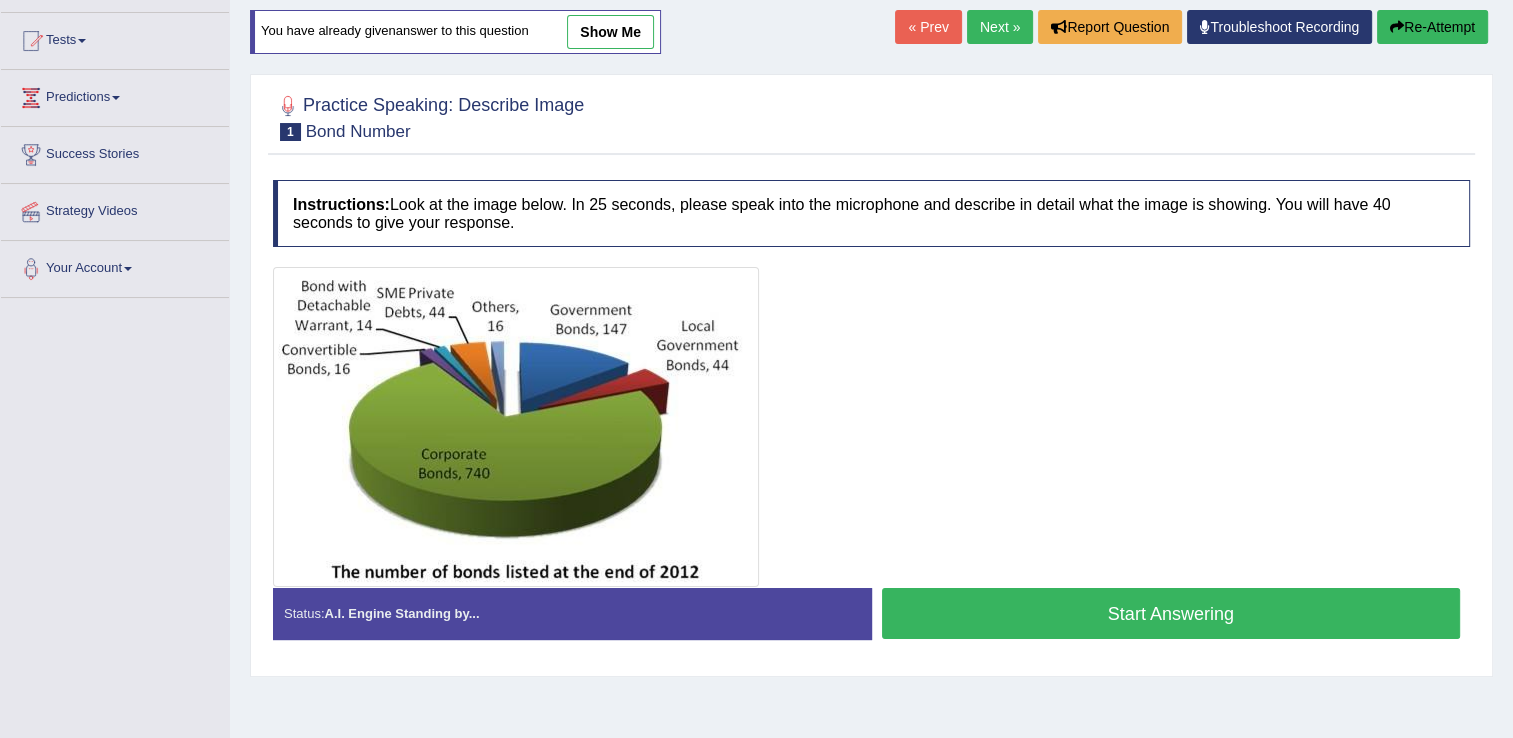 click on "Start Answering" at bounding box center (1171, 613) 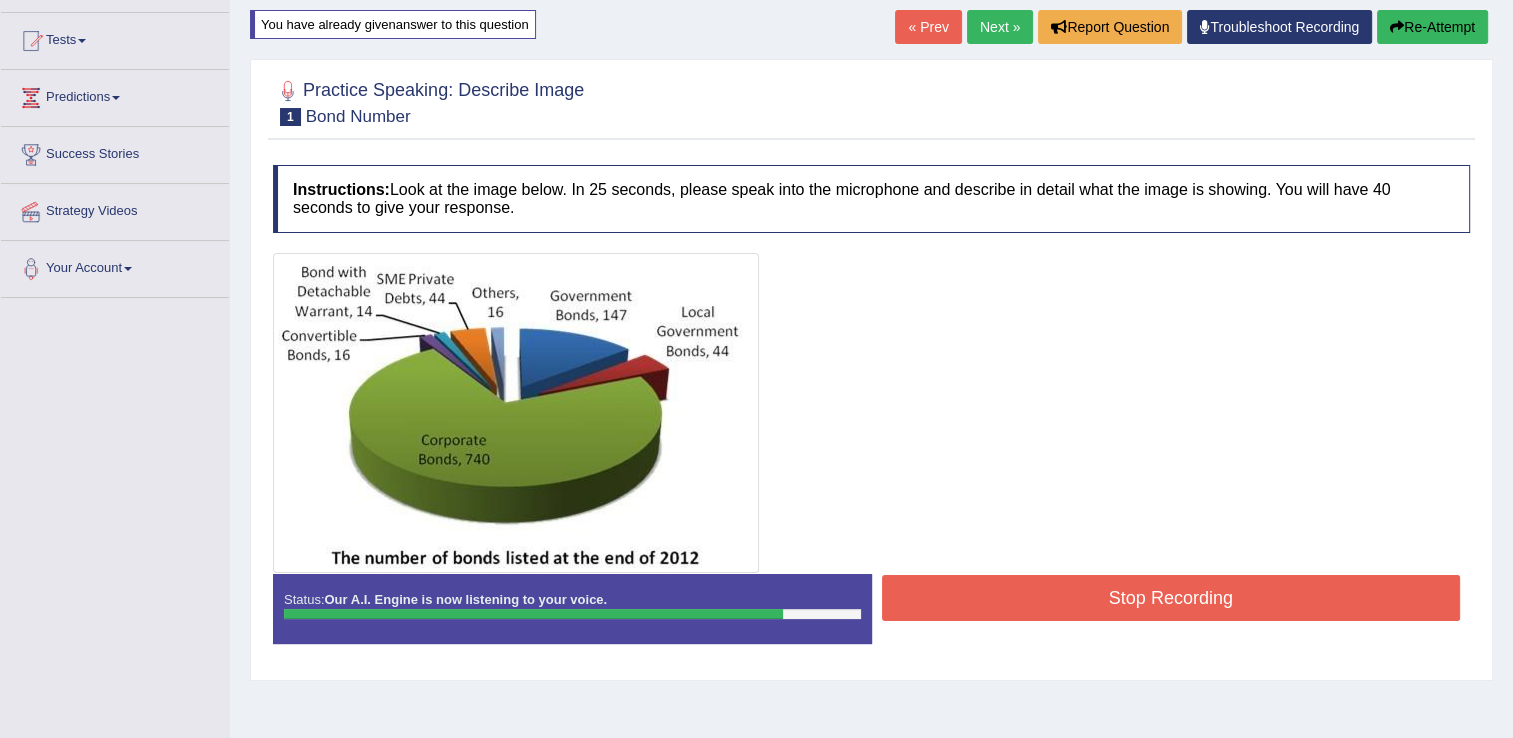 click on "Stop Recording" at bounding box center [1171, 598] 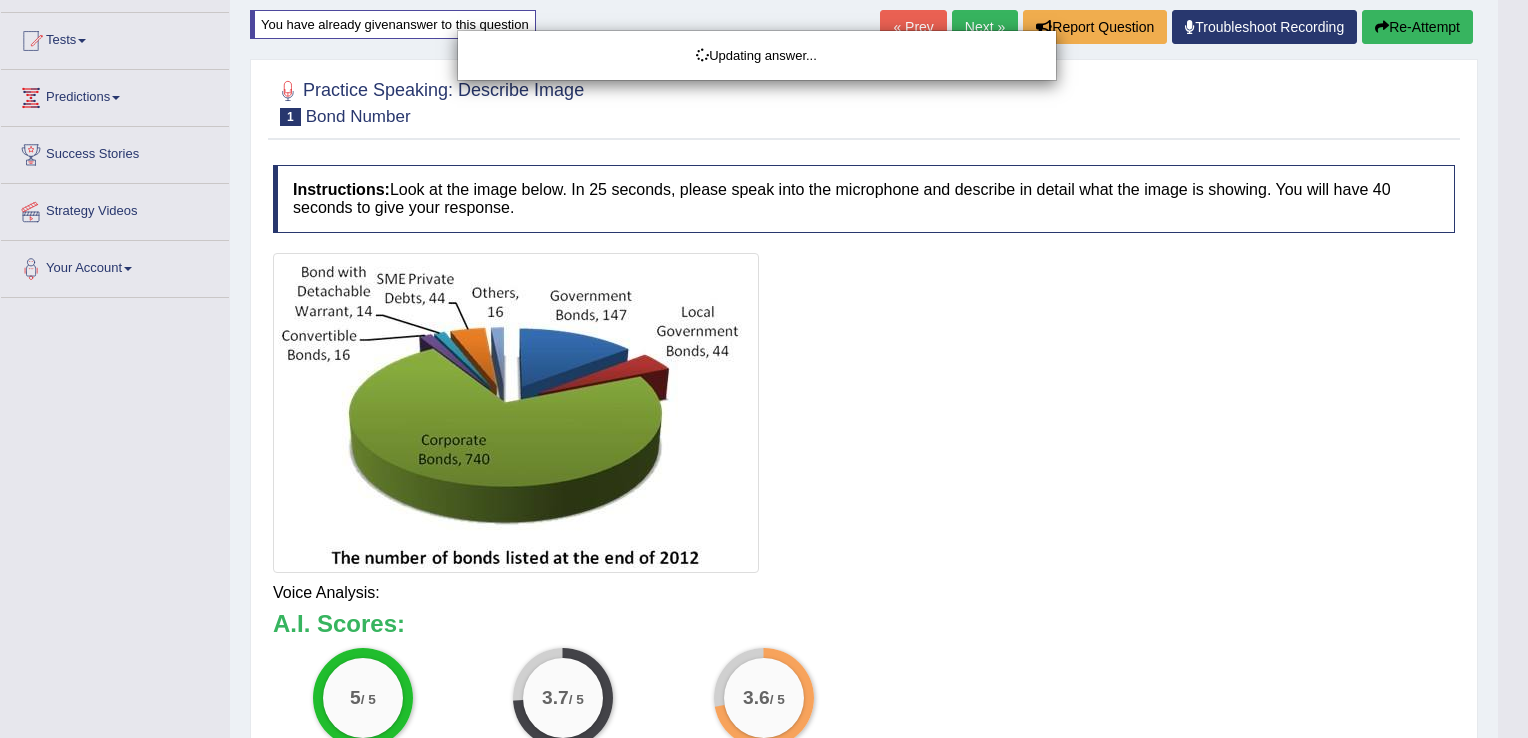 click on "Toggle navigation
Home
Practice Questions   Speaking Practice Read Aloud
Repeat Sentence
Describe Image
Re-tell Lecture
Answer Short Question
Summarize Group Discussion
Respond To A Situation
Writing Practice  Summarize Written Text
Write Essay
Reading Practice  Reading & Writing: Fill In The Blanks
Choose Multiple Answers
Re-order Paragraphs
Fill In The Blanks
Choose Single Answer
Listening Practice  Summarize Spoken Text
Highlight Incorrect Words
Highlight Correct Summary
Select Missing Word
Choose Single Answer
Choose Multiple Answers
Fill In The Blanks
Write From Dictation
Pronunciation
Tests
Take Mock Test" at bounding box center [764, 169] 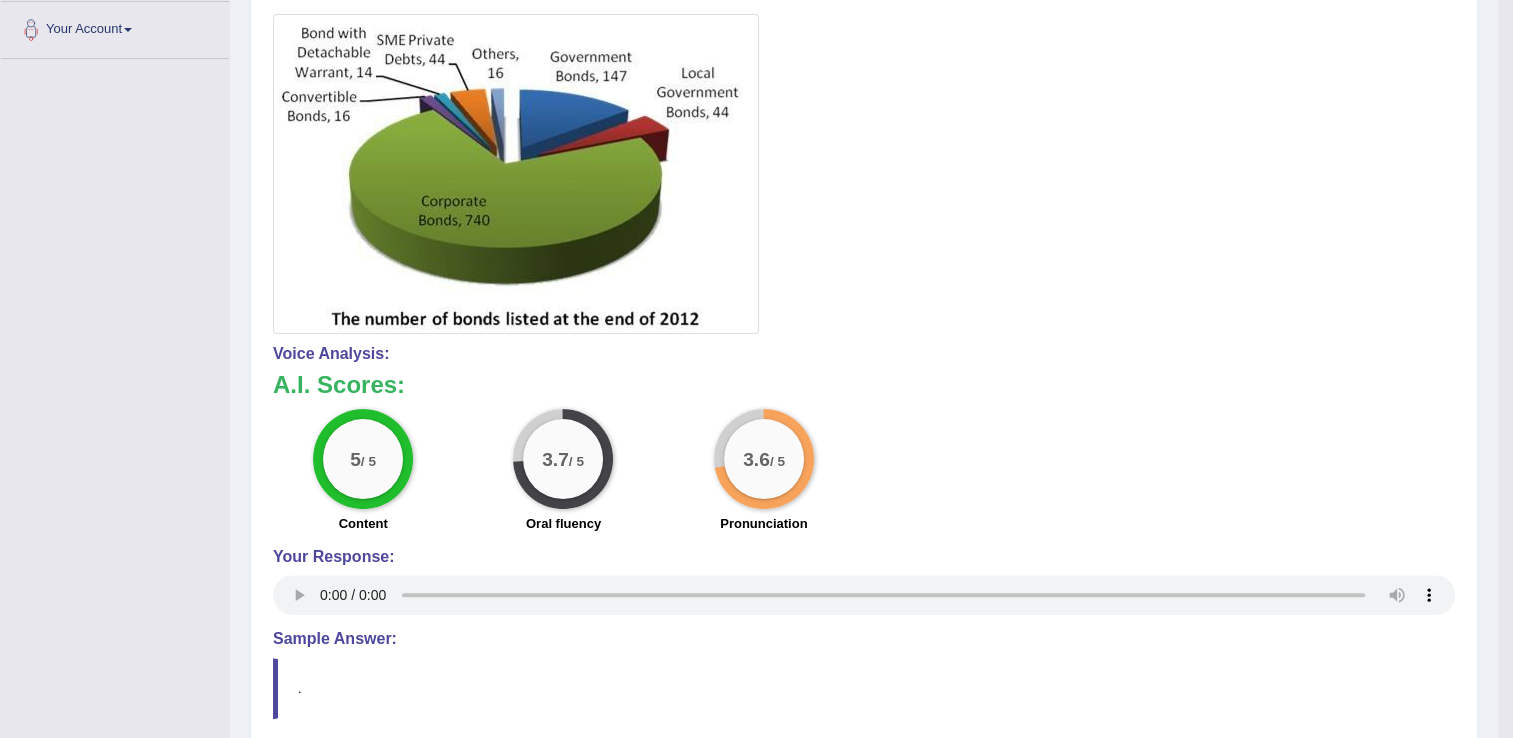 scroll, scrollTop: 440, scrollLeft: 0, axis: vertical 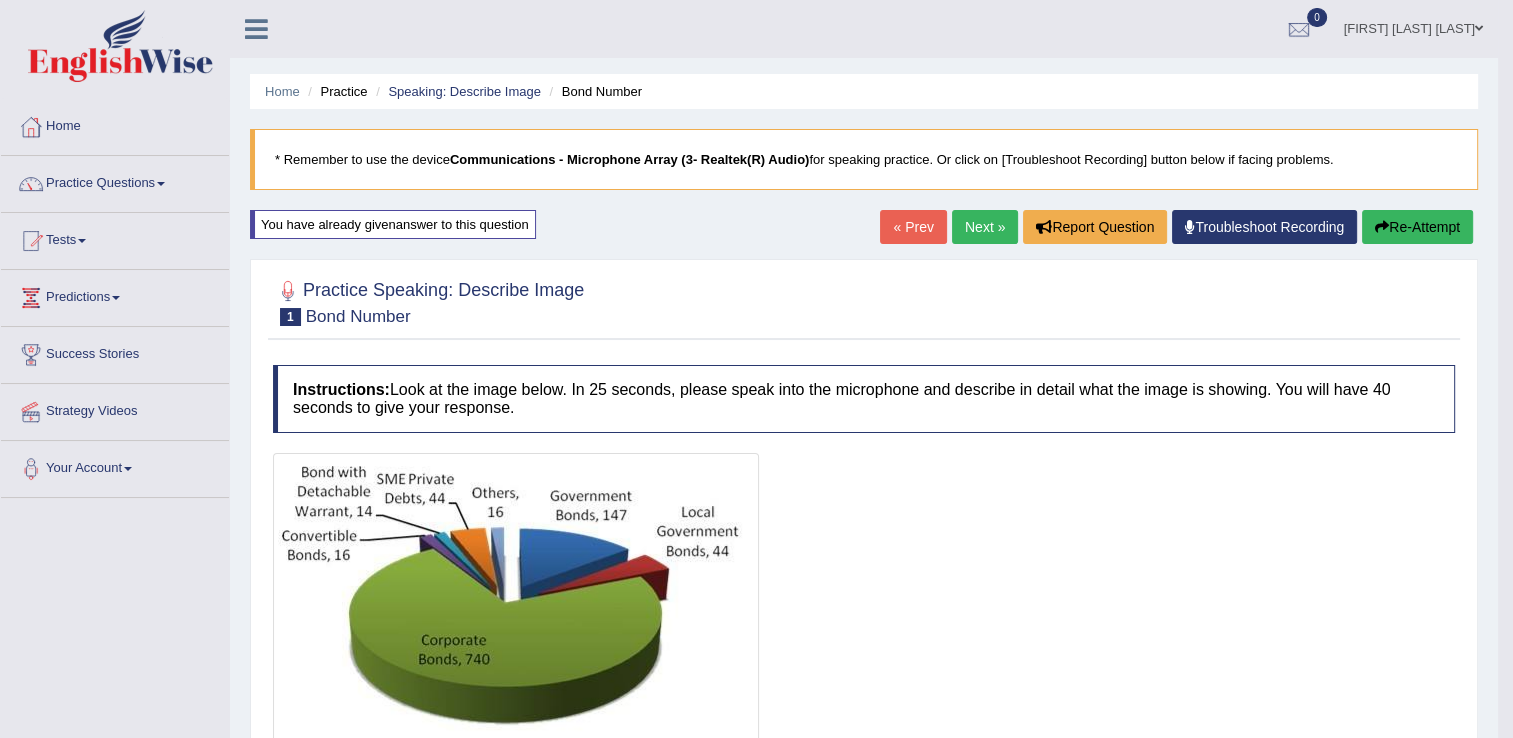 click on "Next »" at bounding box center [985, 227] 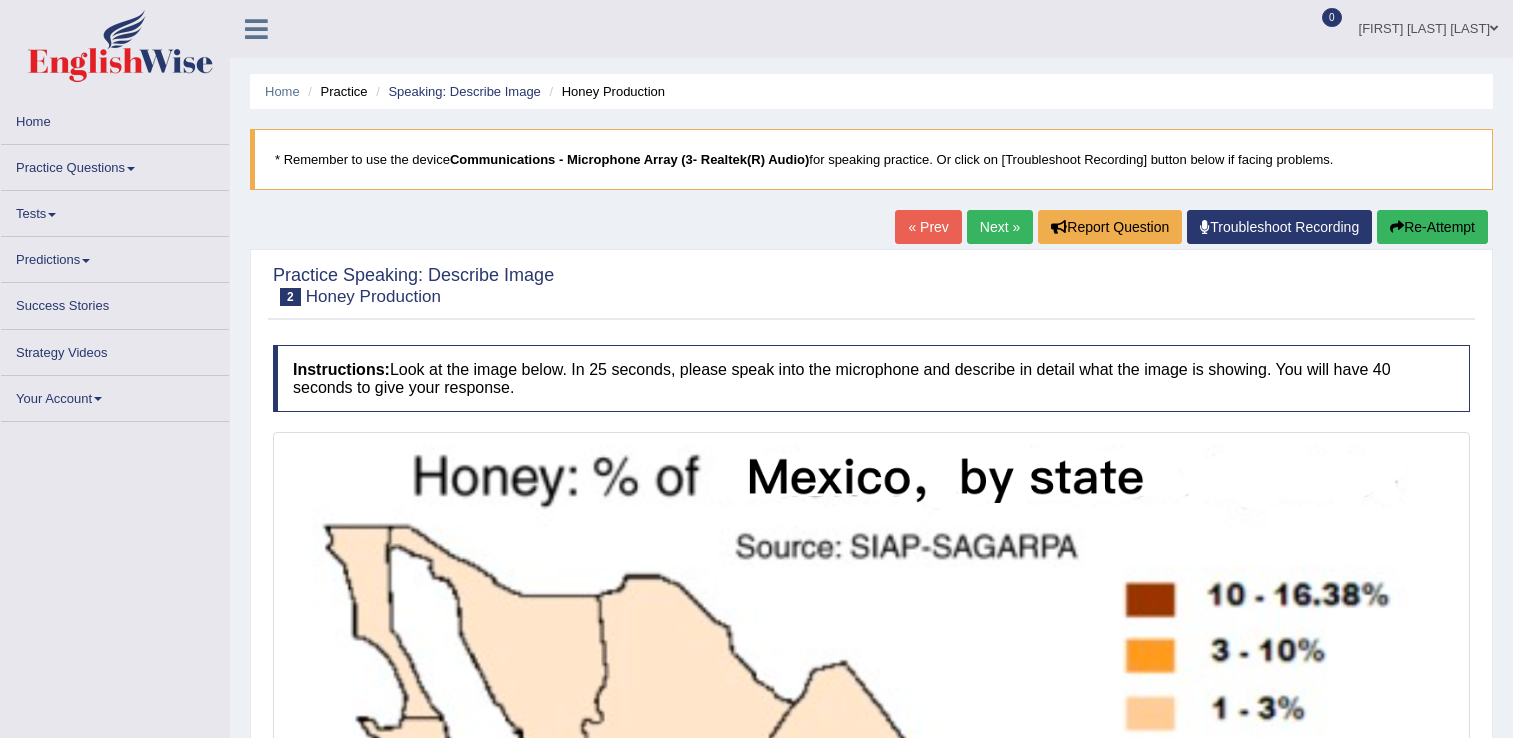scroll, scrollTop: 0, scrollLeft: 0, axis: both 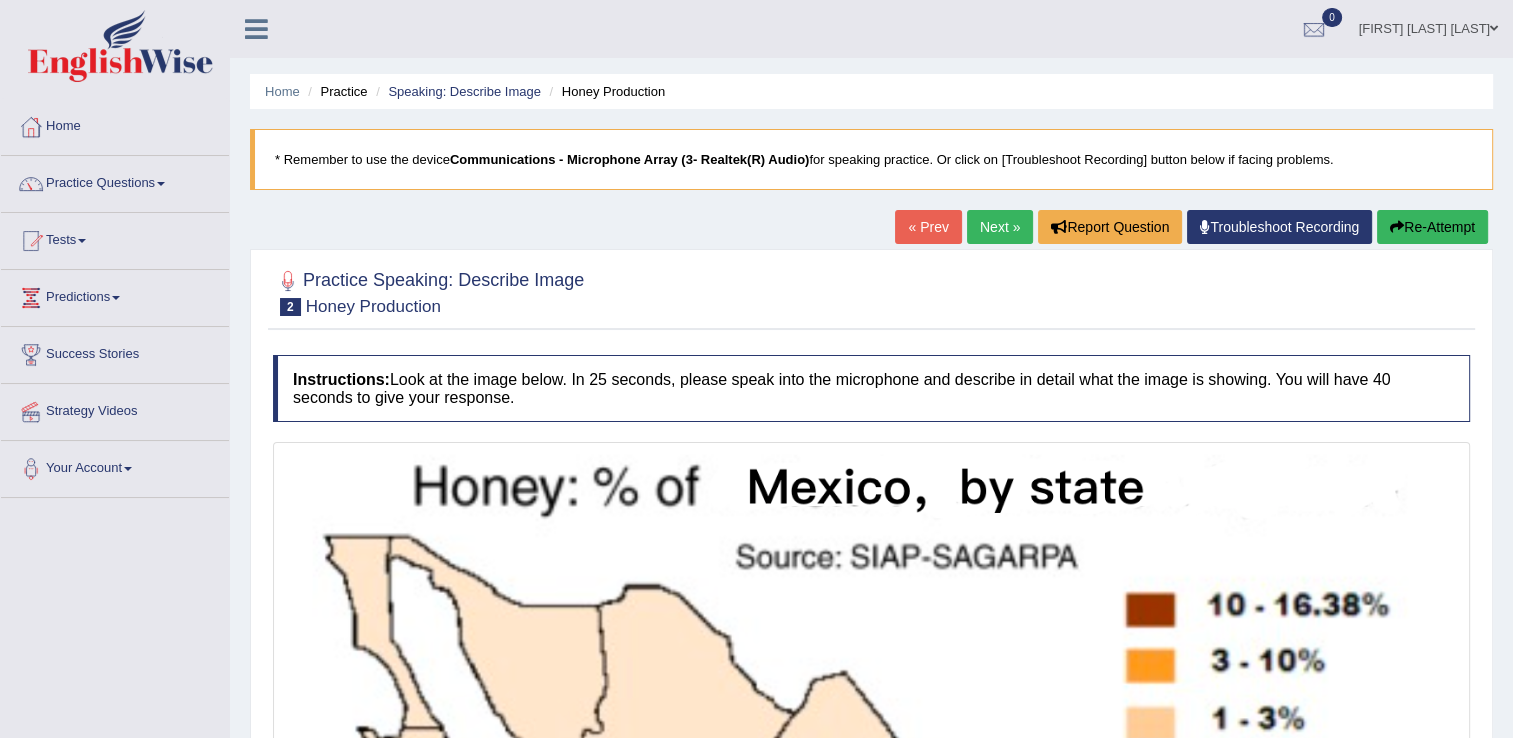 click on "Next »" at bounding box center (1000, 227) 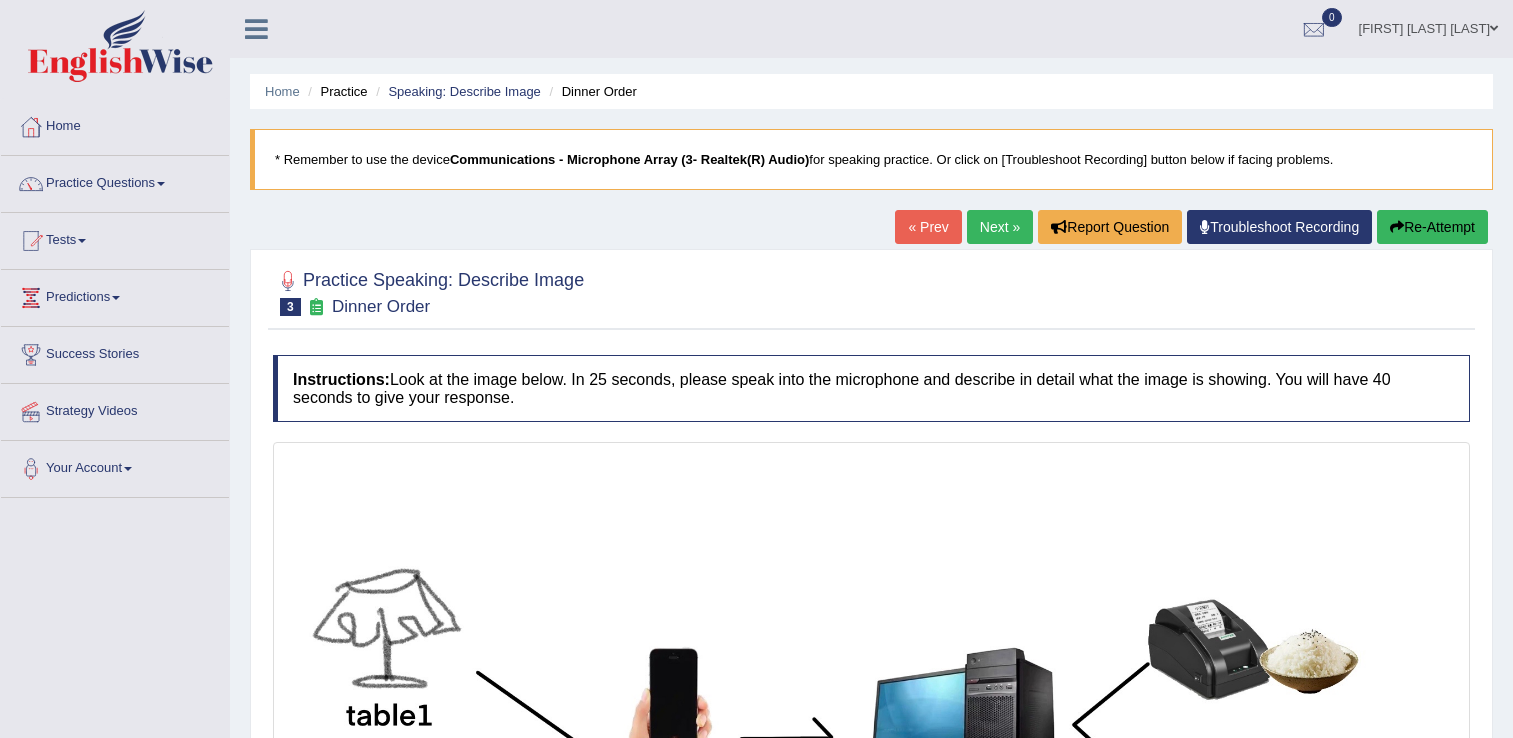 scroll, scrollTop: 0, scrollLeft: 0, axis: both 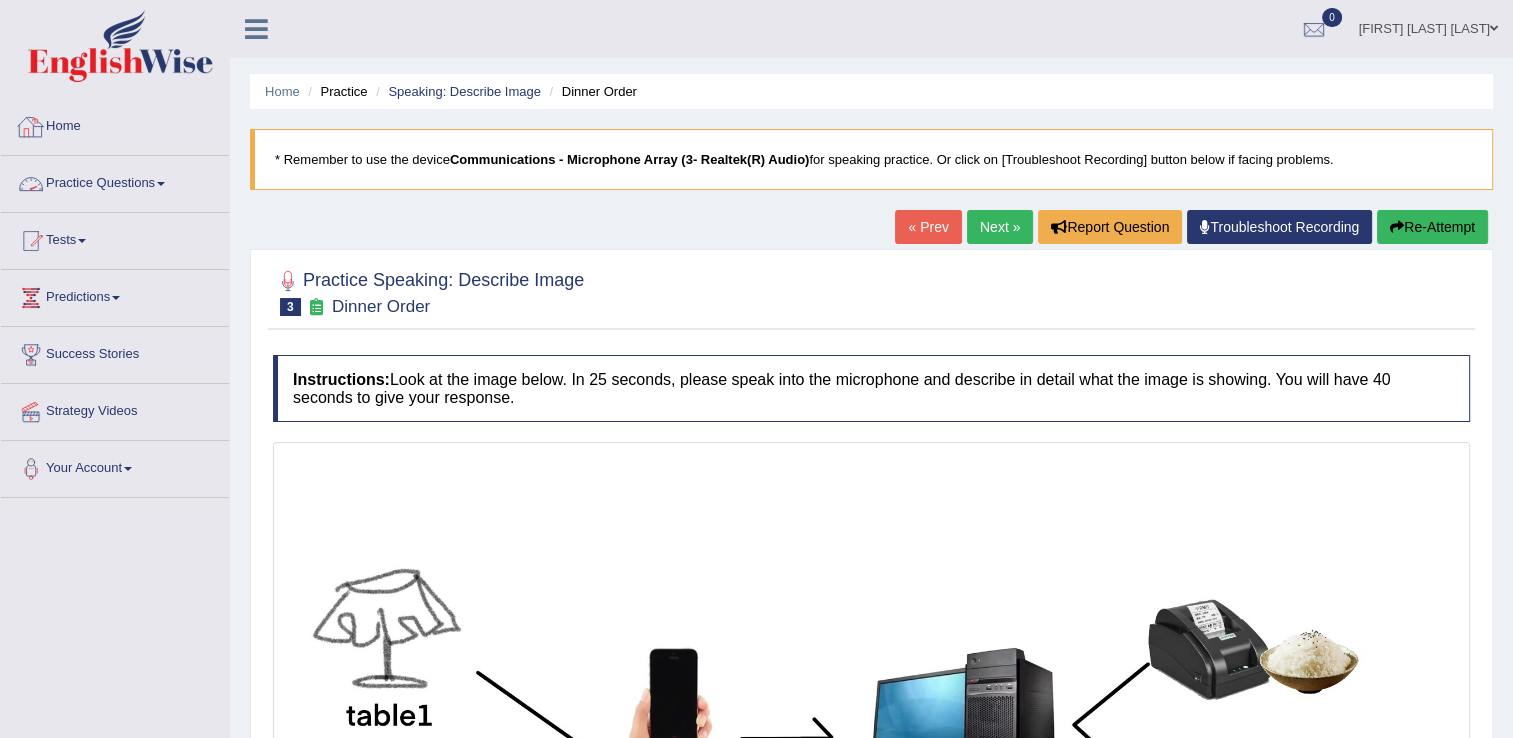 click on "Practice Questions" at bounding box center [115, 181] 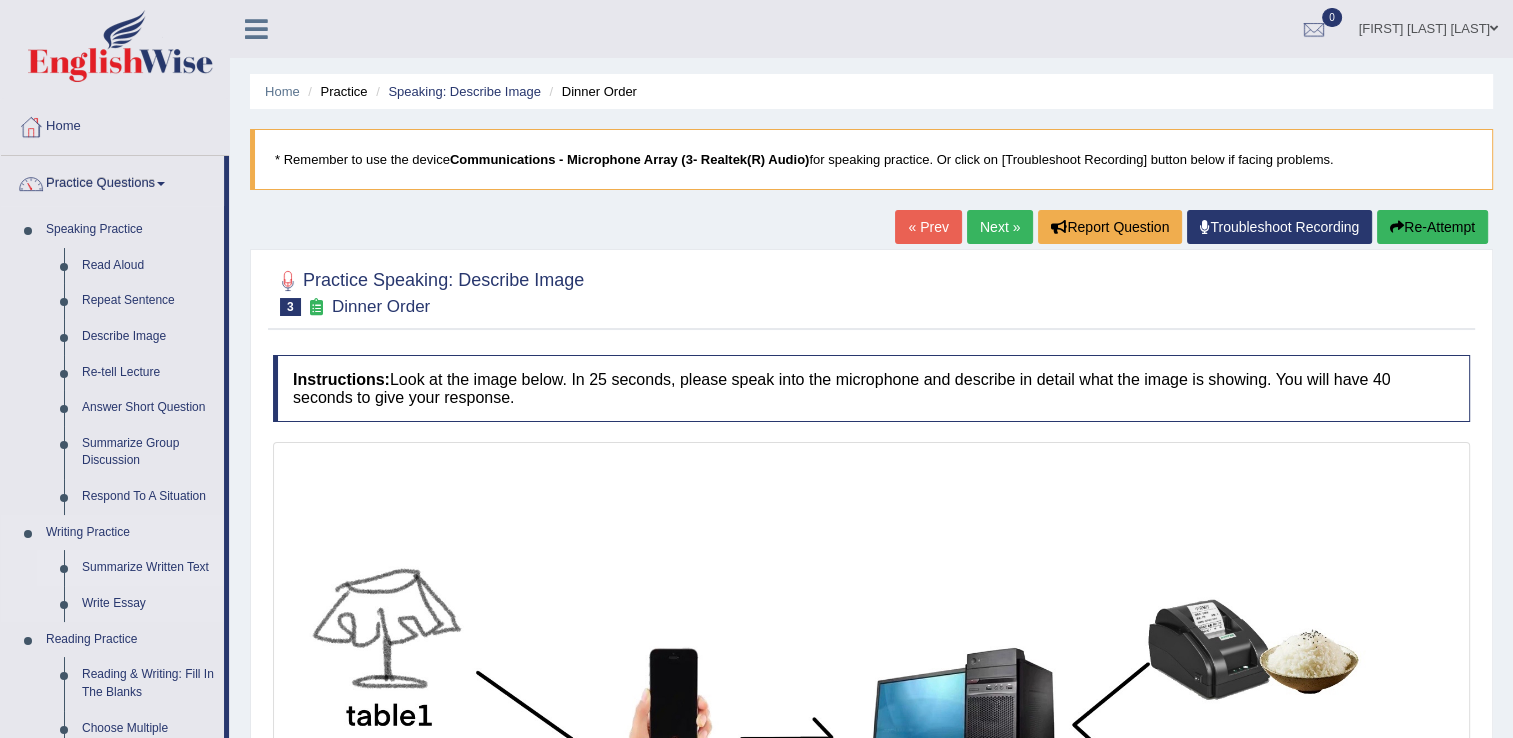 click on "Summarize Written Text" at bounding box center [148, 568] 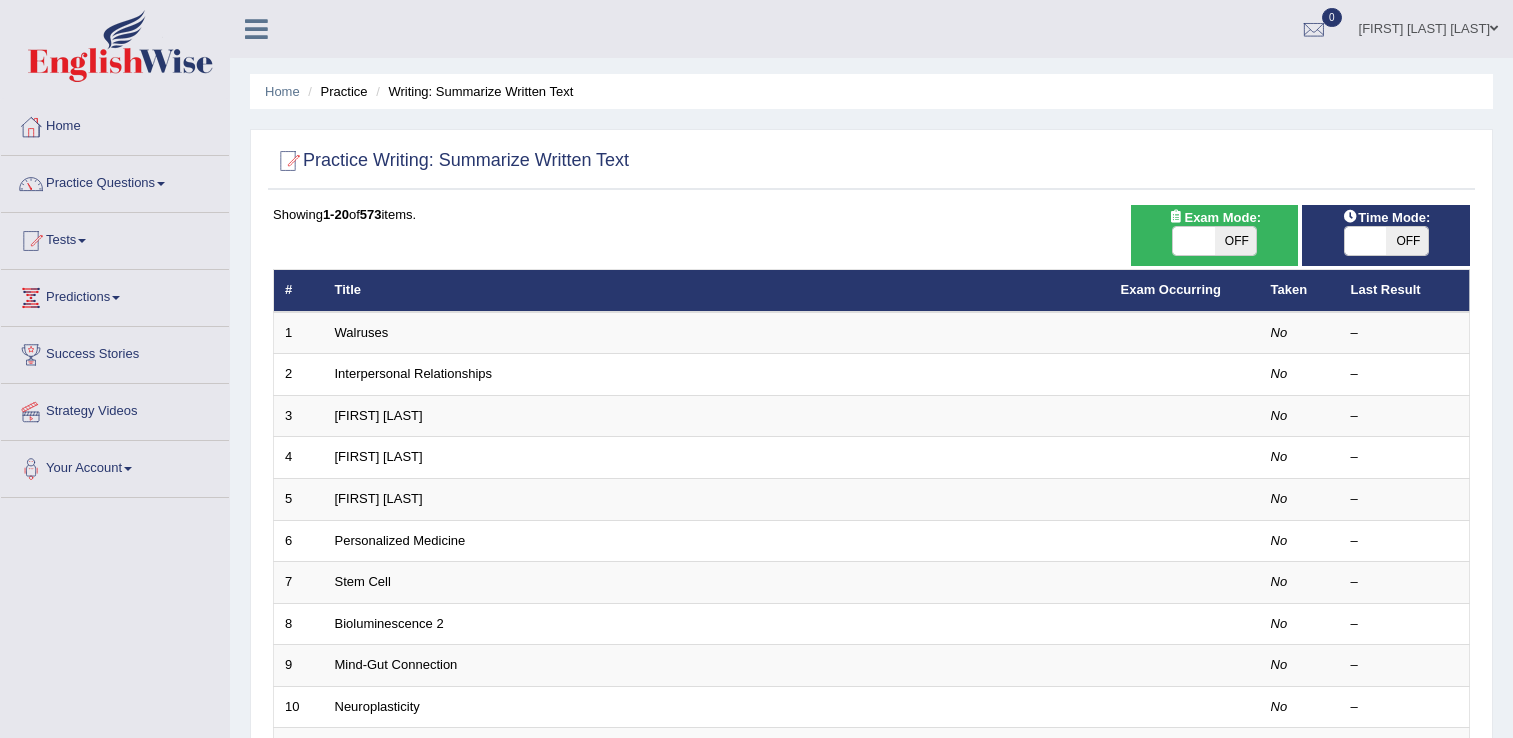 scroll, scrollTop: 0, scrollLeft: 0, axis: both 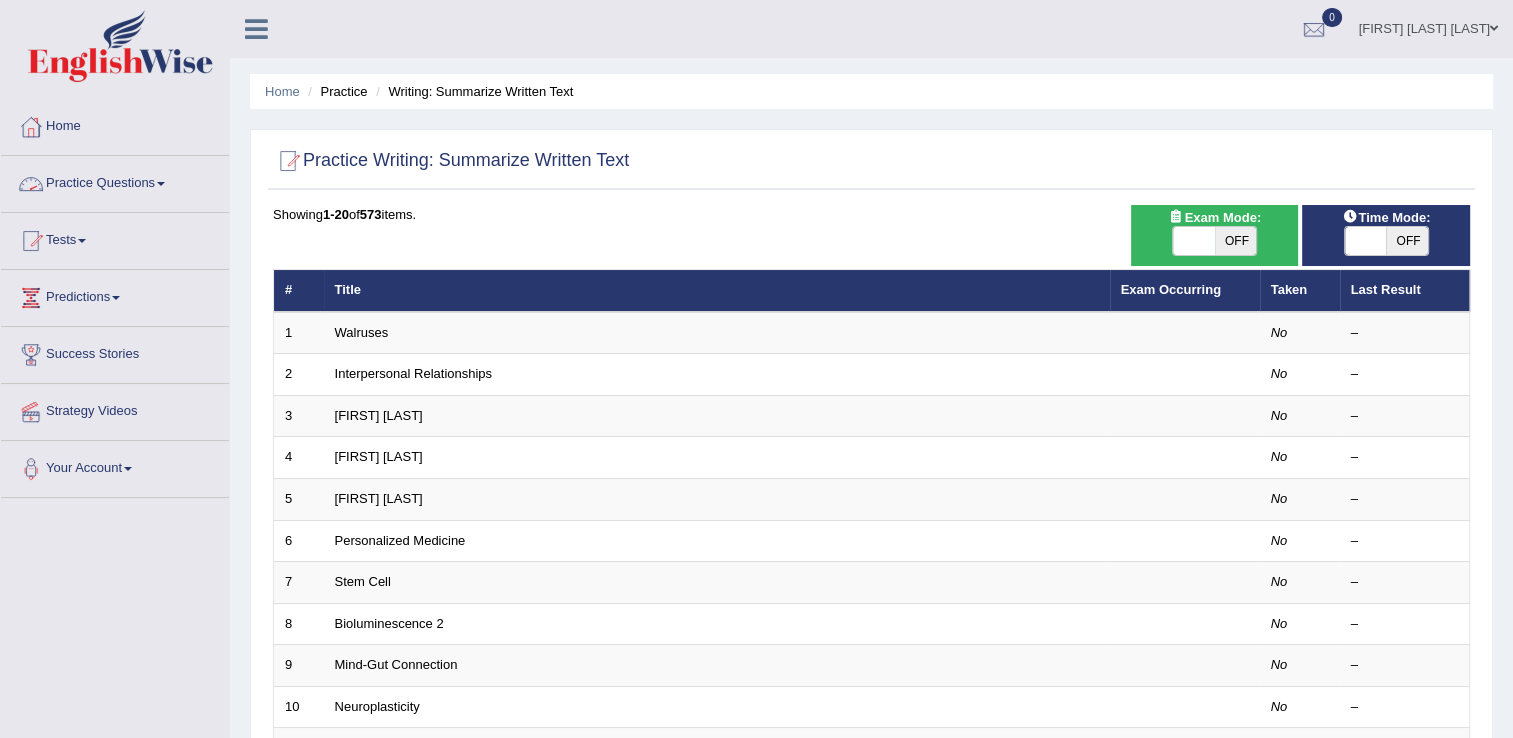 click on "Practice Questions" at bounding box center (115, 181) 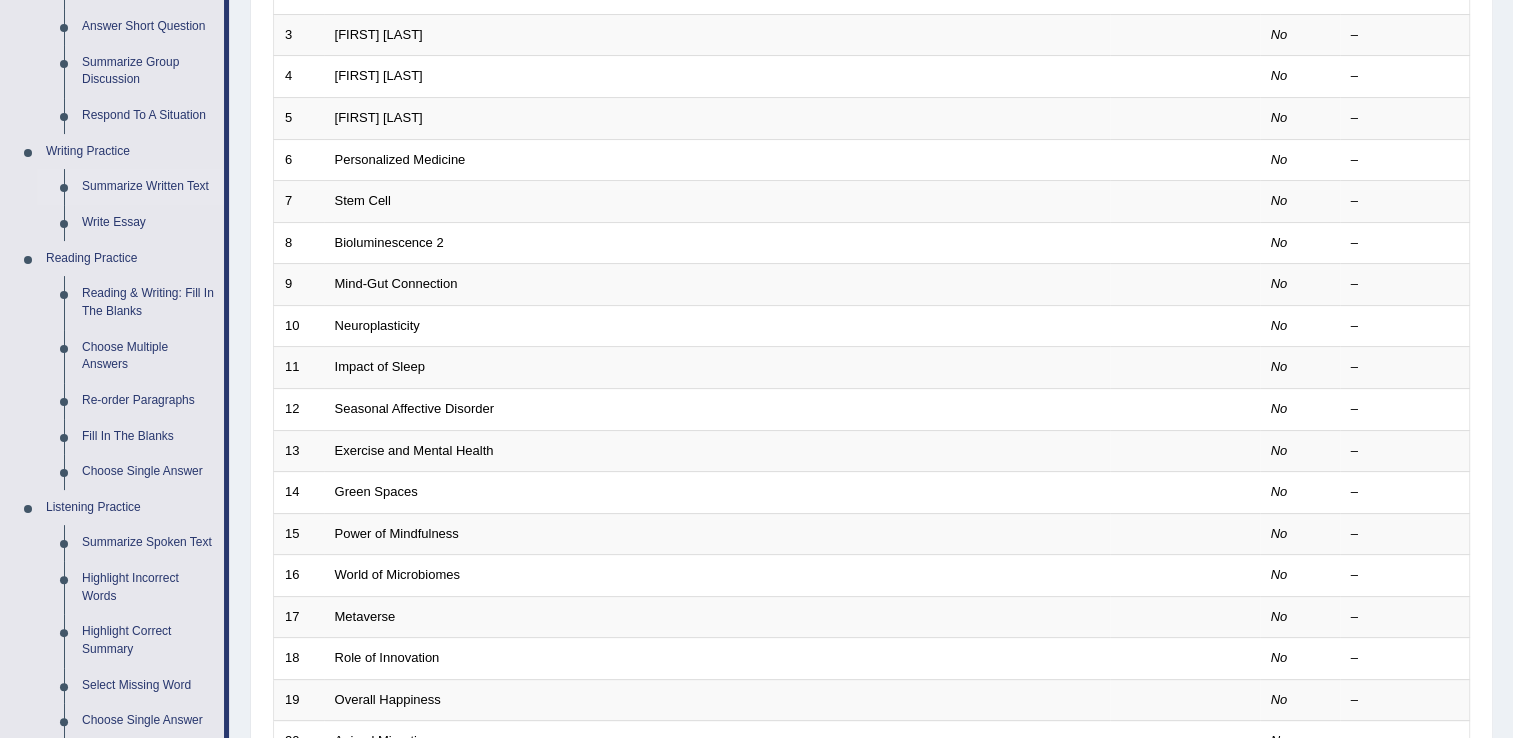 scroll, scrollTop: 400, scrollLeft: 0, axis: vertical 